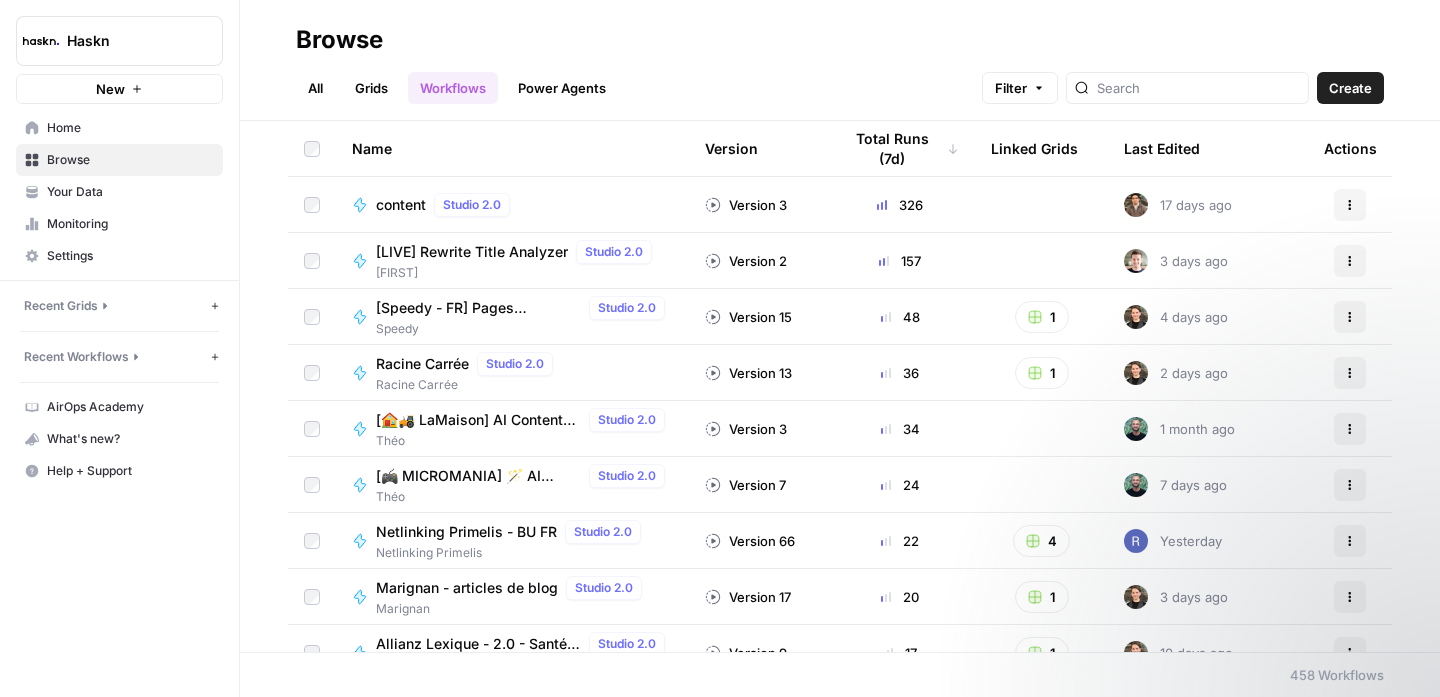 scroll, scrollTop: 0, scrollLeft: 0, axis: both 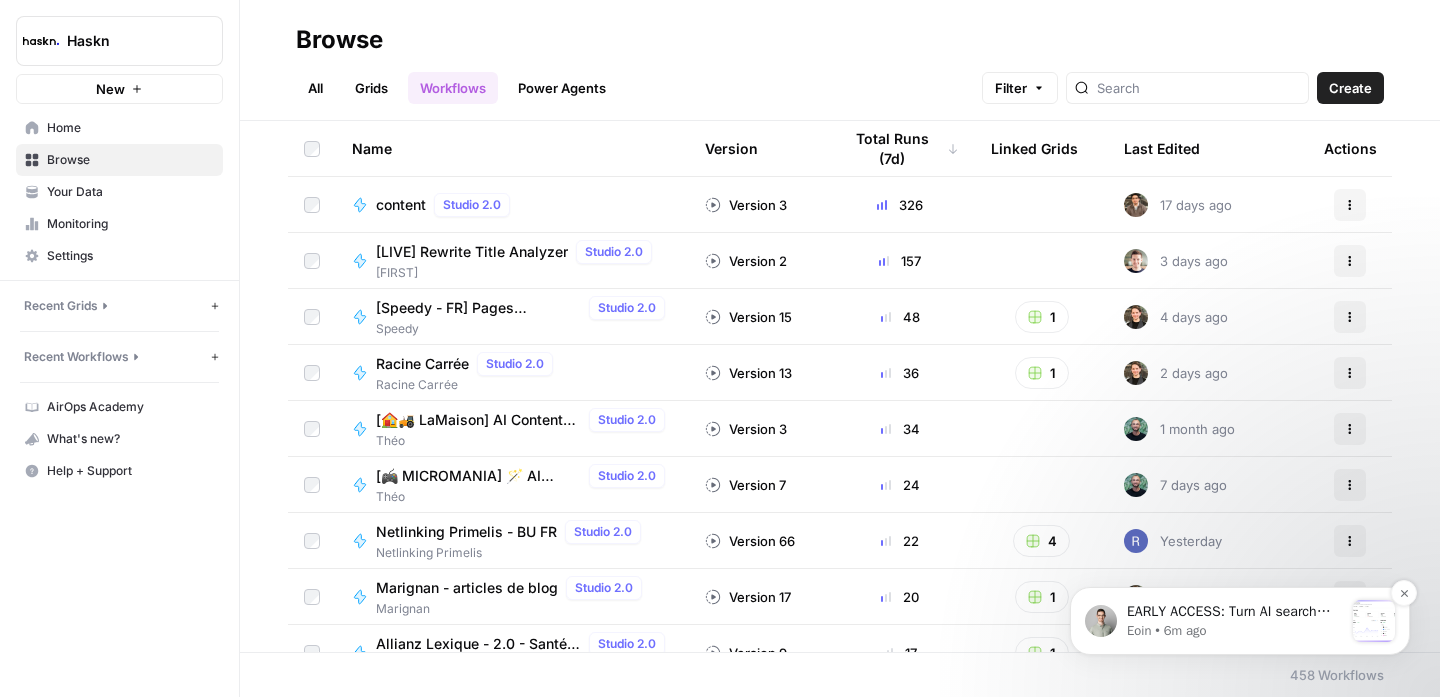 click on "EARLY ACCESS: Turn AI search insights into action.  The ability to turn visibility insights into actions is now available in early access. See how you stack up in AI search and take action in four ways: refresh existing content, create new, win back third-party citations, or engage in social conversations.     Space is limited. Book a call to join early access." at bounding box center (1235, 612) 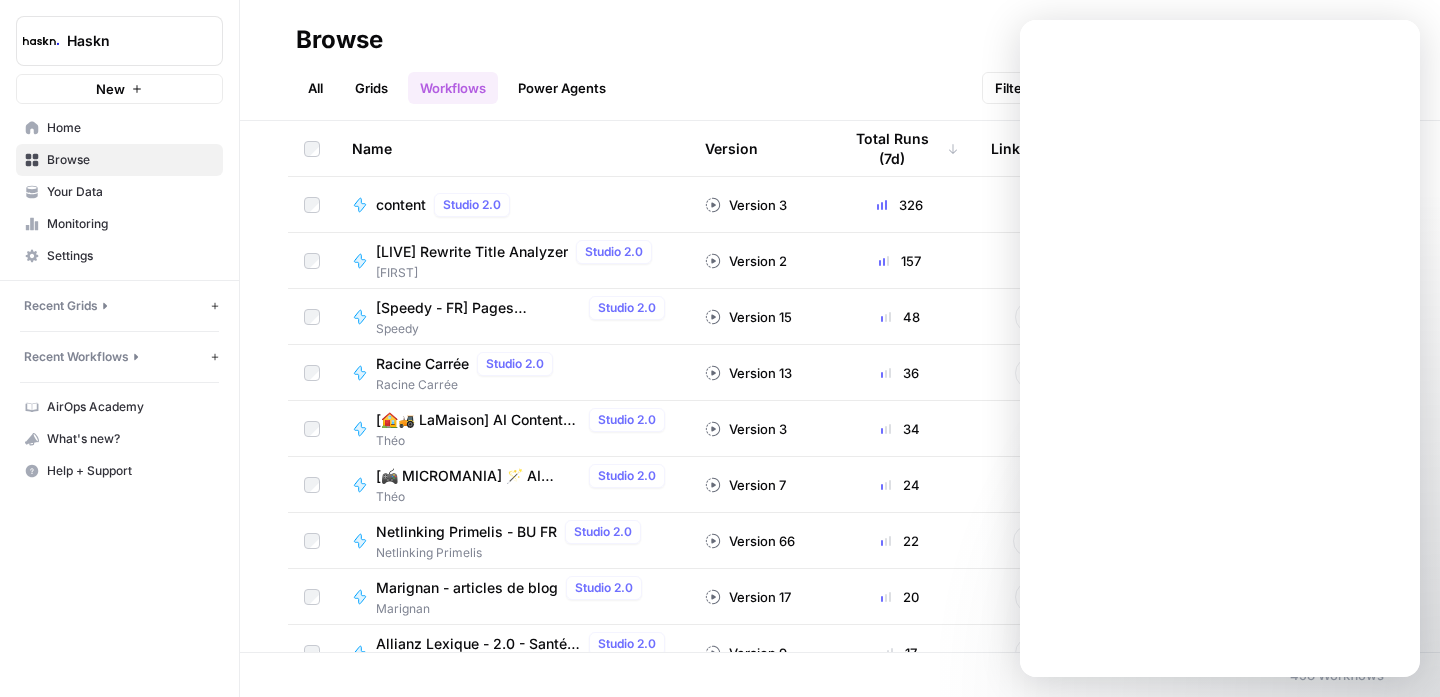 scroll, scrollTop: 0, scrollLeft: 0, axis: both 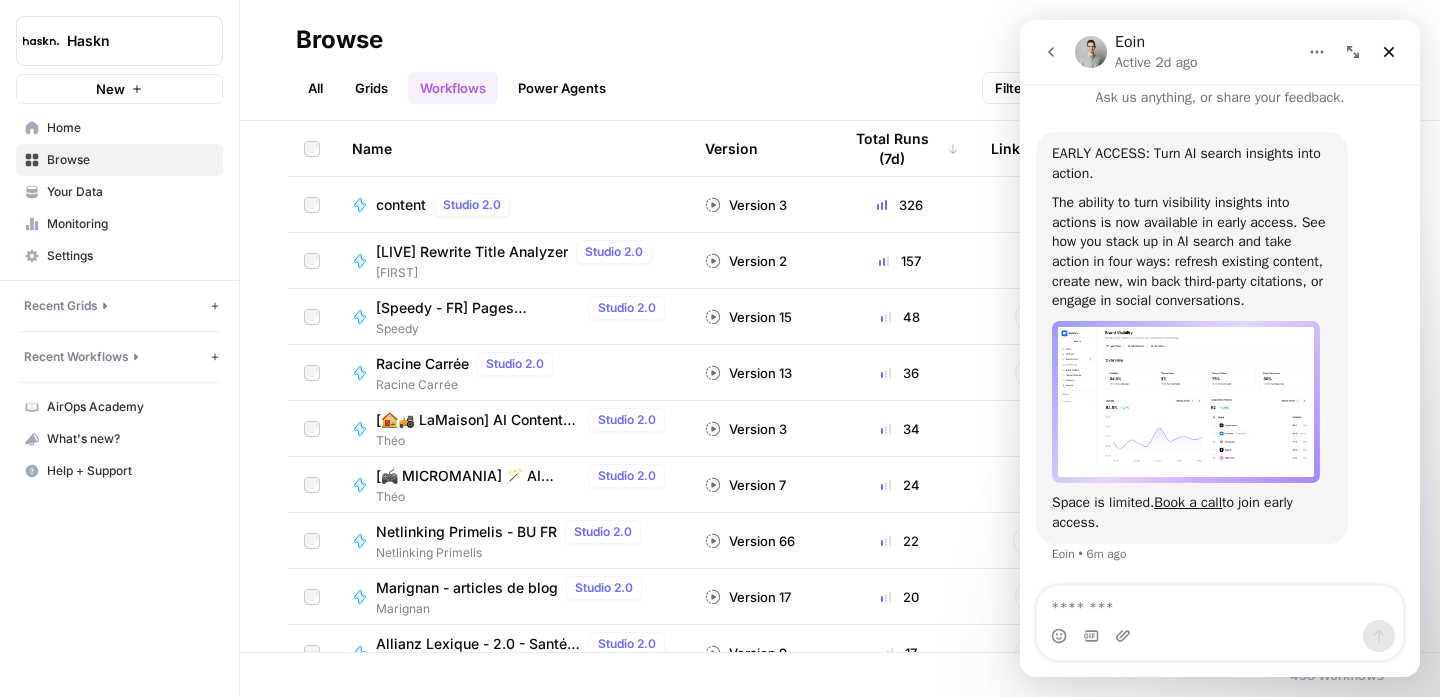 click at bounding box center (1186, 402) 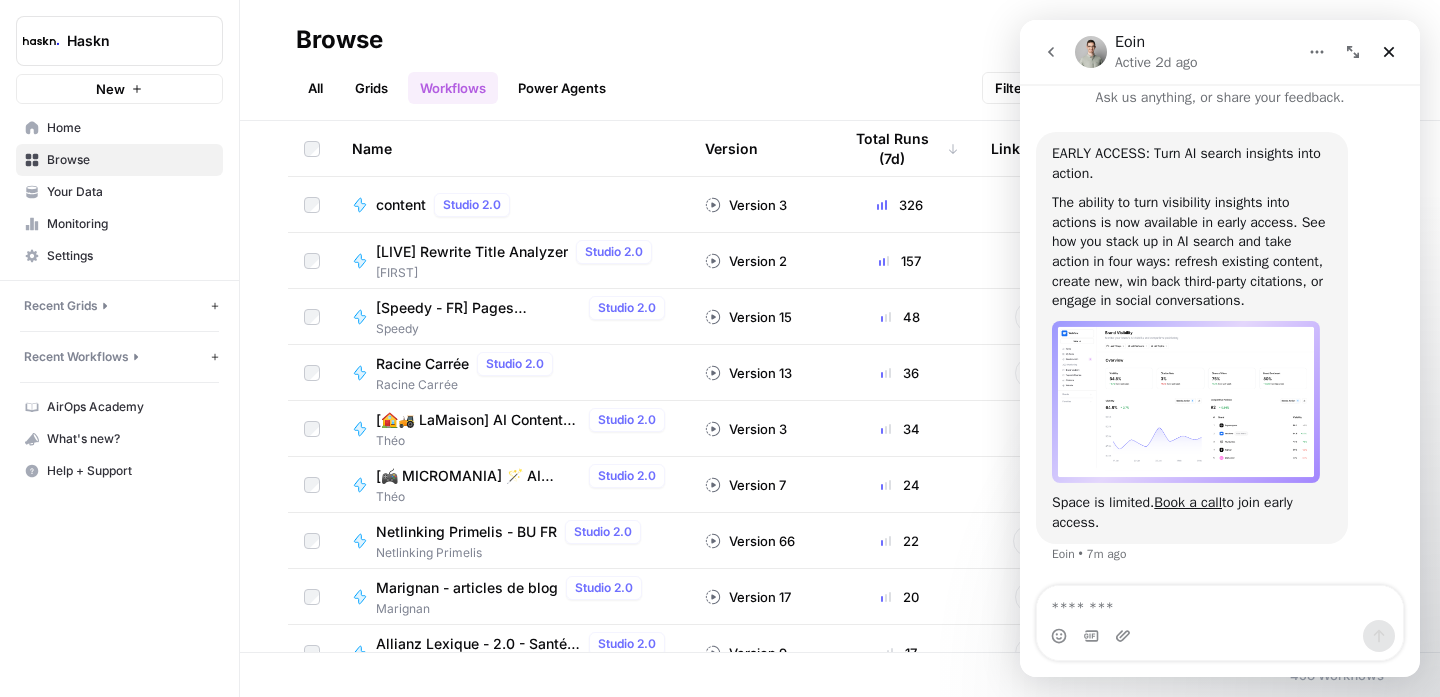 scroll, scrollTop: 0, scrollLeft: 0, axis: both 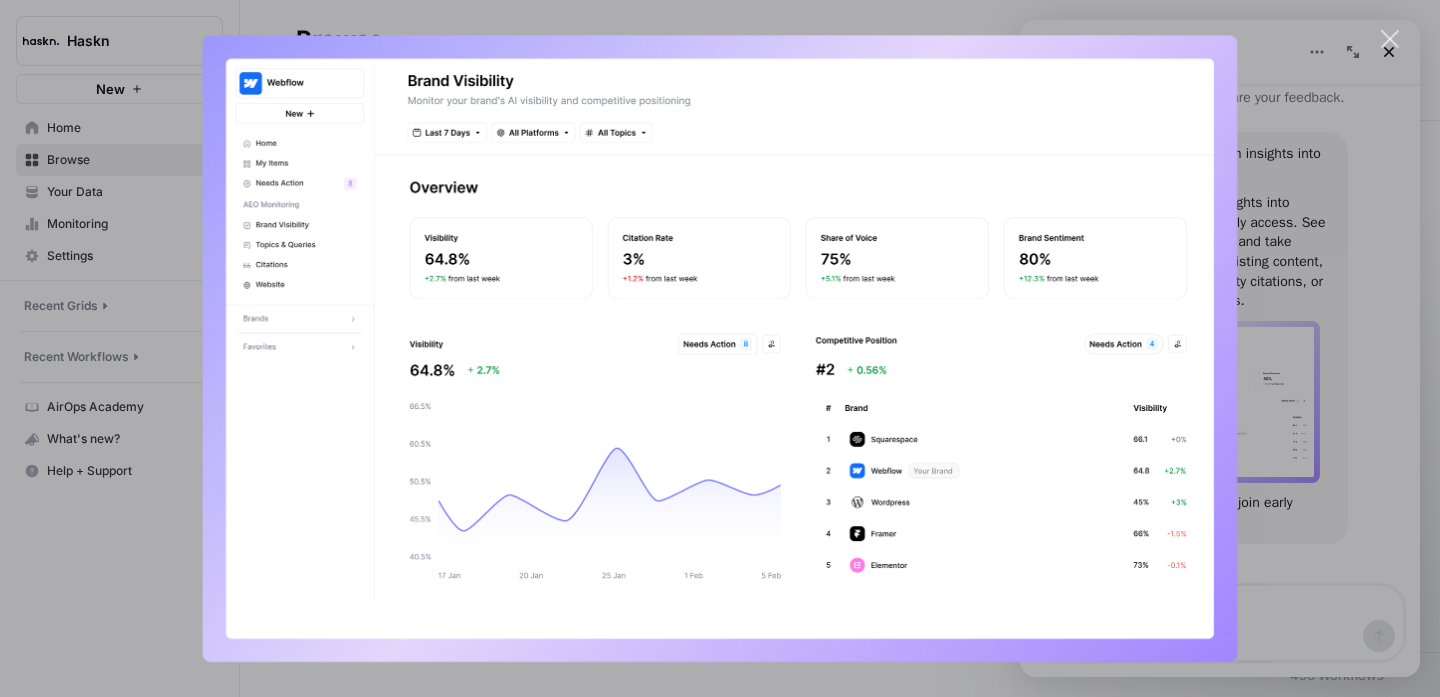 click at bounding box center [720, 348] 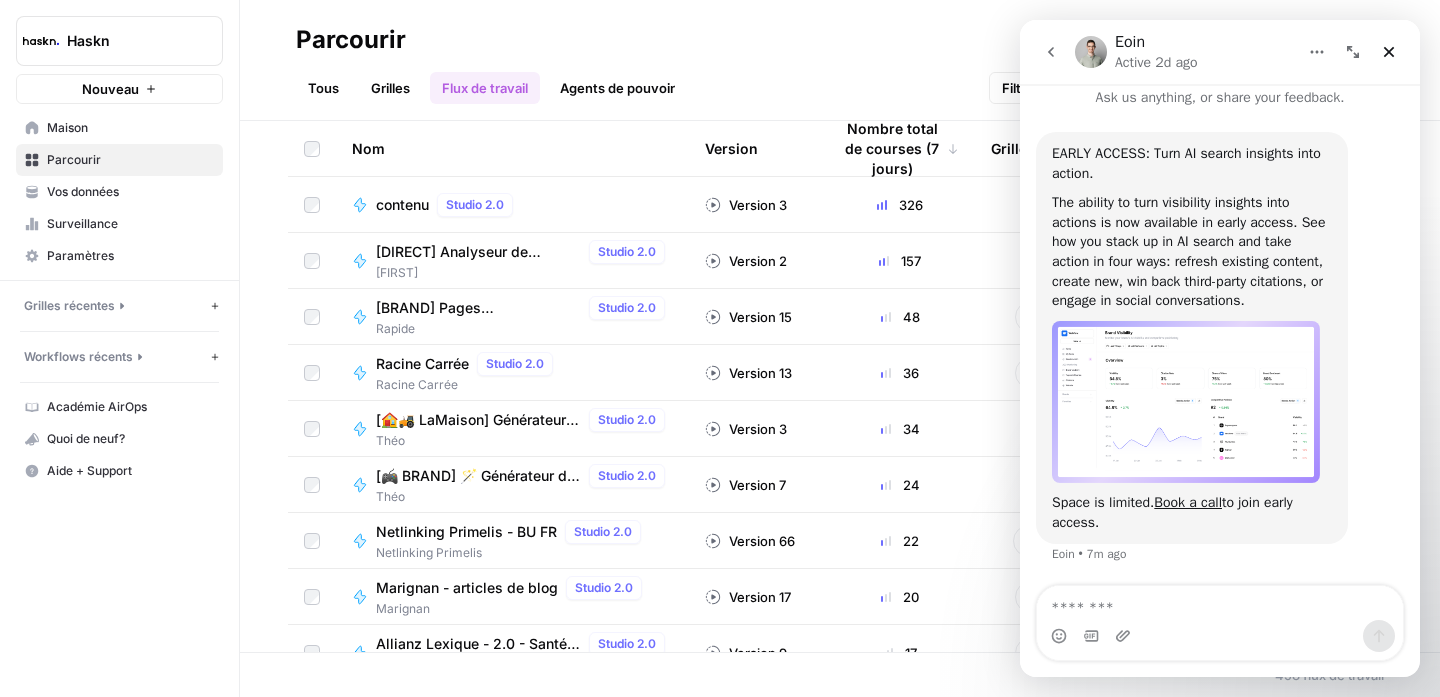 scroll, scrollTop: 34, scrollLeft: 0, axis: vertical 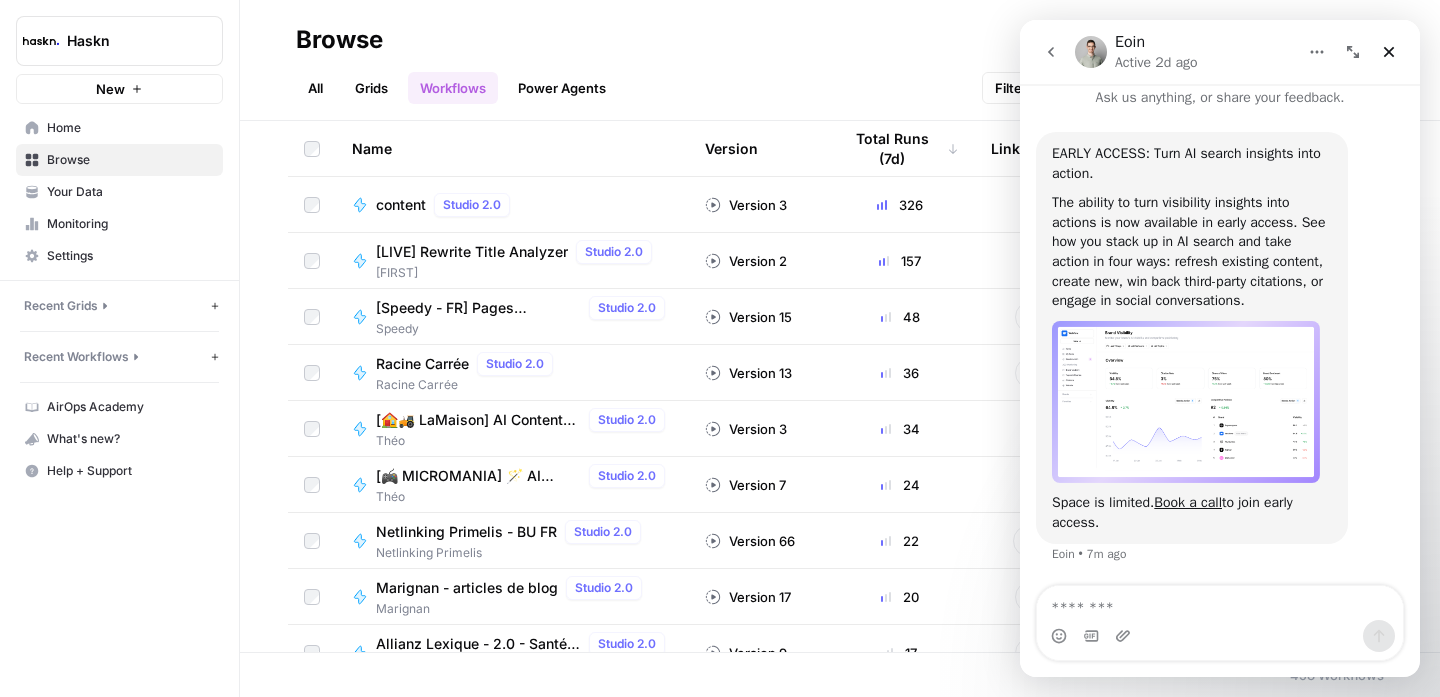 click at bounding box center (1186, 402) 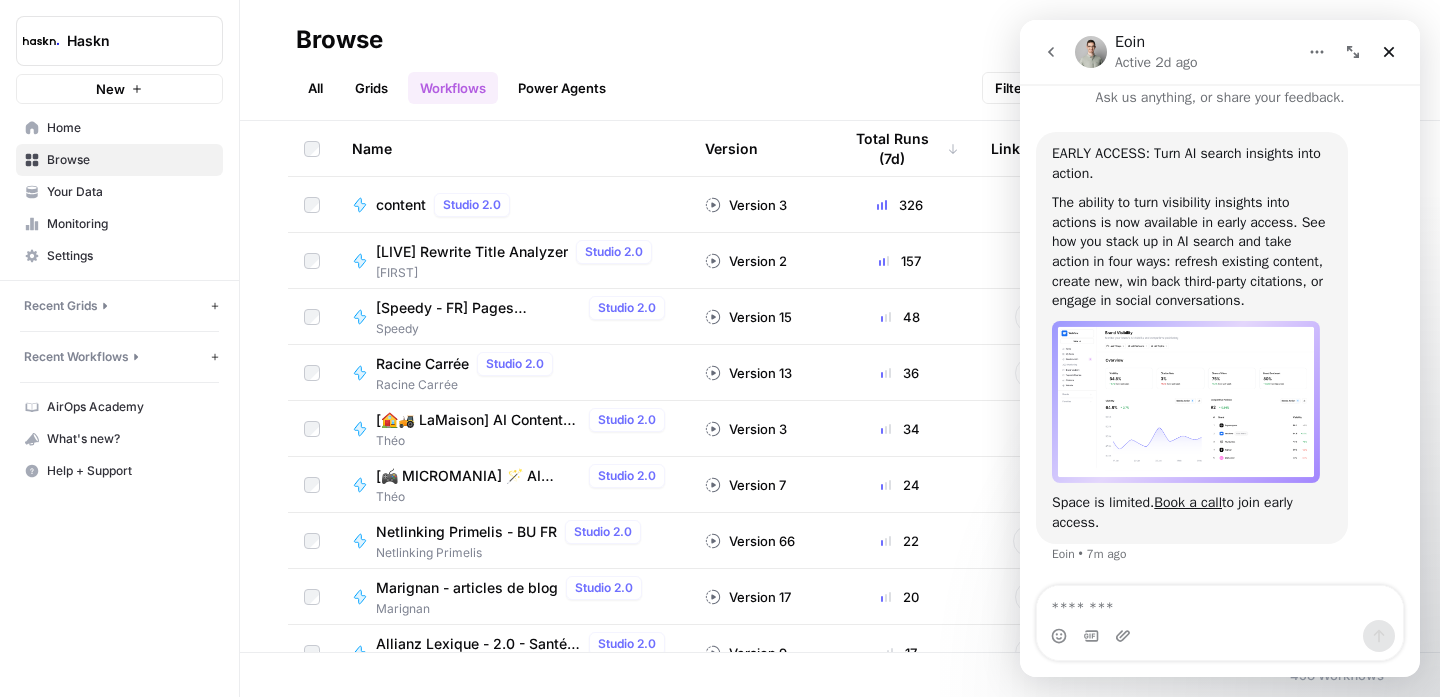 scroll, scrollTop: 0, scrollLeft: 0, axis: both 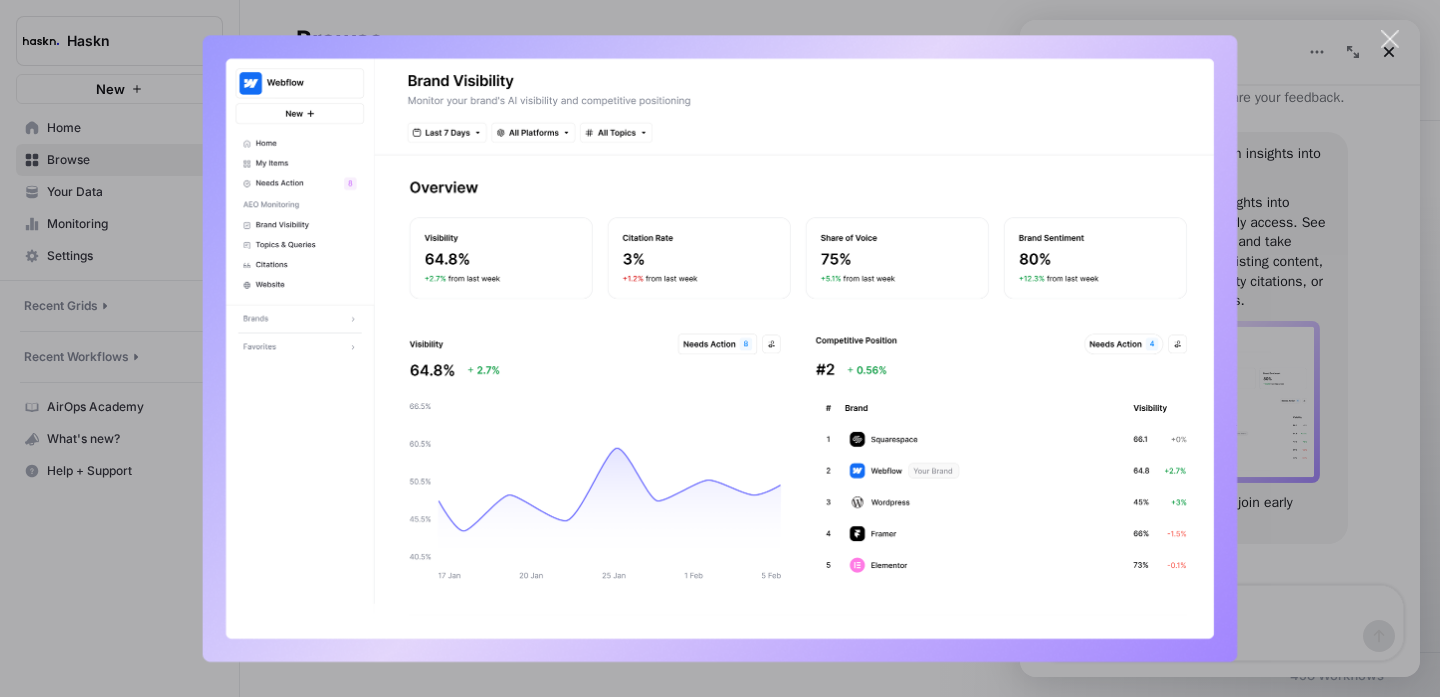 click at bounding box center (720, 348) 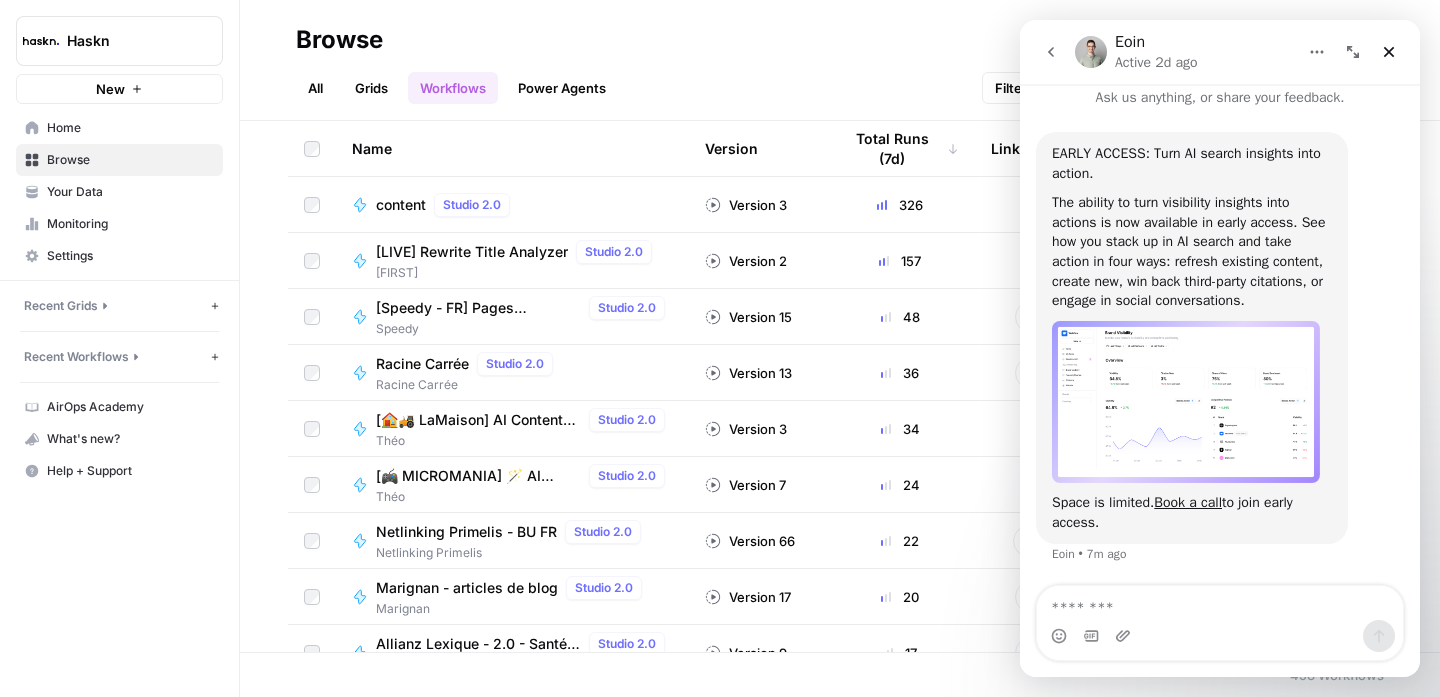 click at bounding box center (1186, 402) 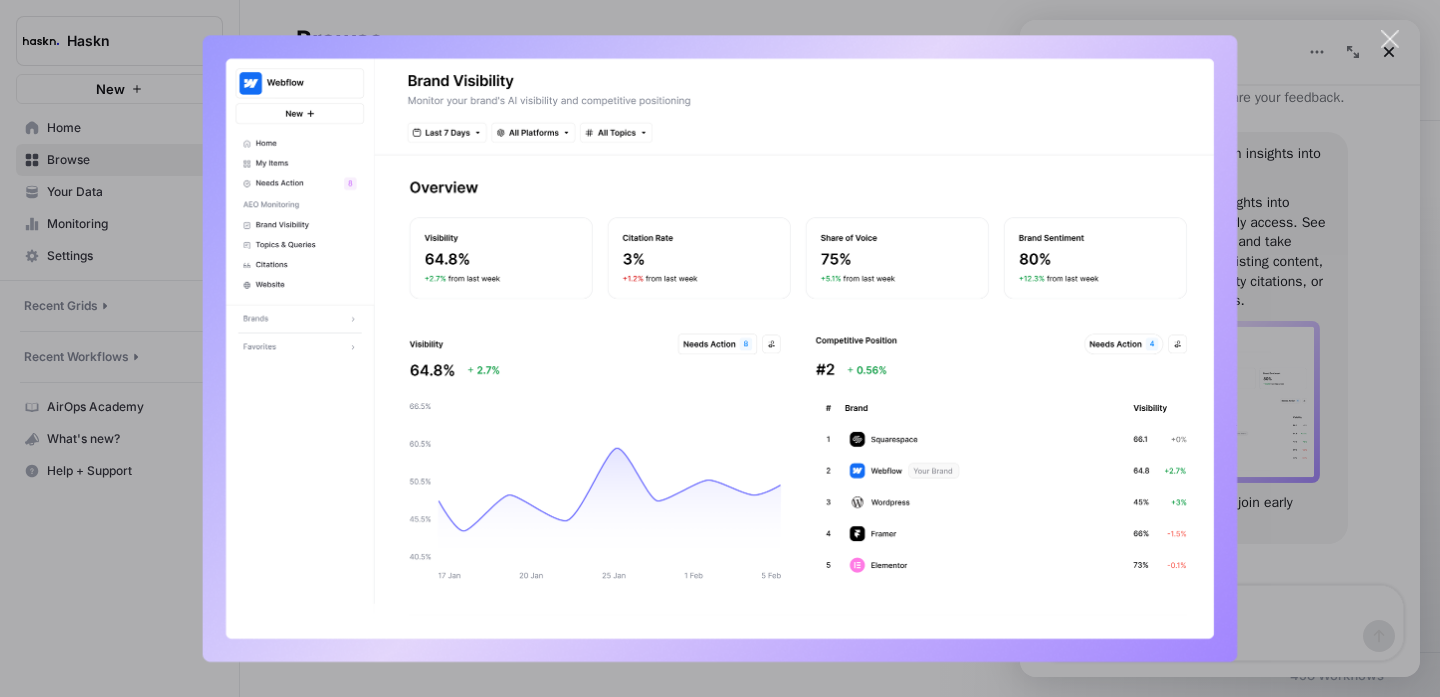scroll, scrollTop: 0, scrollLeft: 0, axis: both 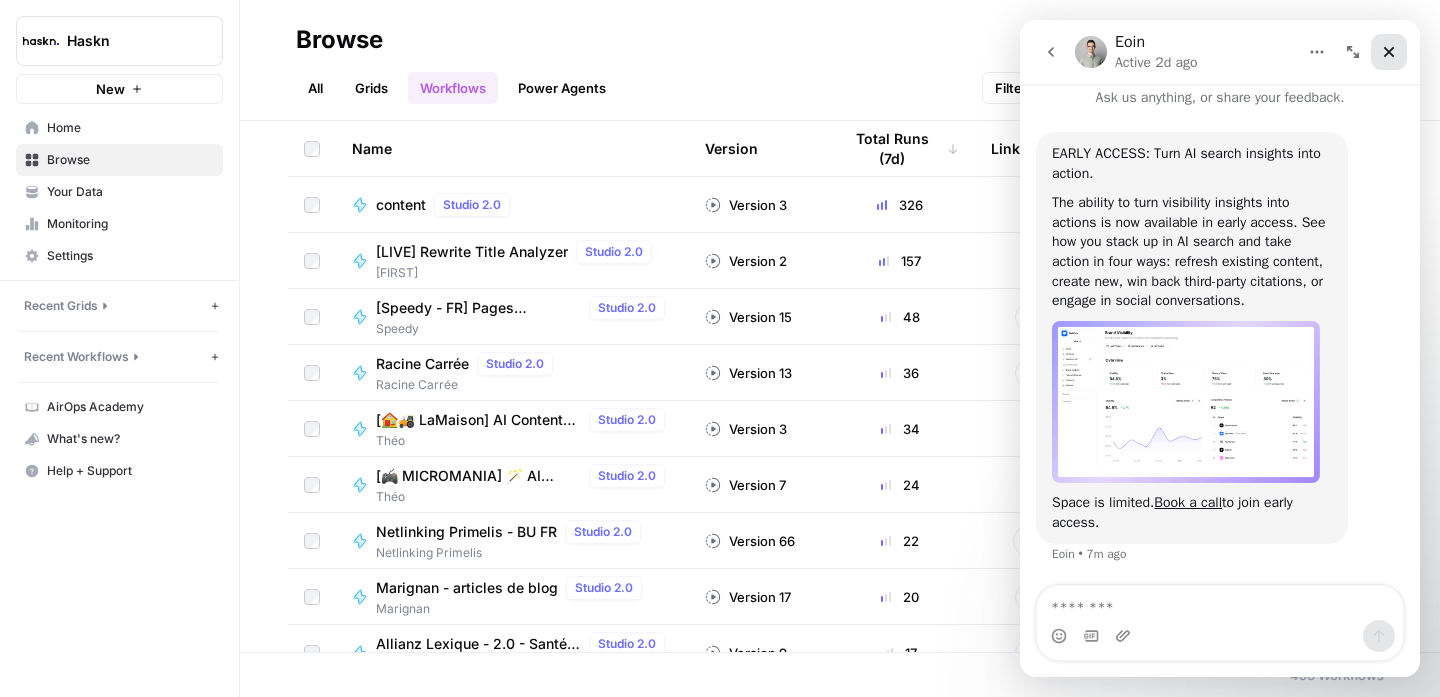 click 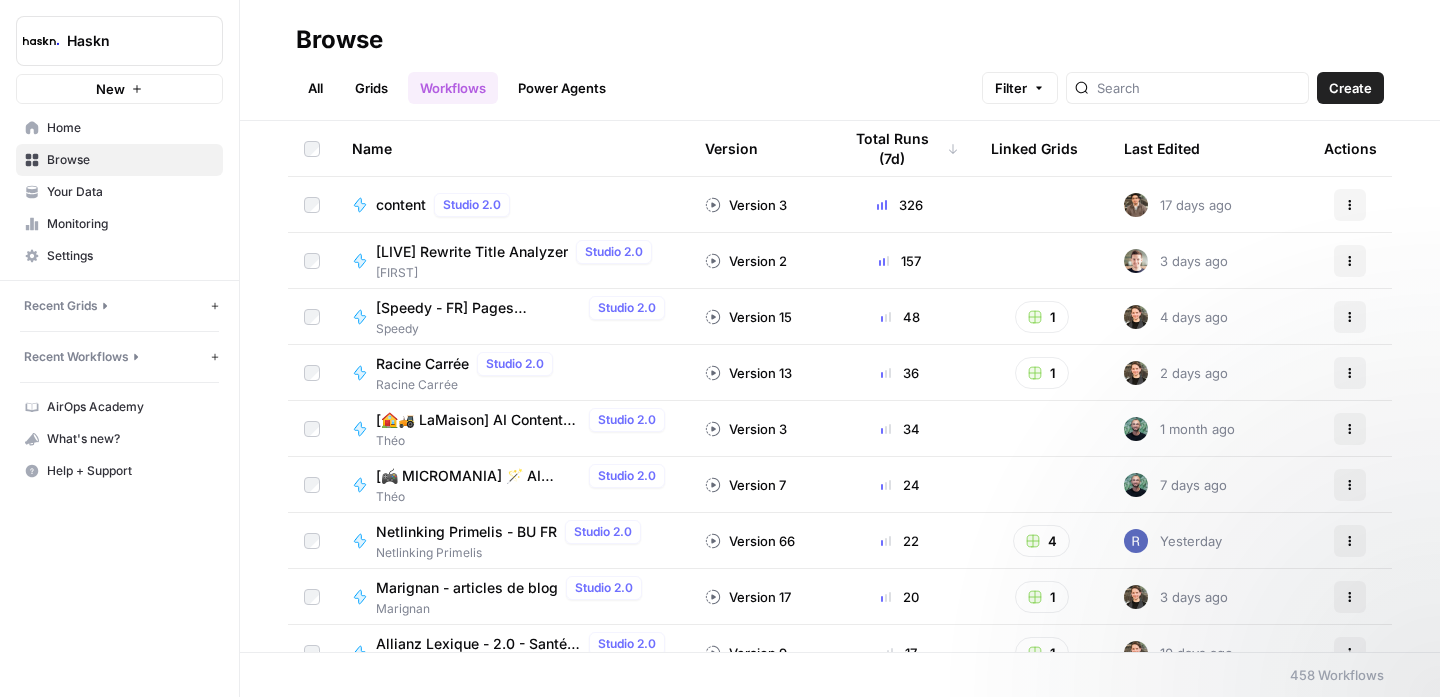 scroll, scrollTop: 0, scrollLeft: 0, axis: both 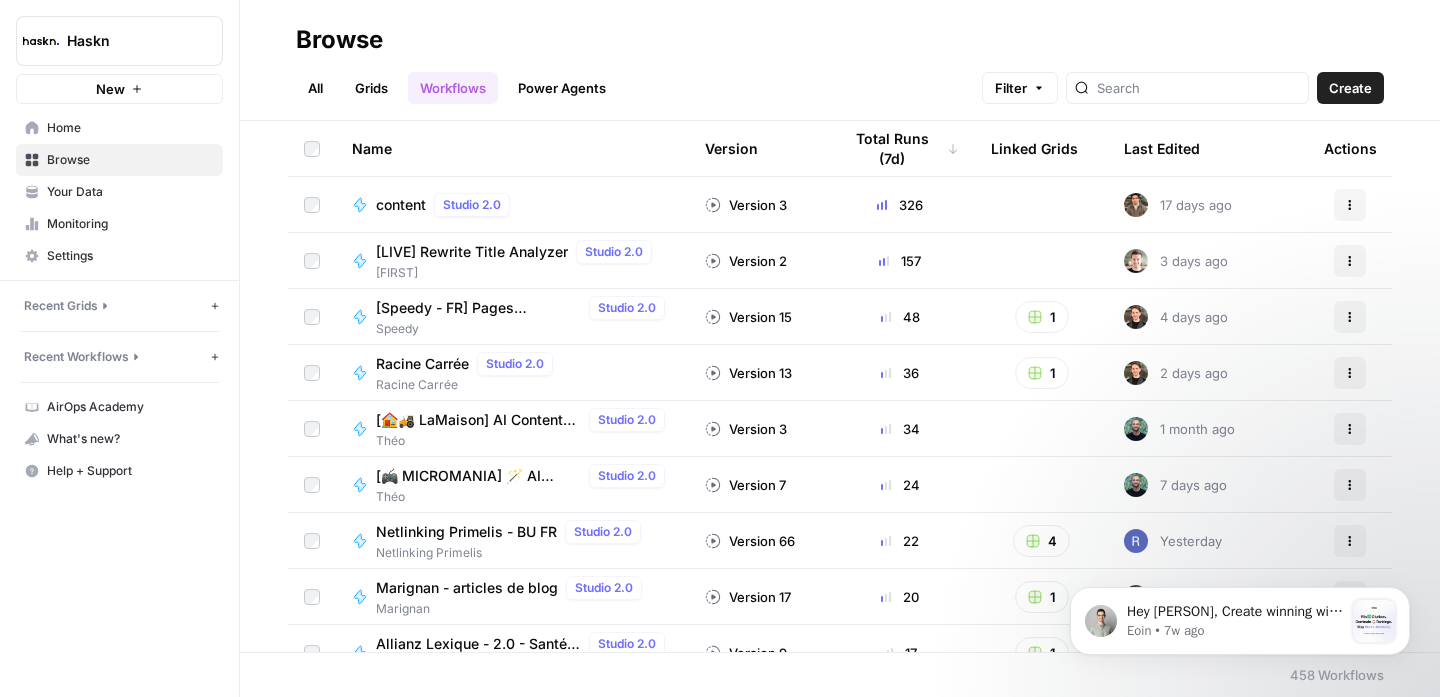 click at bounding box center [1187, 88] 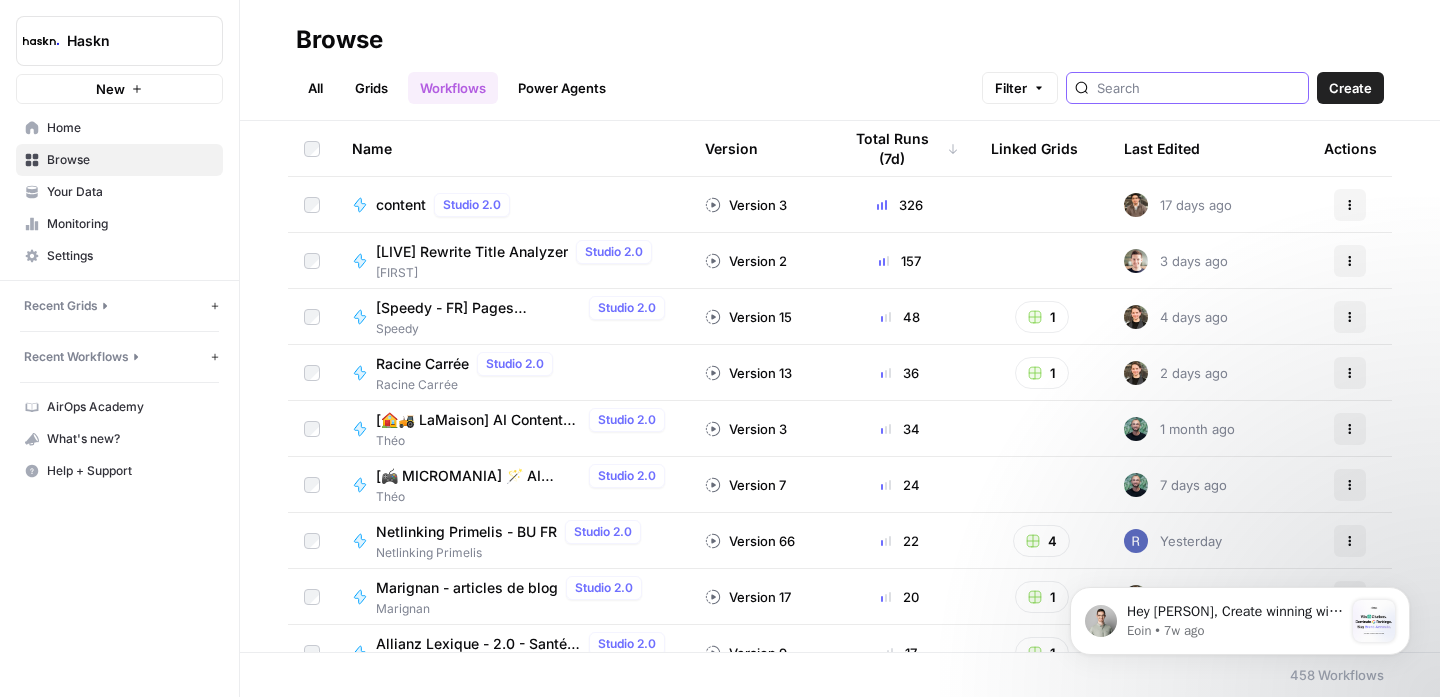 click at bounding box center [1198, 88] 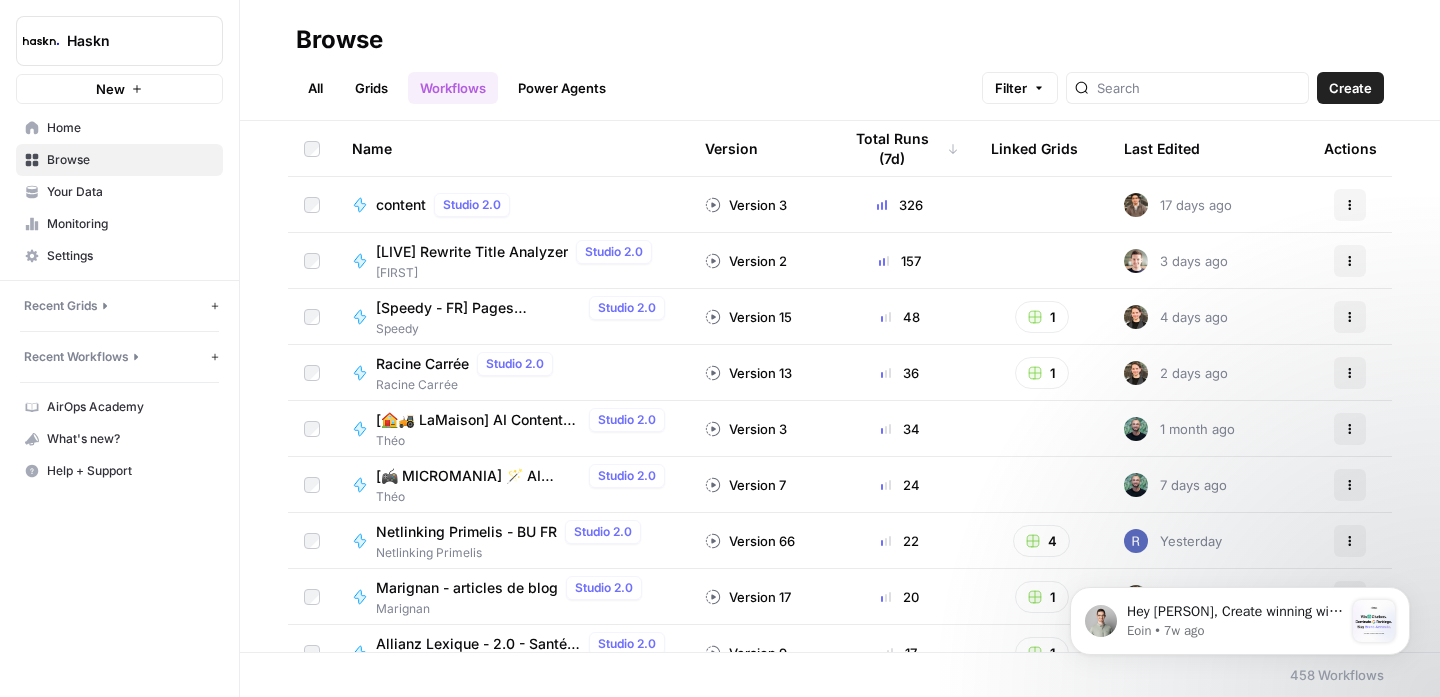 click on "Browse All Grids Workflows Power Agents Filter Create" at bounding box center [840, 60] 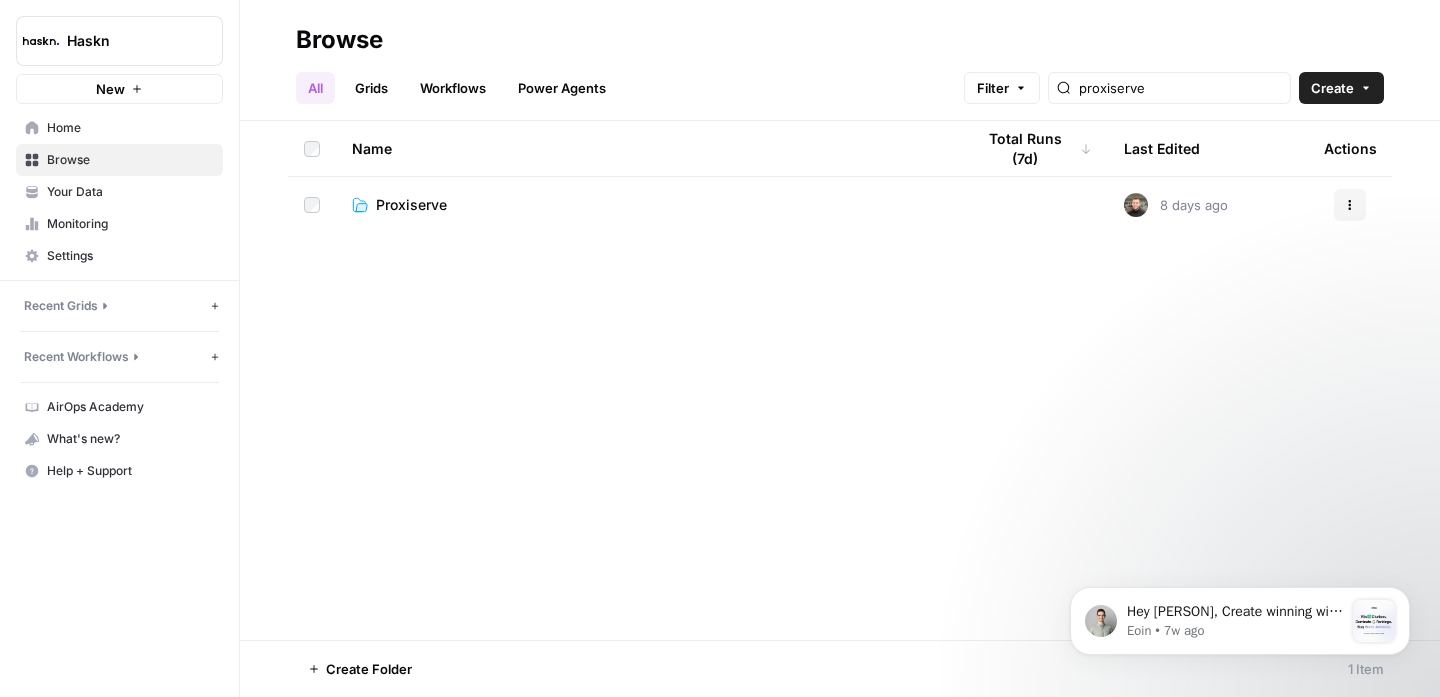 click on "Proxiserve" at bounding box center [411, 205] 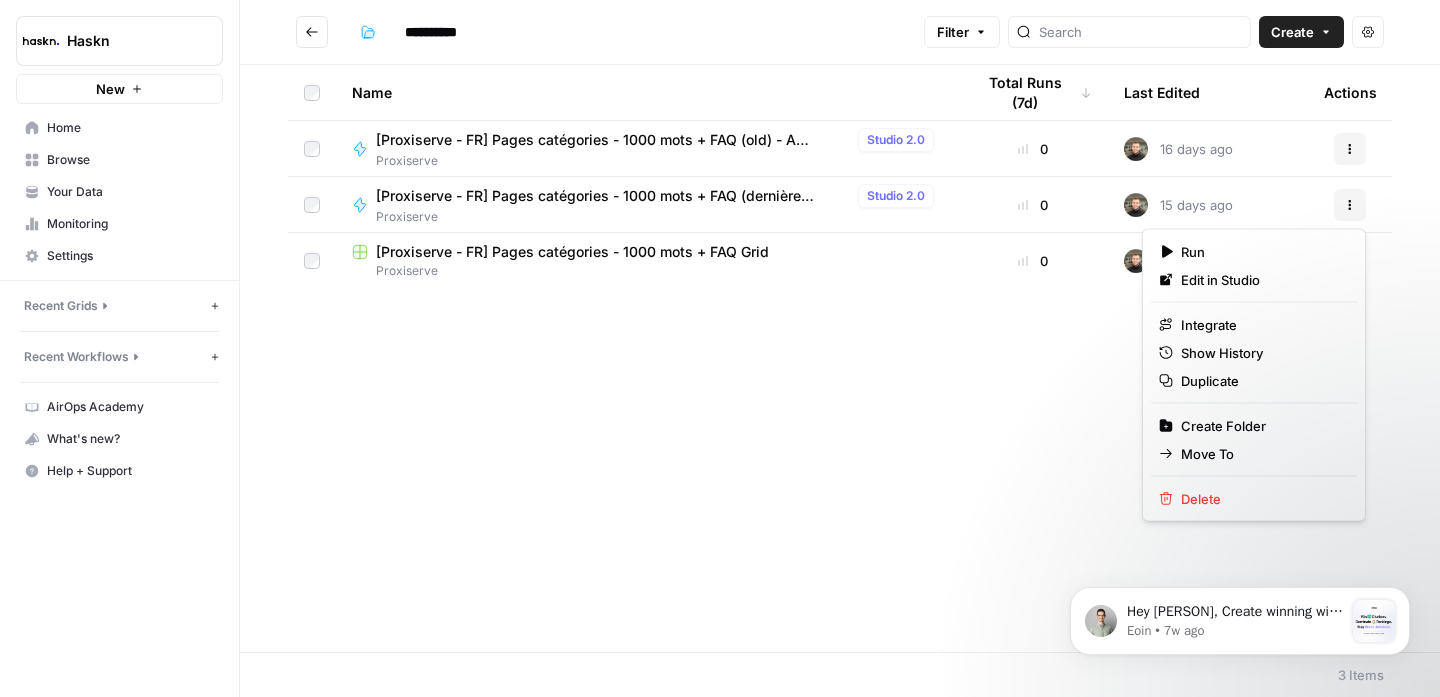 click on "Actions" at bounding box center [1350, 205] 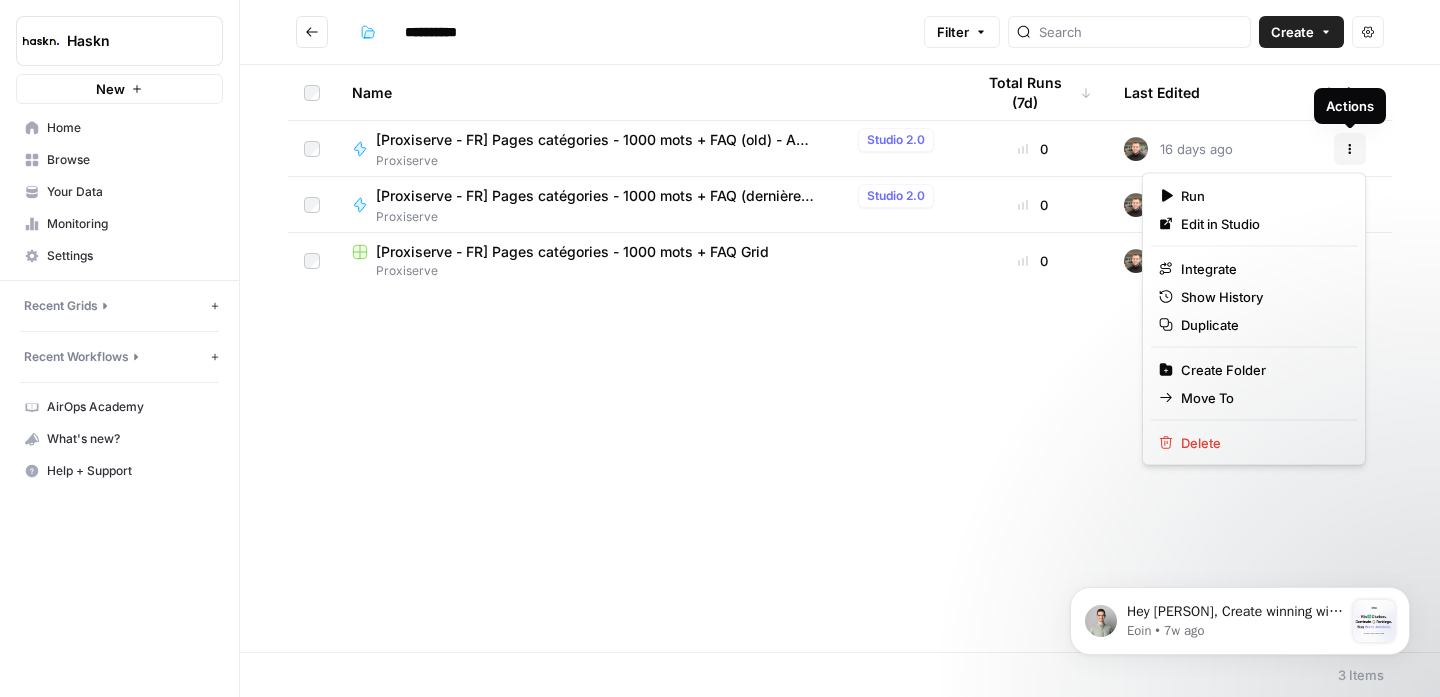 click 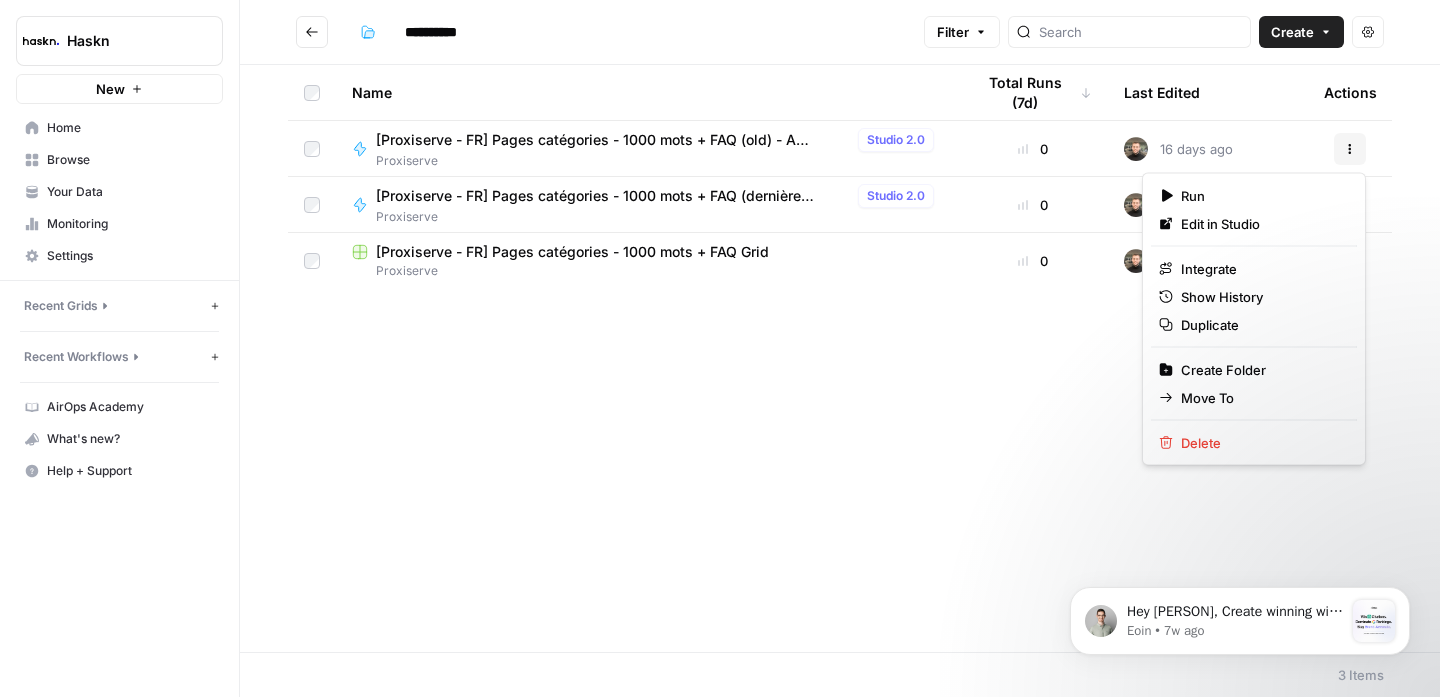 click on "Name" at bounding box center (647, 92) 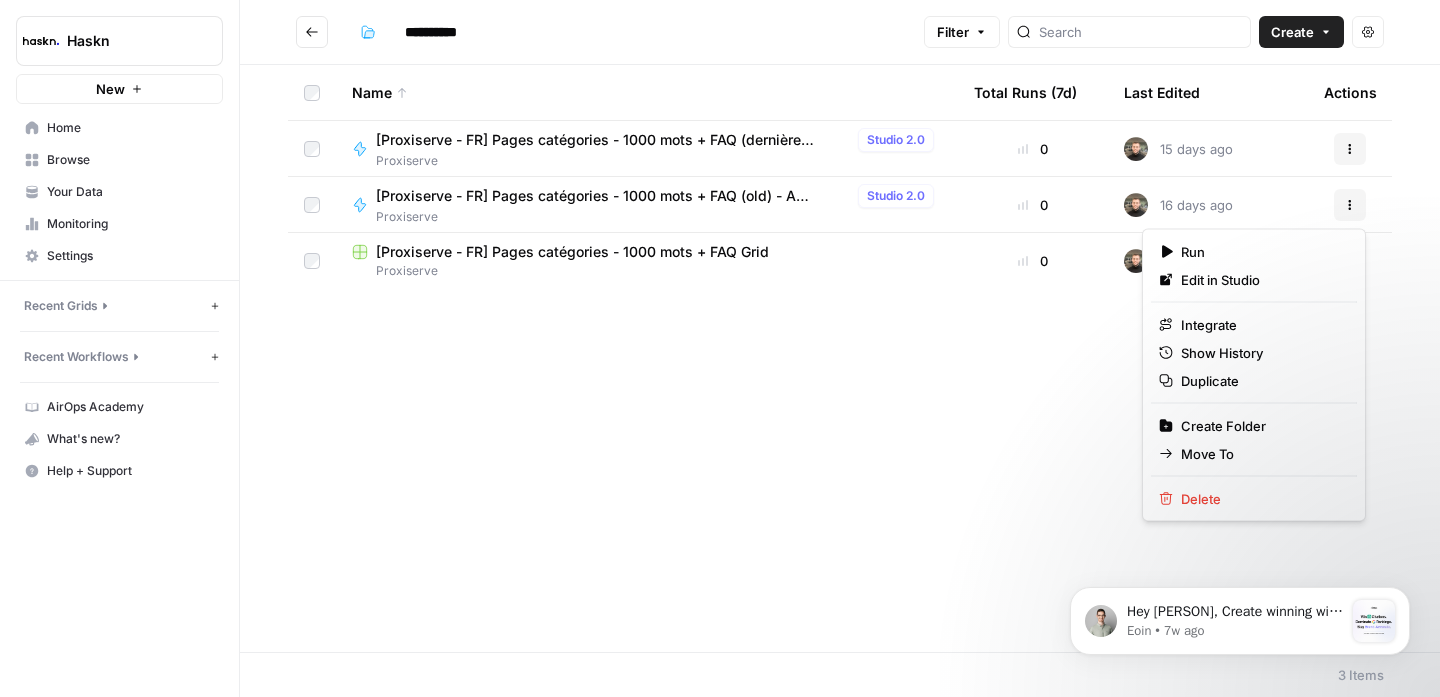 click 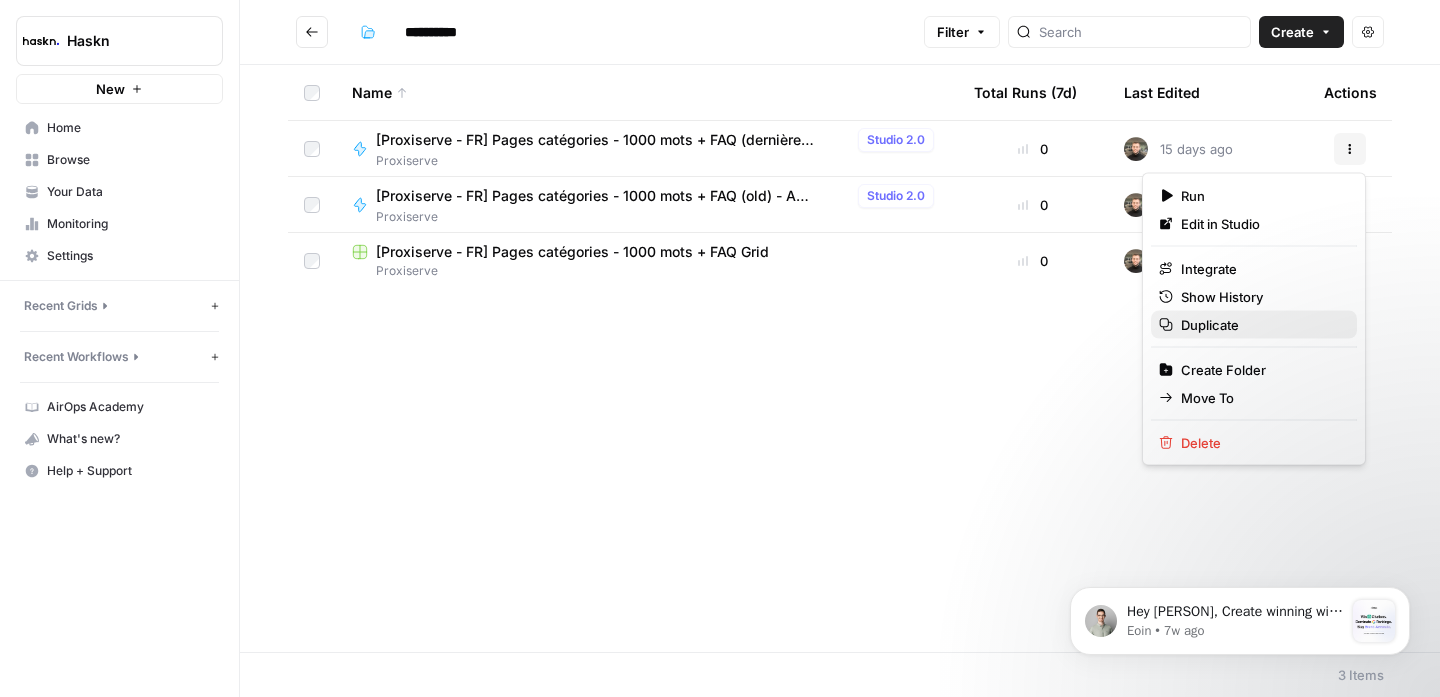 click on "Duplicate" at bounding box center [1261, 325] 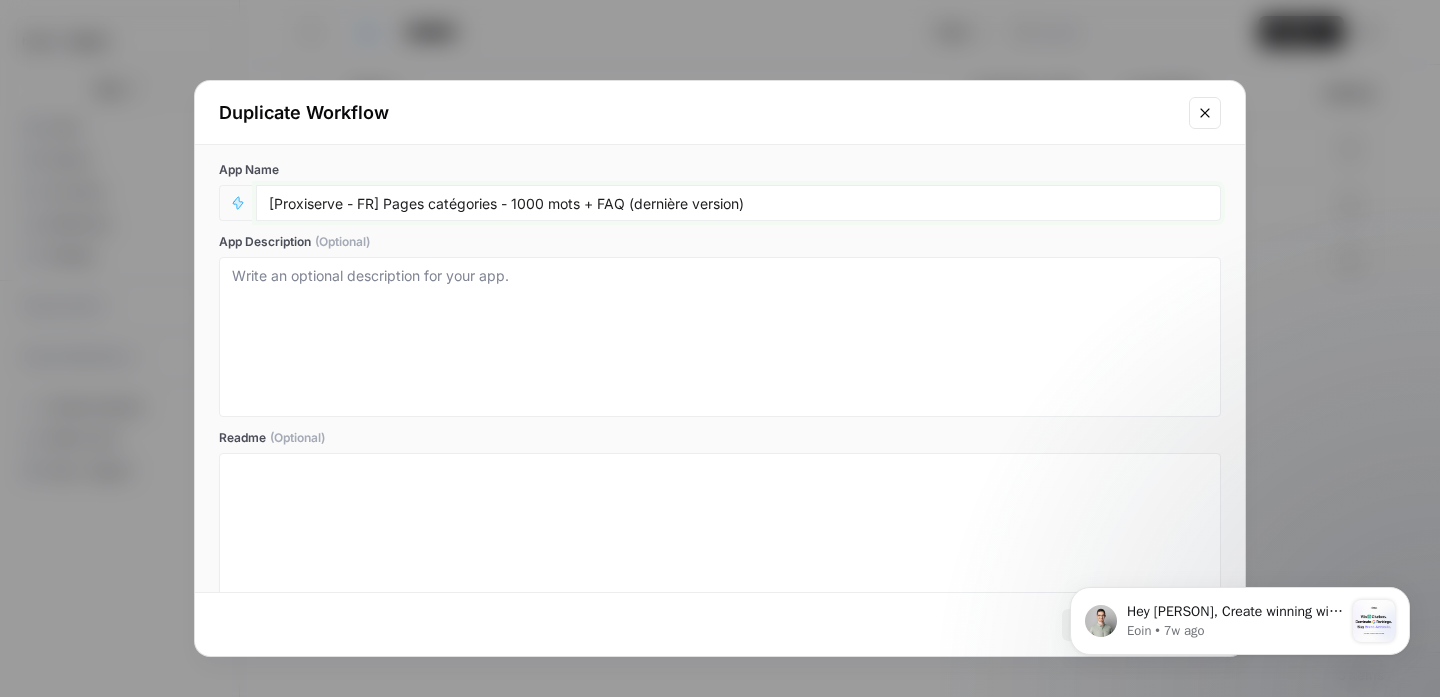 click on "[Proxiserve - FR] Pages catégories - 1000 mots + FAQ (dernière version)" at bounding box center (738, 203) 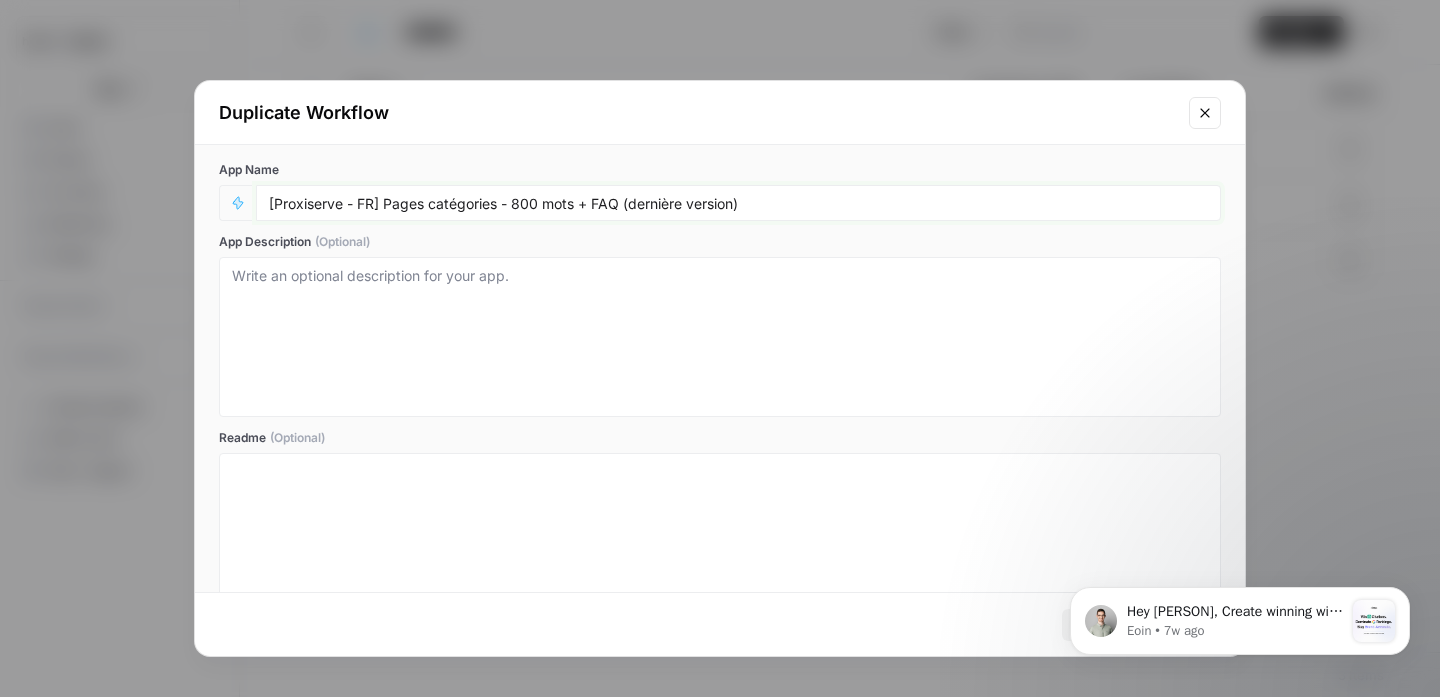 drag, startPoint x: 614, startPoint y: 205, endPoint x: 586, endPoint y: 201, distance: 28.284271 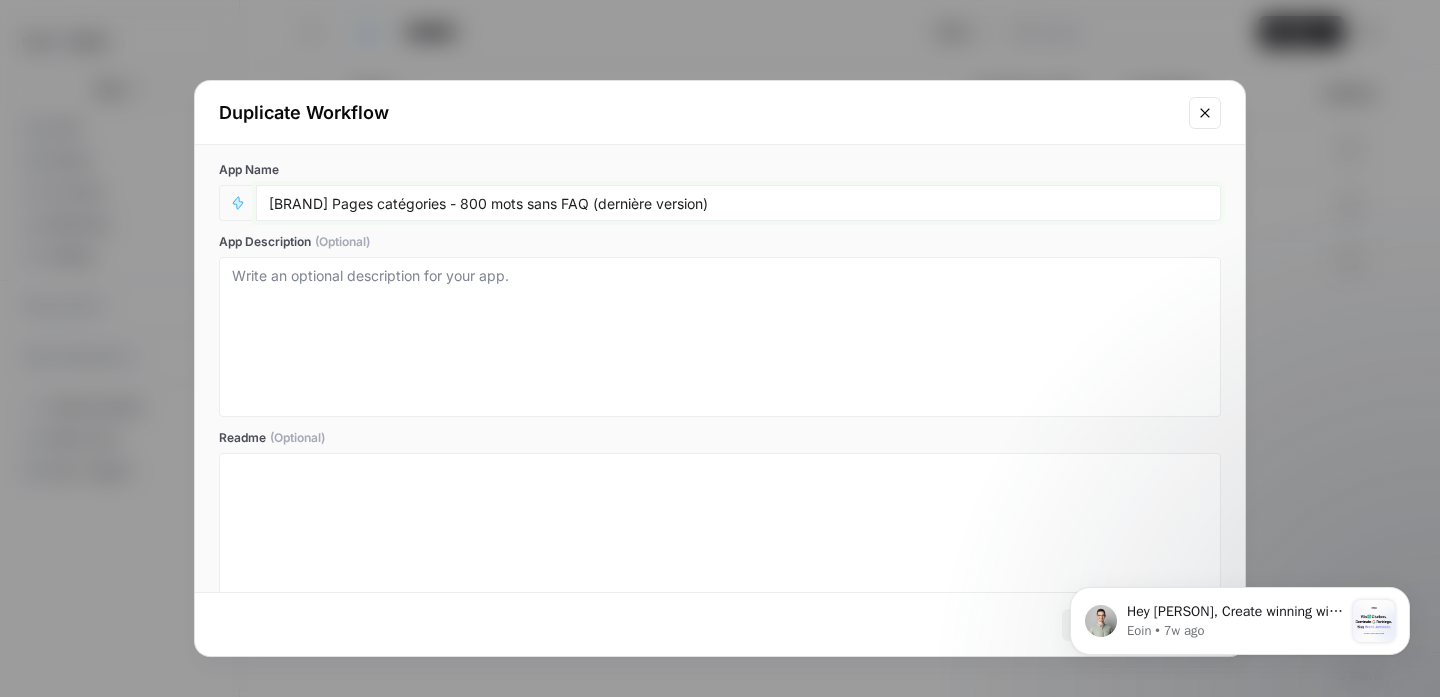 drag, startPoint x: 774, startPoint y: 201, endPoint x: 757, endPoint y: 202, distance: 17.029387 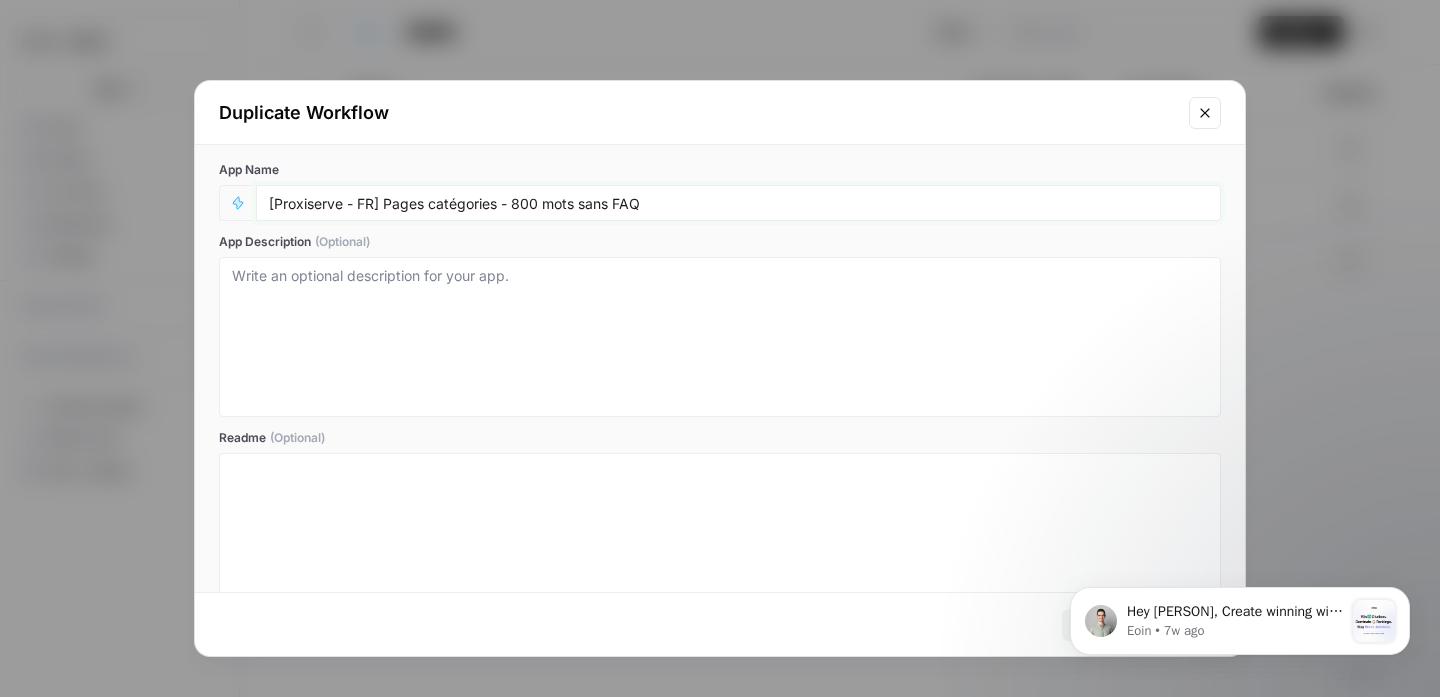 type on "[Proxiserve - FR] Pages catégories - 800 mots sans FAQ" 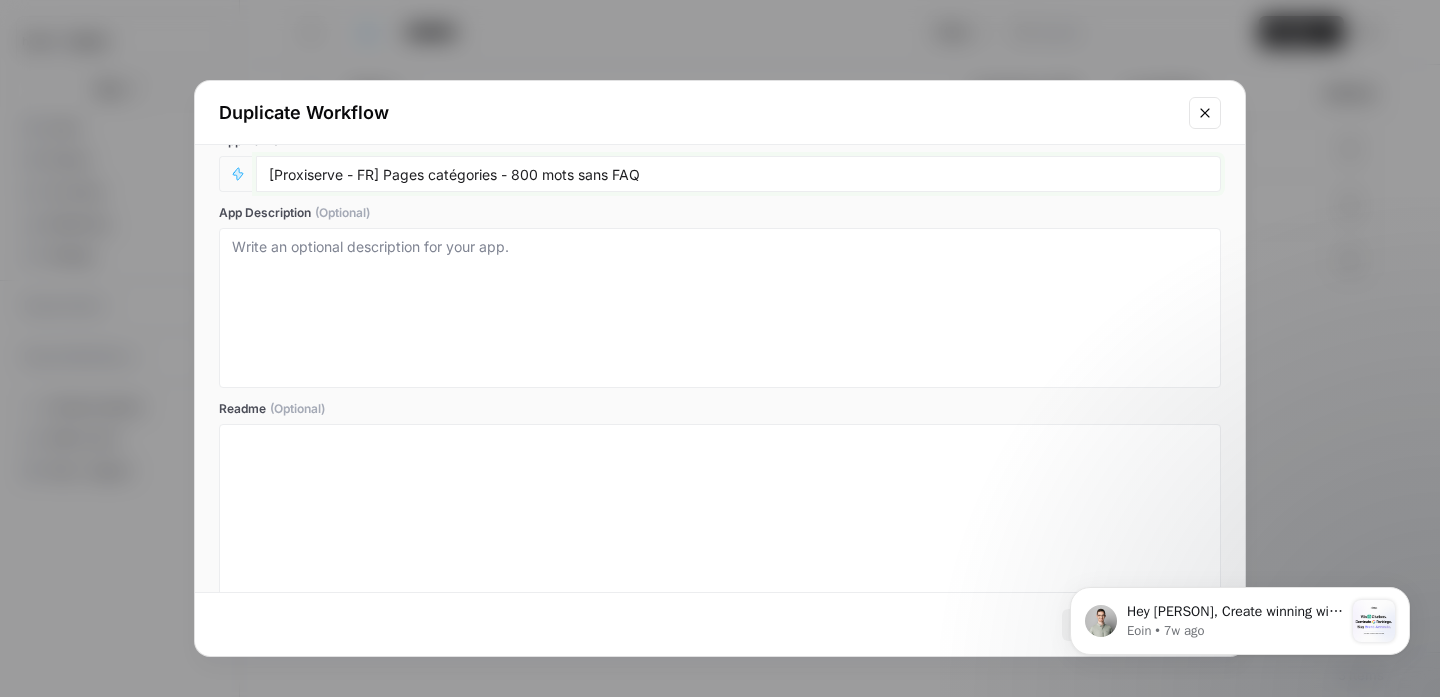scroll, scrollTop: 55, scrollLeft: 0, axis: vertical 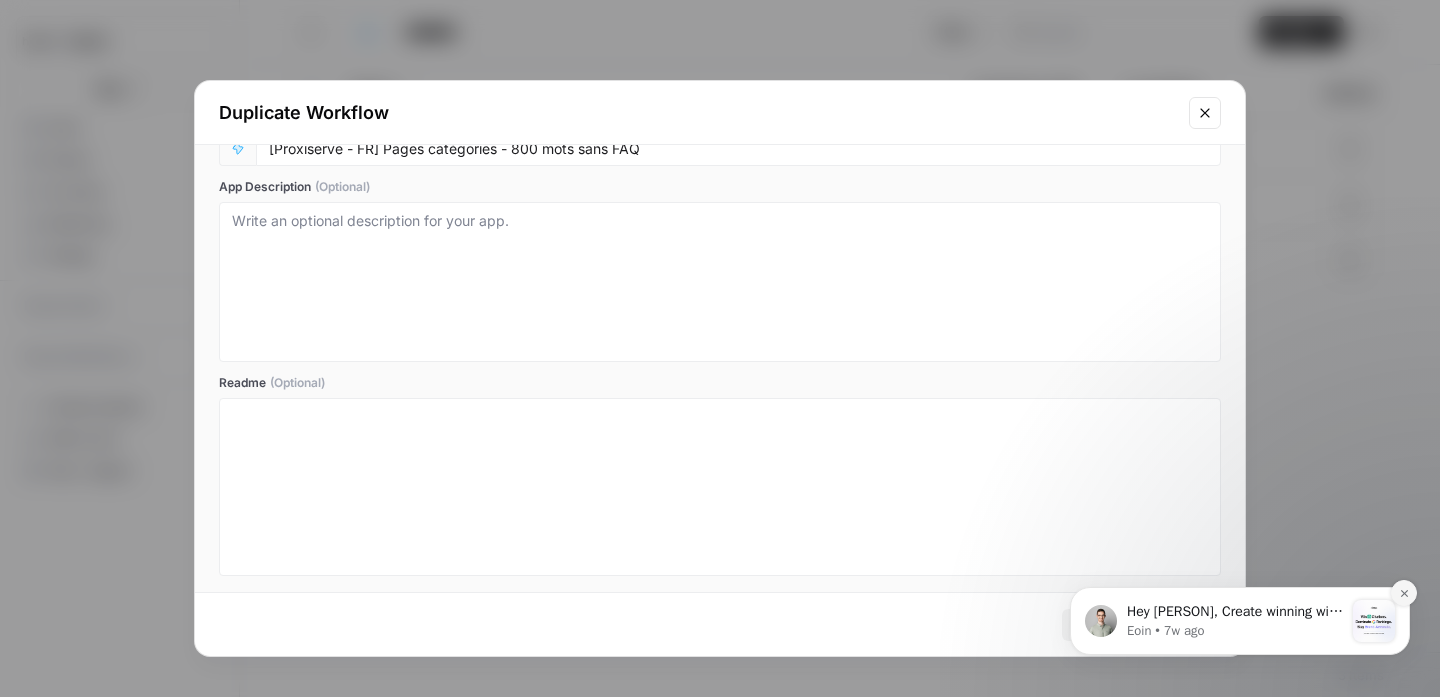 click 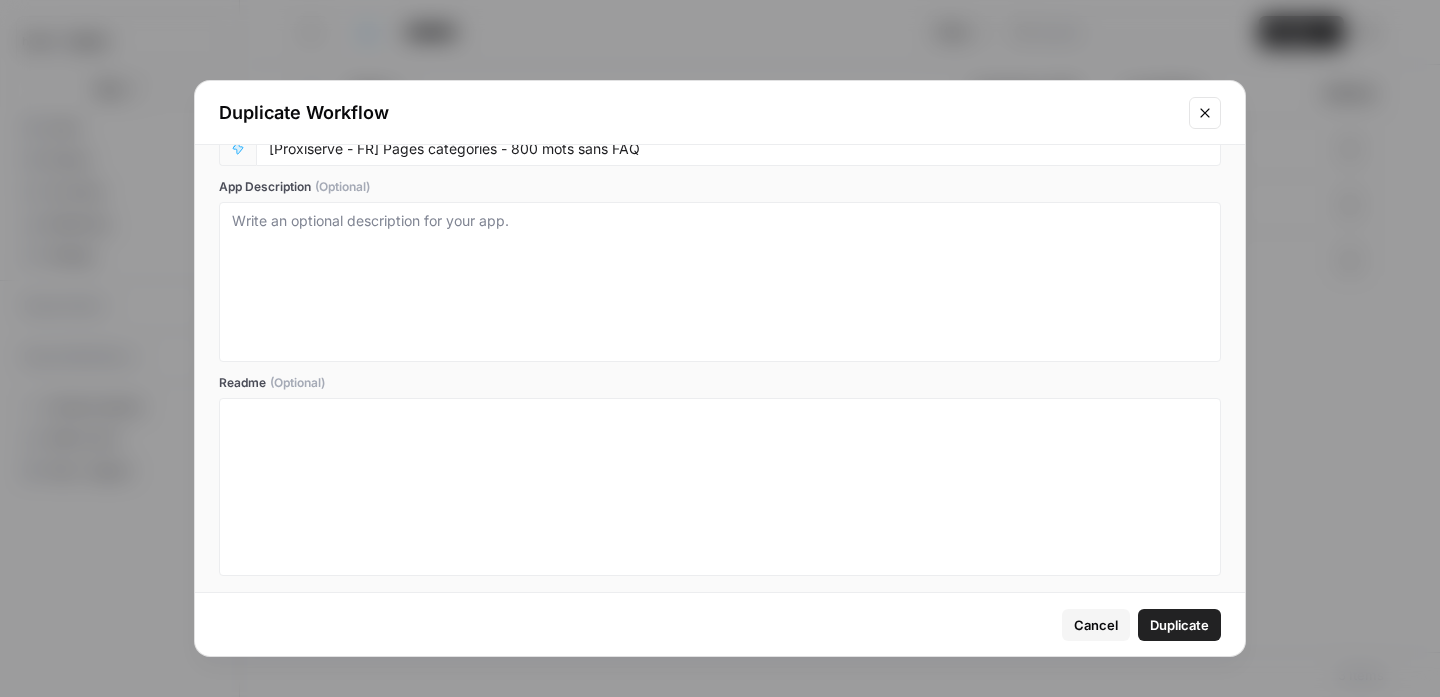 click on "Duplicate" at bounding box center [1179, 625] 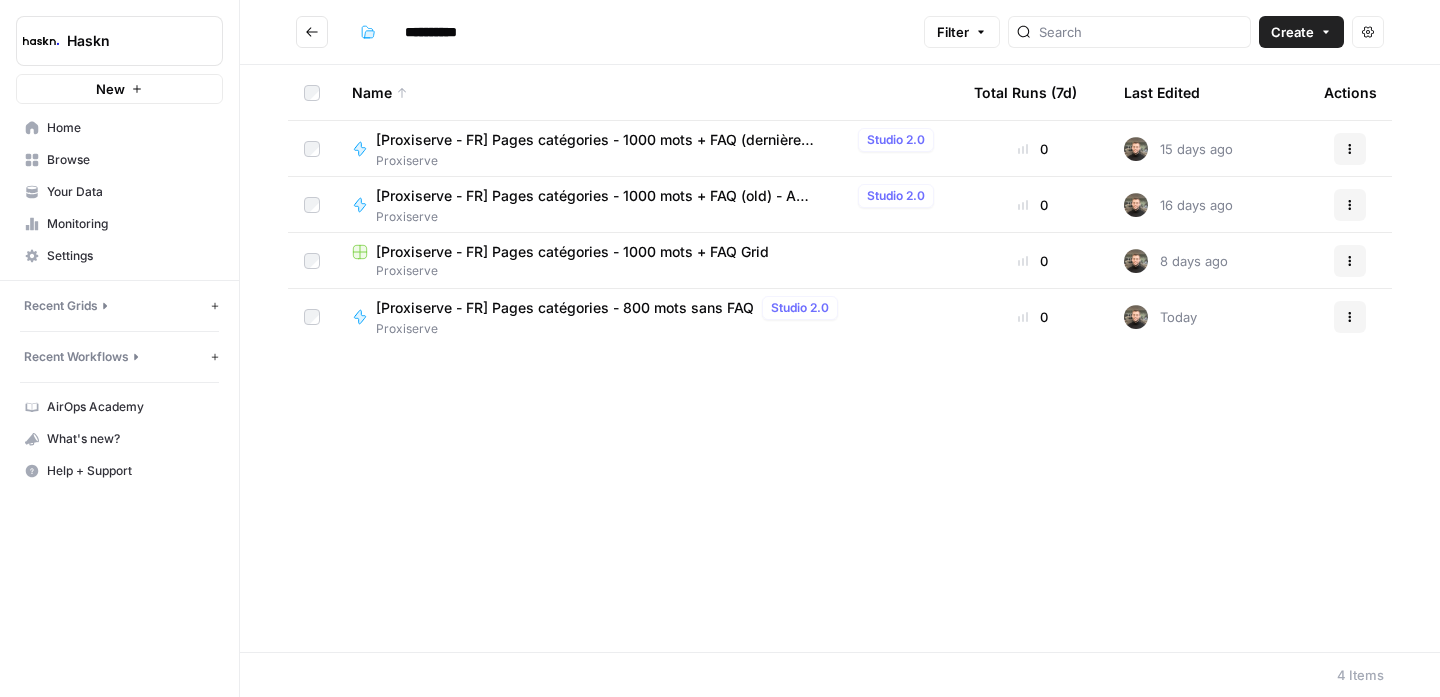 click on "[Proxiserve - FR] Pages catégories - 800 mots sans FAQ" at bounding box center (565, 308) 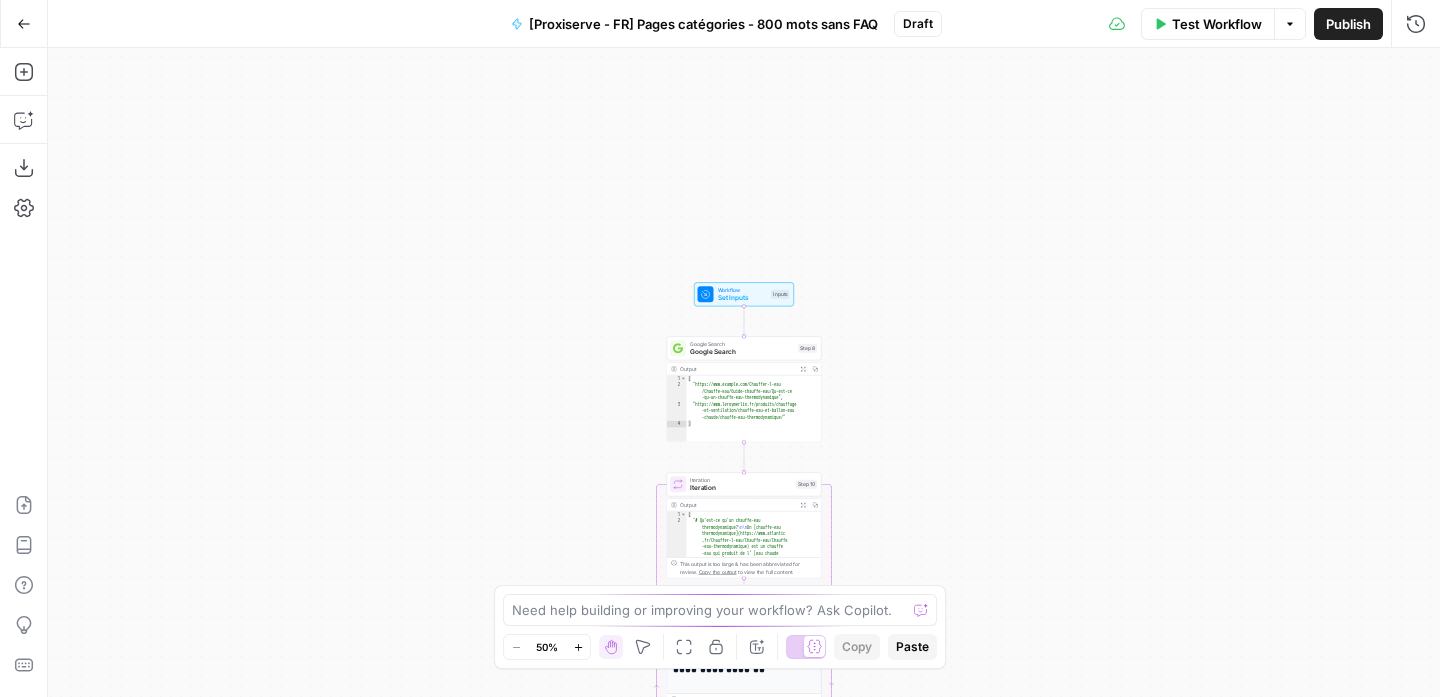 click on "Google Search" at bounding box center [742, 352] 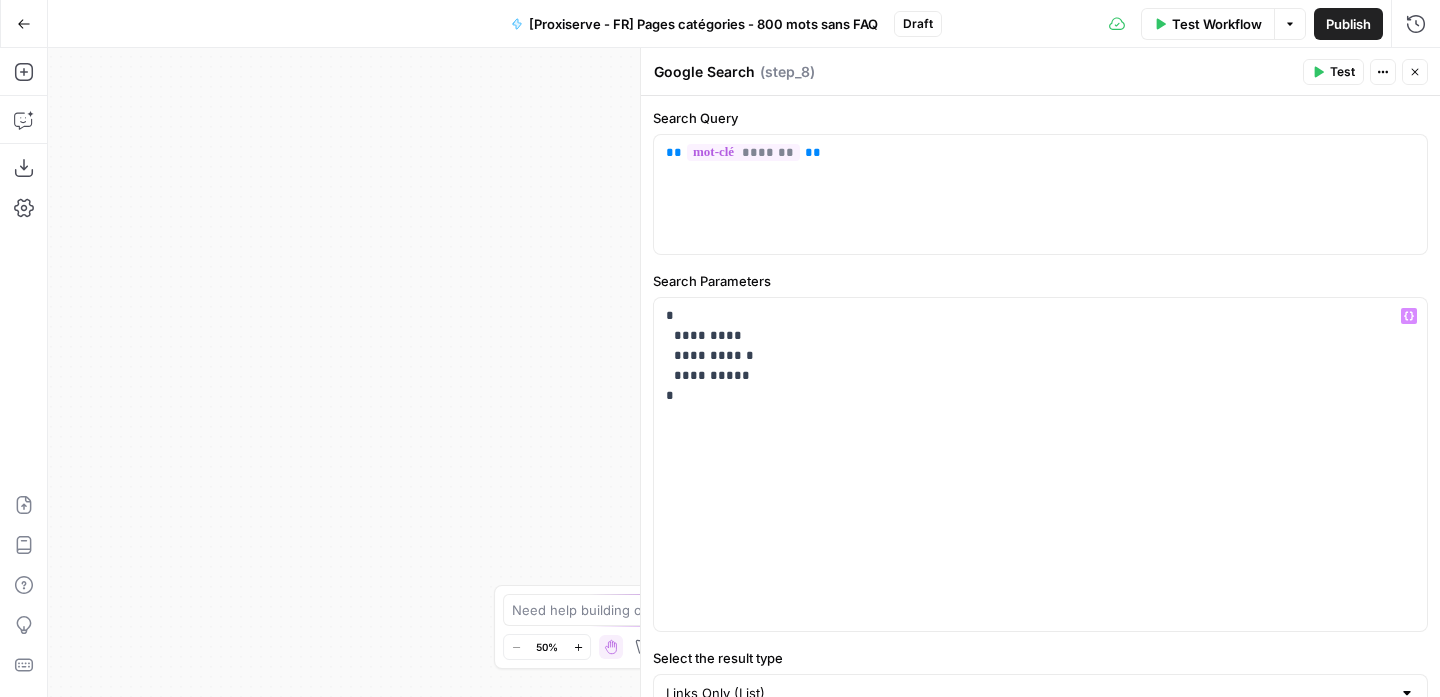 click on "Workflow Set Inputs Inputs Google Search Google Search Step 8 Output Expand Output Copy 1 2 3 4 [    "https://www.atlantic.fr/Chauffer-l-eau        /Chauffe-eau/Guide-chauffe-eau/Qu-est-ce        -qu-un-chauffe-eau-thermodynamique" ,    "https://www.leroymerlin.fr/produits/chauffage        -et-ventilation/chauffe-eau-et-ballon-eau        -chaude/chauffe-eau-thermodynamique/" ]     XXXXXXXXXXXXXXXXXXXXXXXXXXXXXXXXXXXXXXXXXXXXXXXXXXXXXXXXXXXXXXXXXXXXXXXXXXXXXXXXXXXXXXXXXXXXXXXXXXXXXXXXXXXXXXXXXXXXXXXXXXXXXXXXXXXXXXXXXXXXXXXXXXXXXXXXXXXXXXXXXXXXXXXXXXXXXXXXXXXXXXXXXXXXXXXXXXXXXXXXXXXXXXXXXXXXXXXXXXXXXXXXXXXXXXXXXXXXXXXXXXXXXXXXXXXXXXXXXXXXXXXXXXXXXXXXXXXXXXXXXXXXXXXXXXXXXXXXXXXXXXXXXXXXXXXXXXXXXXXXXXXXXXXXXXXXXXXXXXXXXXXXXXXXXXXXXXXXXXXXXXXXXXXXXXXXXXXXXXXXXXXXXXXXXXXXXXXXXXXXXXXXXXXXXXXXXXXXXXXXXXXXXXXXXXXXXXXXXXXXXXXXXXXXXXXXXXXXXXXXXXXXXXXXXXXXXXXXXXXXXXXXXXXXXXXXXXXXXXXXXXXXXXXXXXXX Loop Iteration Iteration Step 10 Output Expand Output Copy 1 2 [           thermodynamique? Un" at bounding box center [744, 372] 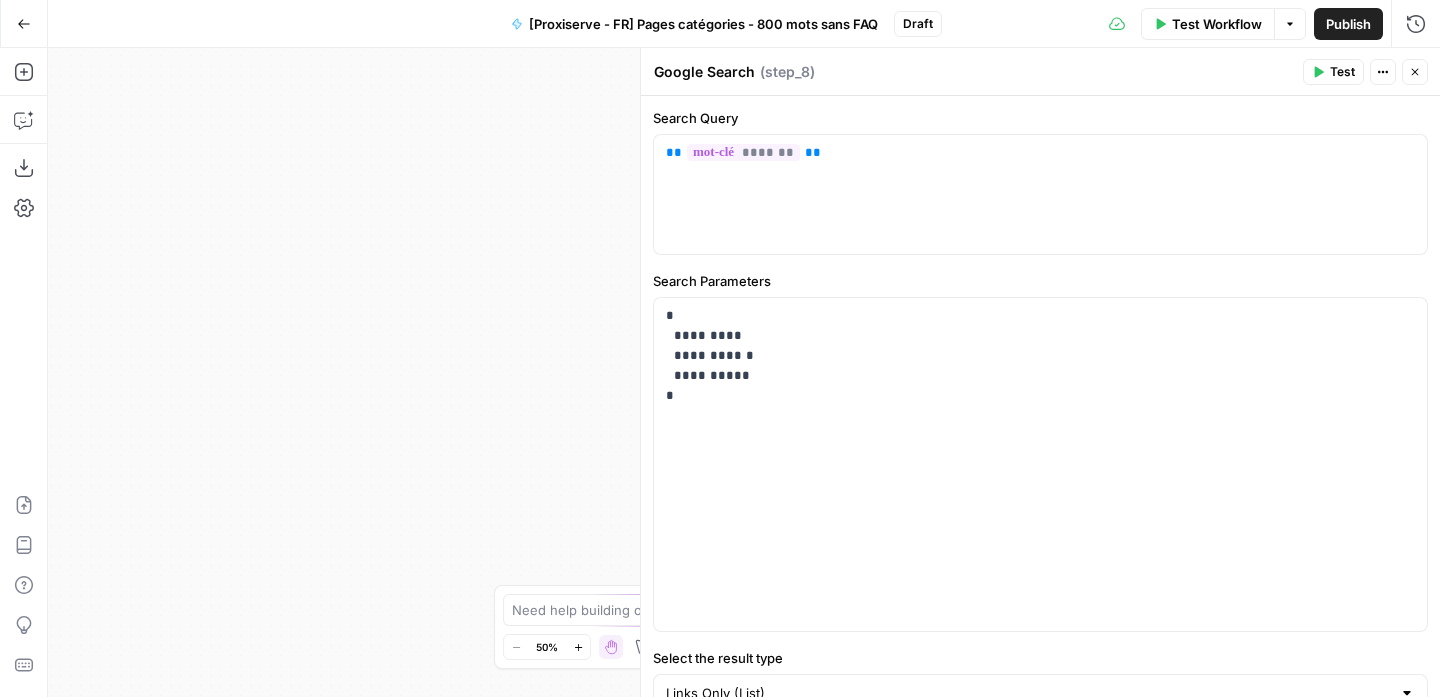 click 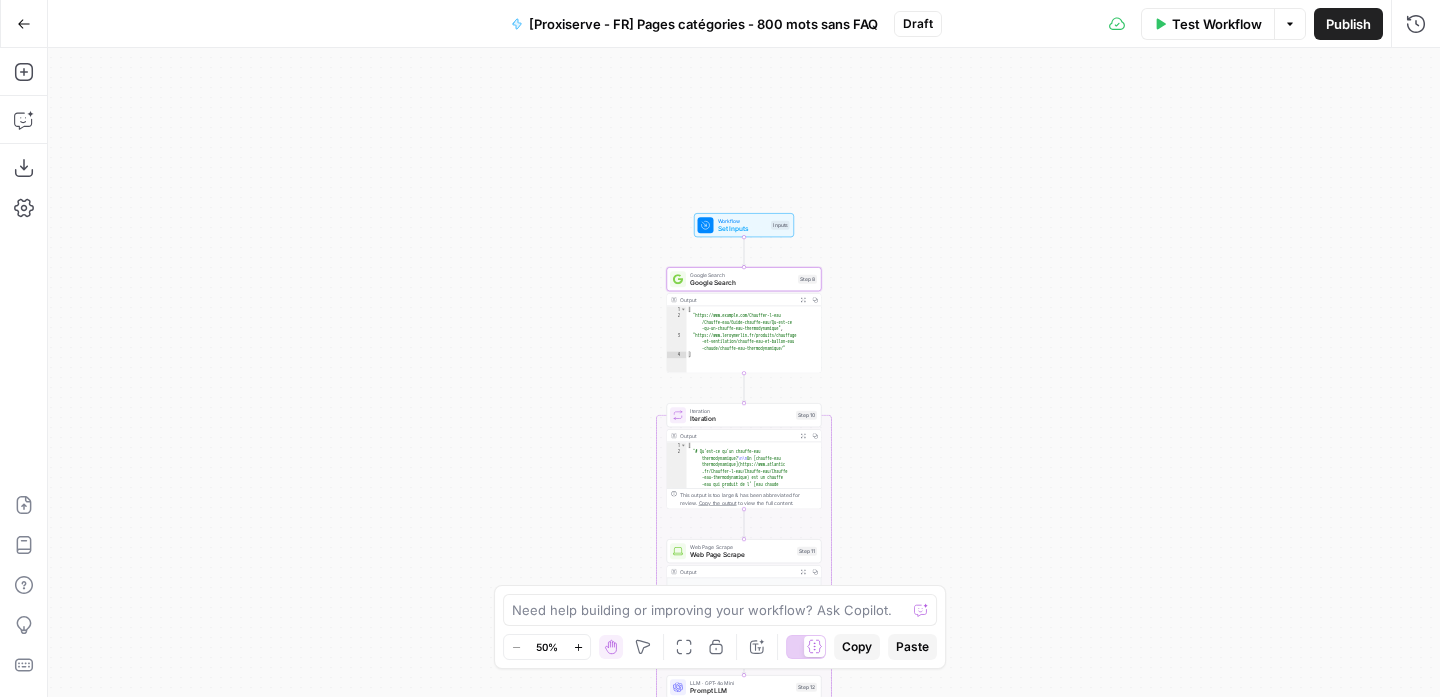 click on "Iteration" at bounding box center (741, 419) 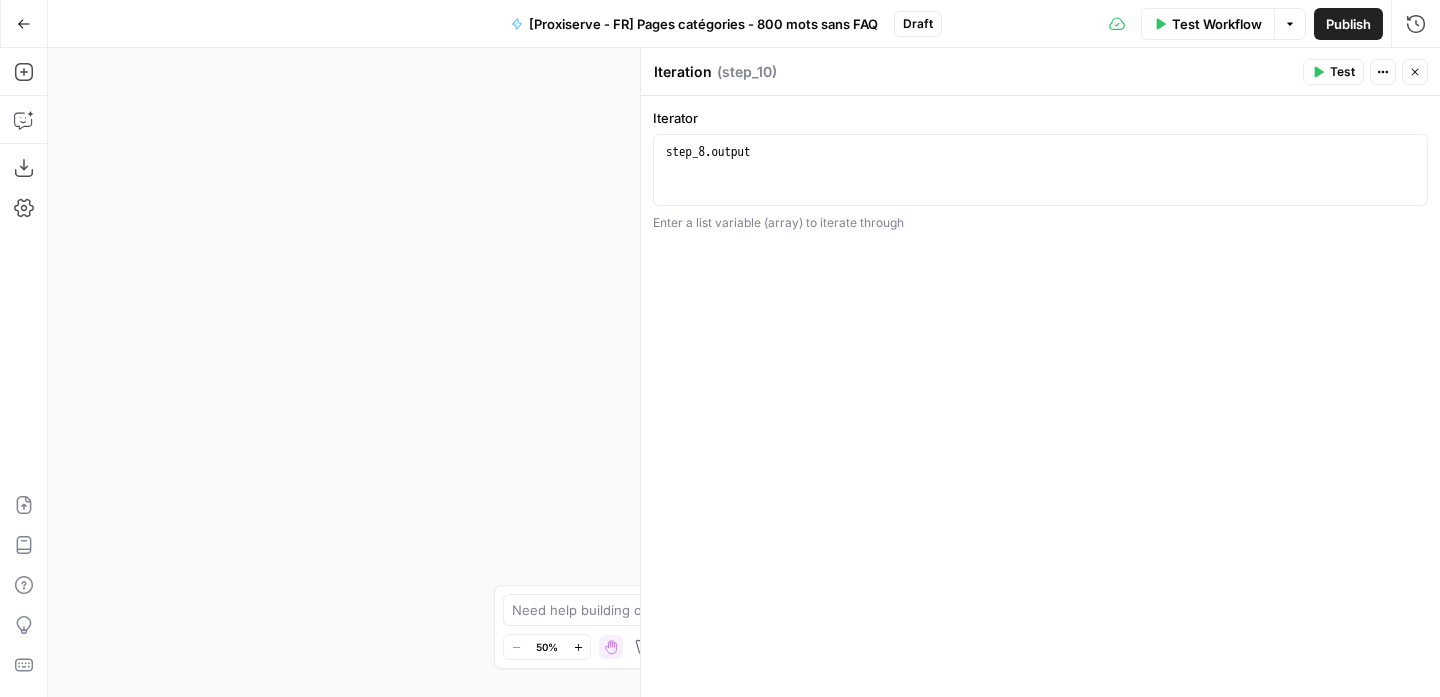 drag, startPoint x: 519, startPoint y: 298, endPoint x: 540, endPoint y: 291, distance: 22.135944 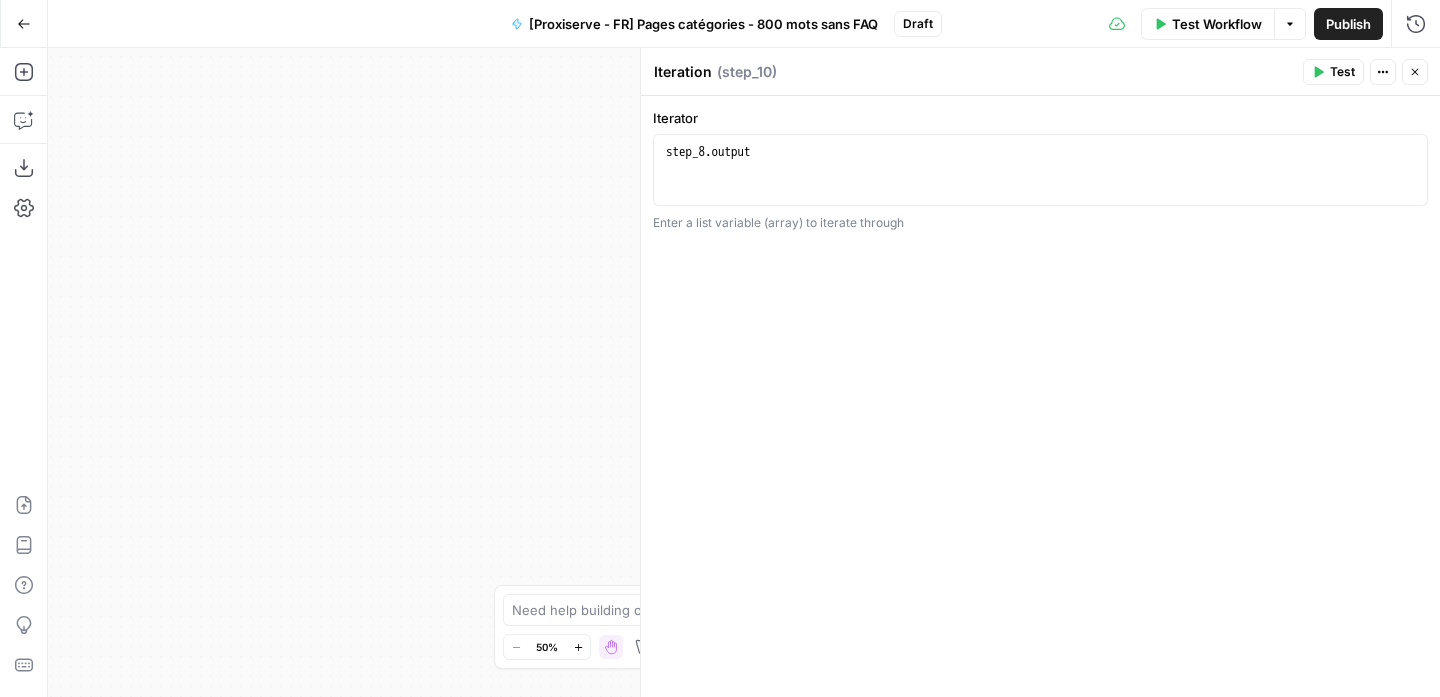 click on "Close" at bounding box center [1415, 72] 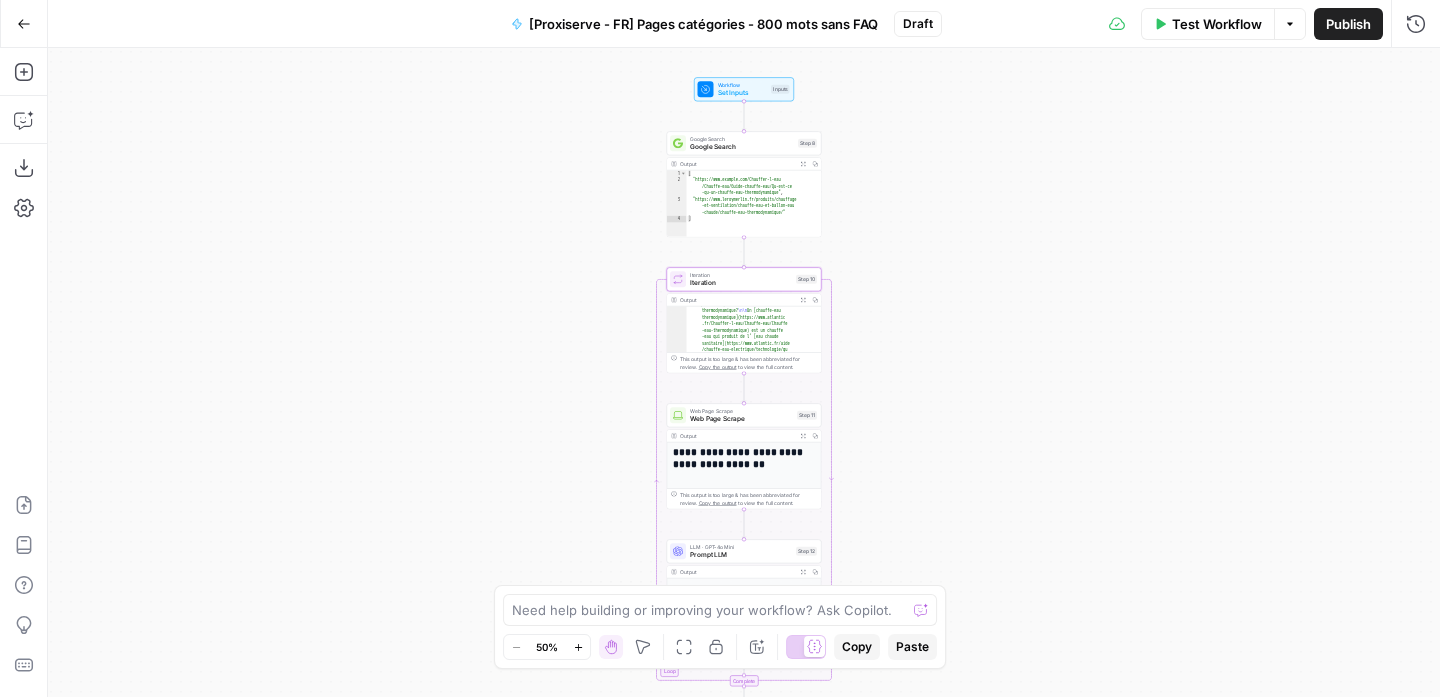 scroll, scrollTop: 23, scrollLeft: 0, axis: vertical 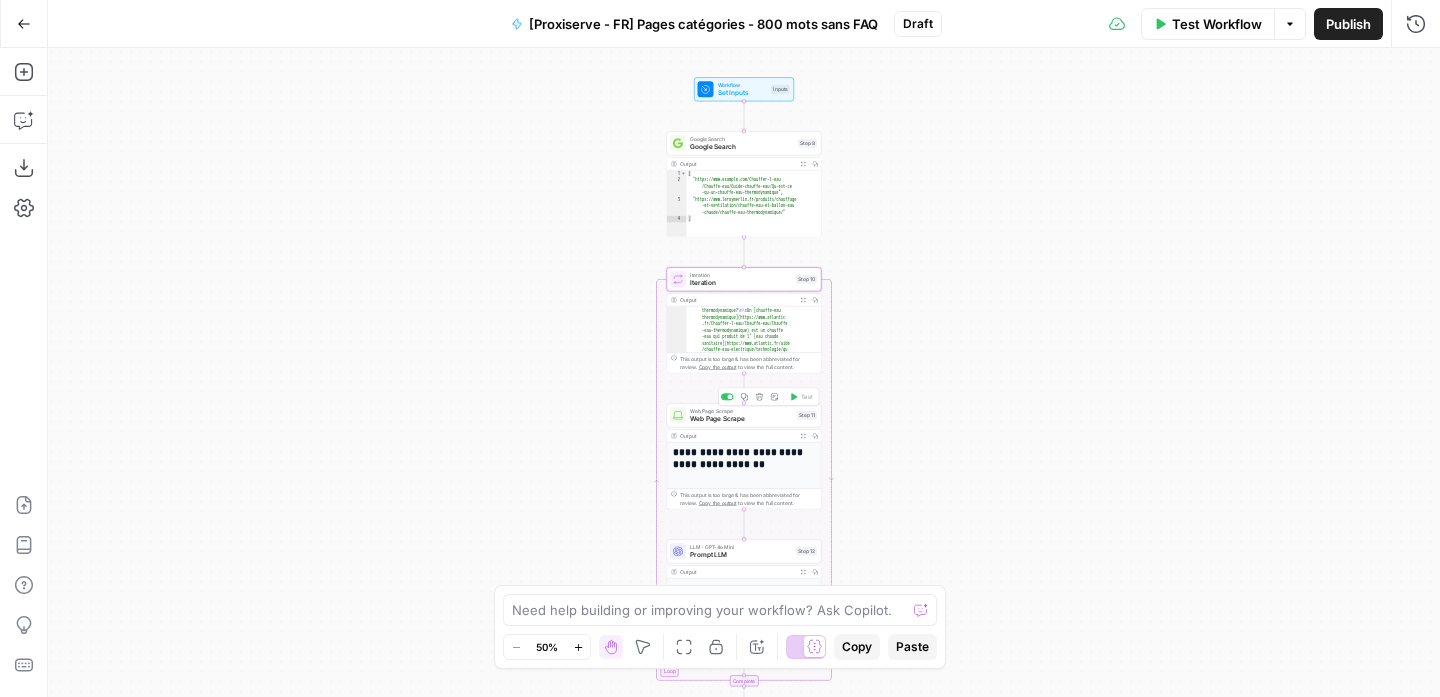 click on "Web Page Scrape Web Page Scrape Step 11 Copy step Delete step Add Note Test" at bounding box center [744, 415] 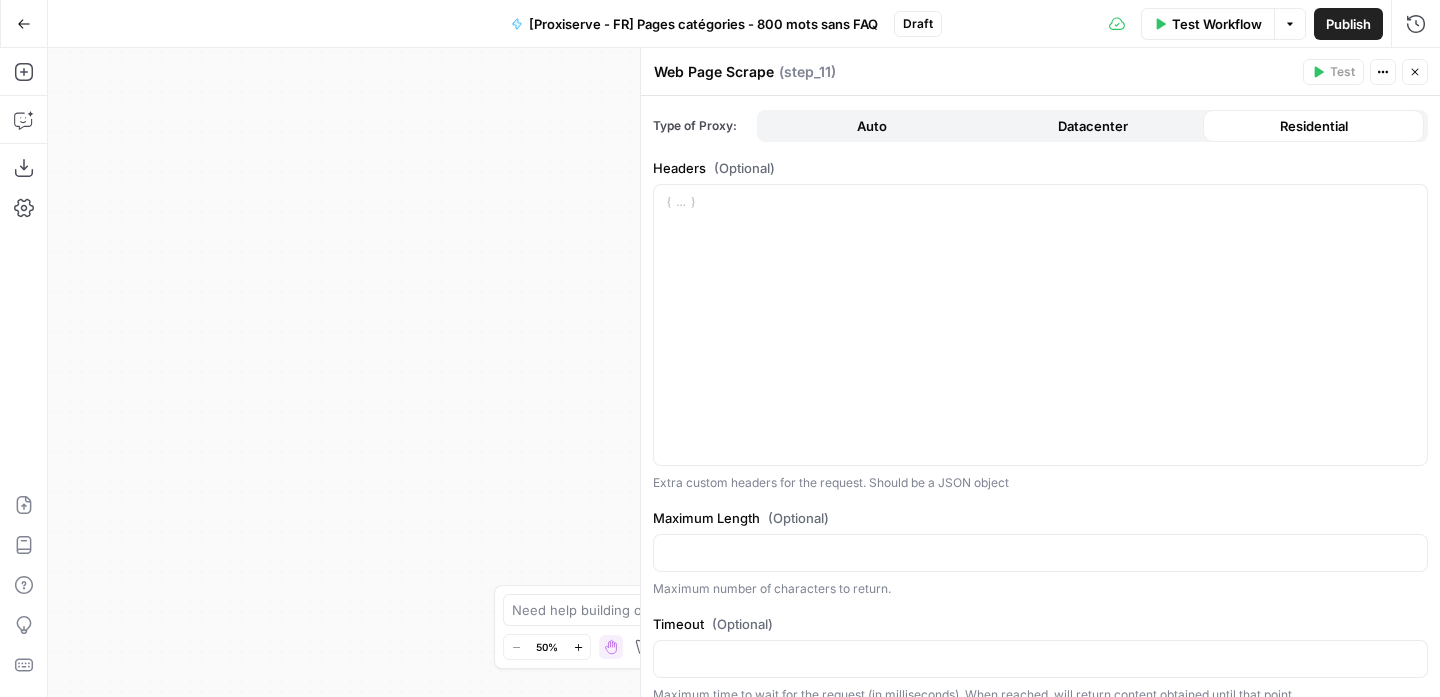 scroll, scrollTop: 500, scrollLeft: 0, axis: vertical 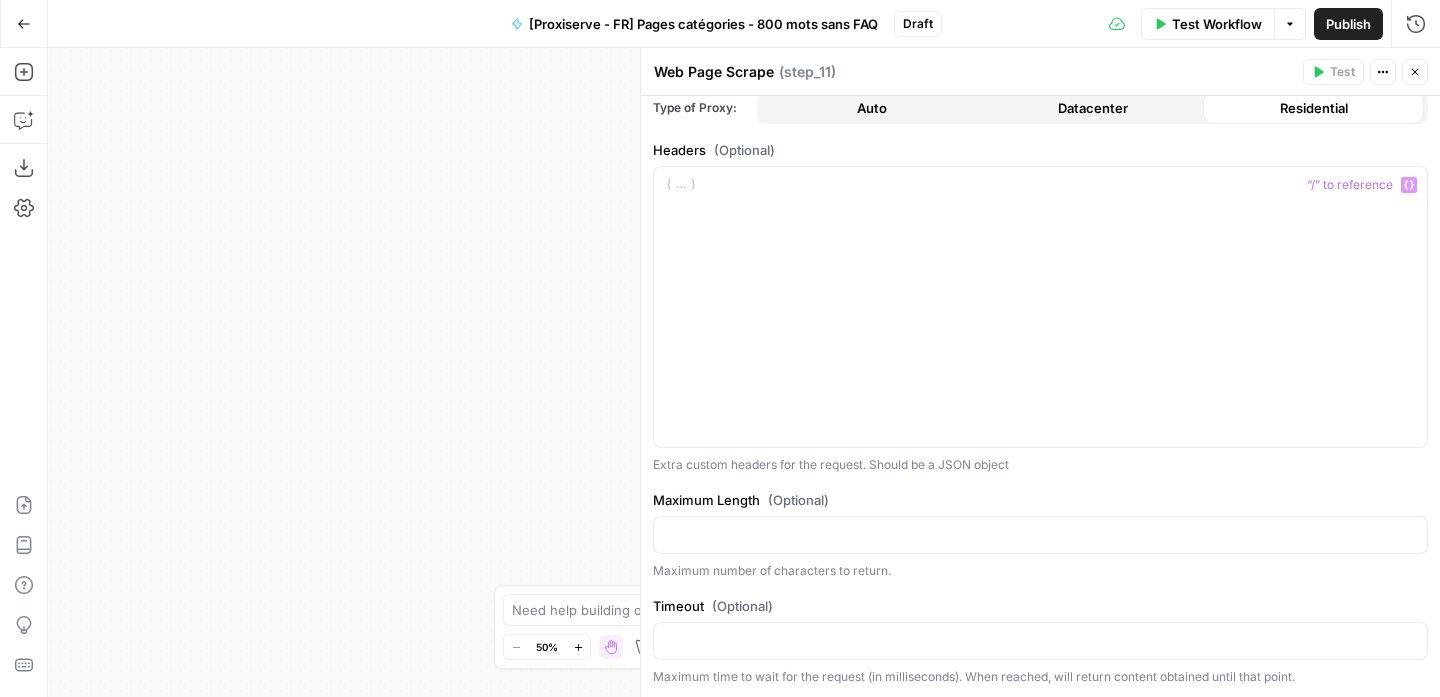 click on "Workflow Set Inputs Inputs Google Search Google Search Step 8 Output Expand Output Copy 1 2 3 4 [ "https://www.example.com/Chauffer-l-eau /Chauffe-eau/Guide-chauffe-eau/Qu-est -qu-un-chauffe-eau-thermodynamique" , "https://www.leroymerlin.fr/produits/chauffage -et-ventilation/chauffe-eau-et-ballon-eau -chaude/chauffe-eau-thermodynamique/" ] XXXXXXXXXXXXXXXXXXXXXXXXXXXXXXXXXXXXXXXXXXXXXXXXXXXXXXXXXXXXXXXXXXXXXXXXXXXXXXXXXXXXXXXXXXXXXXXXXXXXXXXXXXXXXXXXXXXXXXXXXXXXXXXXXXXXXXXXXXXXXXXXXXXXXXXXXXXXXXXXXXXXXXXXXXXXXXXXXXXXXXXXXXXXXXXXXXXXXXXXXXXXXXXXXXXXXXXXXXXXXXXXXXXXXXXXXXXXXXXXXXXXXXXXXXXXXXXXXXXXXXXXXXXXXXXXXXXXXXXXXXXXXXXXXXXXXXXXXXXXXXXXXXXXXXXXXXXXXXXXXXXXXXXXXXXXXXXXXXXXXXXXXXXXXXXXXXXXXXXXXXXXXXXXXXXXXXXXXXXXXXXXXXXXXXXXXXXXXXXXXXXXXXXXXXXXXXXXXXXXXXXXXXXXXXXXXXXXXXXXXXXXXXXXXXXXXXXXXXXXXXXXXXXXXXXXXXXXXXXXXXXXXXXXXXXXXXXXXXXXXXXXXXXXXXXX Loop Iteration Iteration Step 10 Output Expand Output Copy 2 3 "# Qu’est-ce qu’un chauffe-eau" at bounding box center (744, 372) 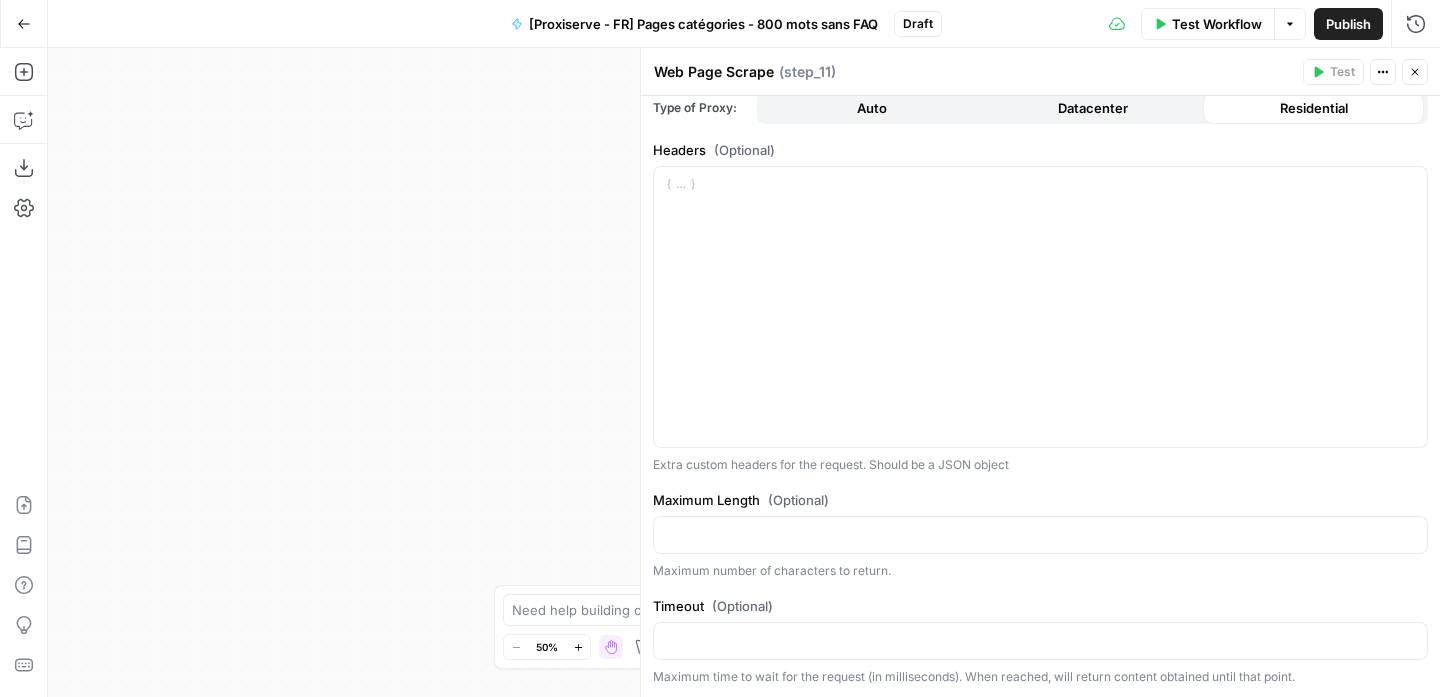 click 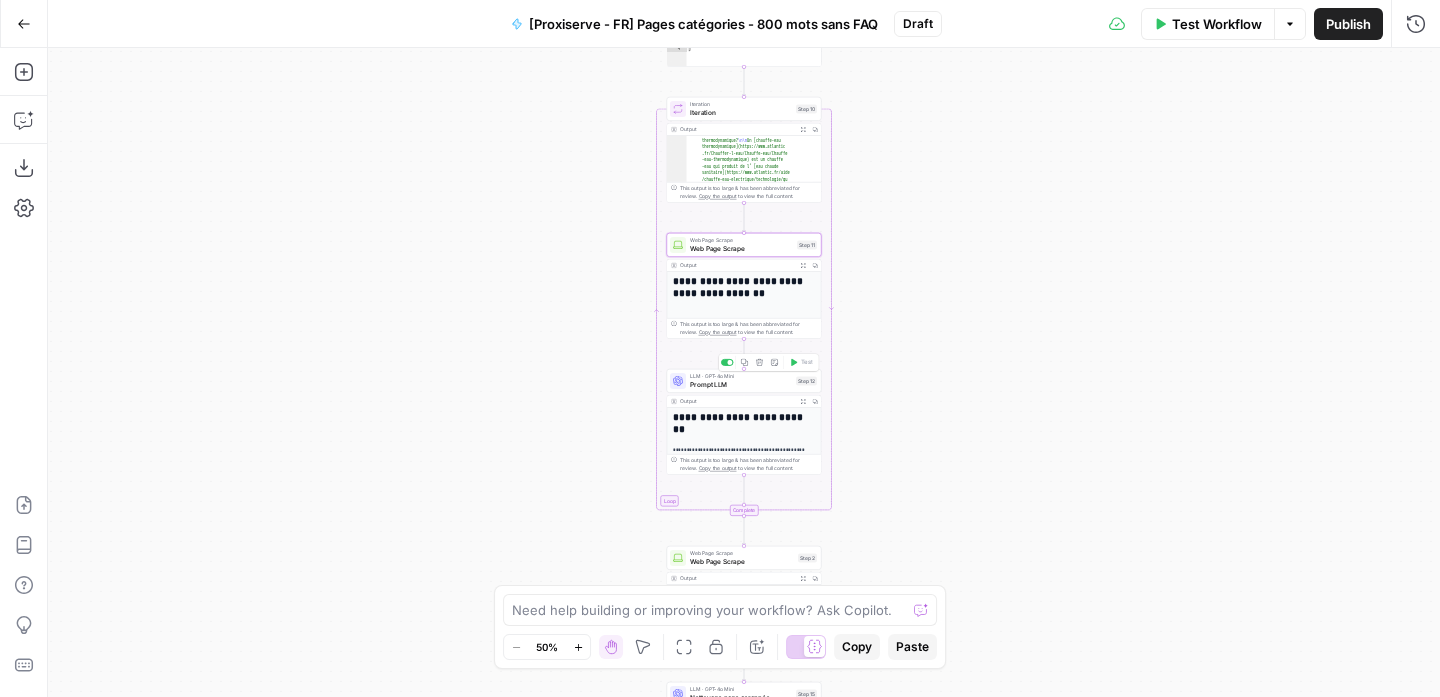 click on "Prompt LLM" at bounding box center (741, 384) 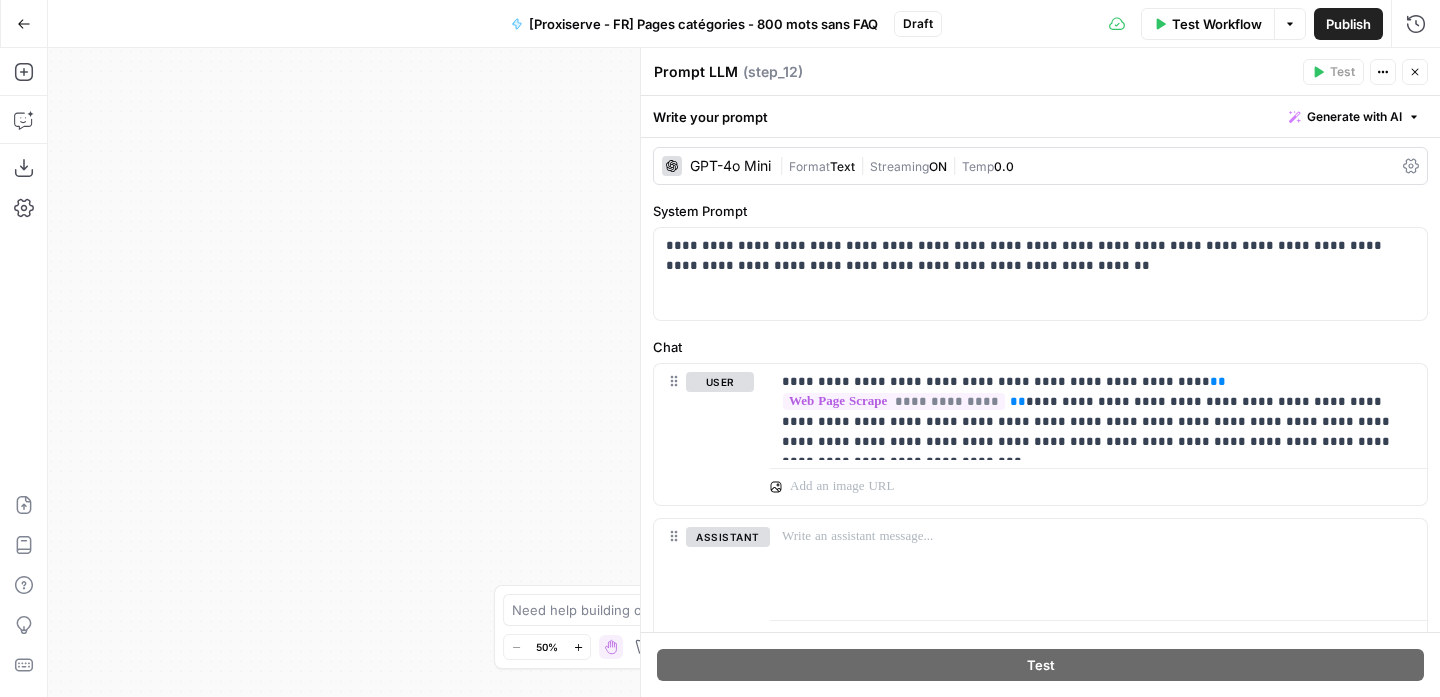 scroll, scrollTop: 0, scrollLeft: 0, axis: both 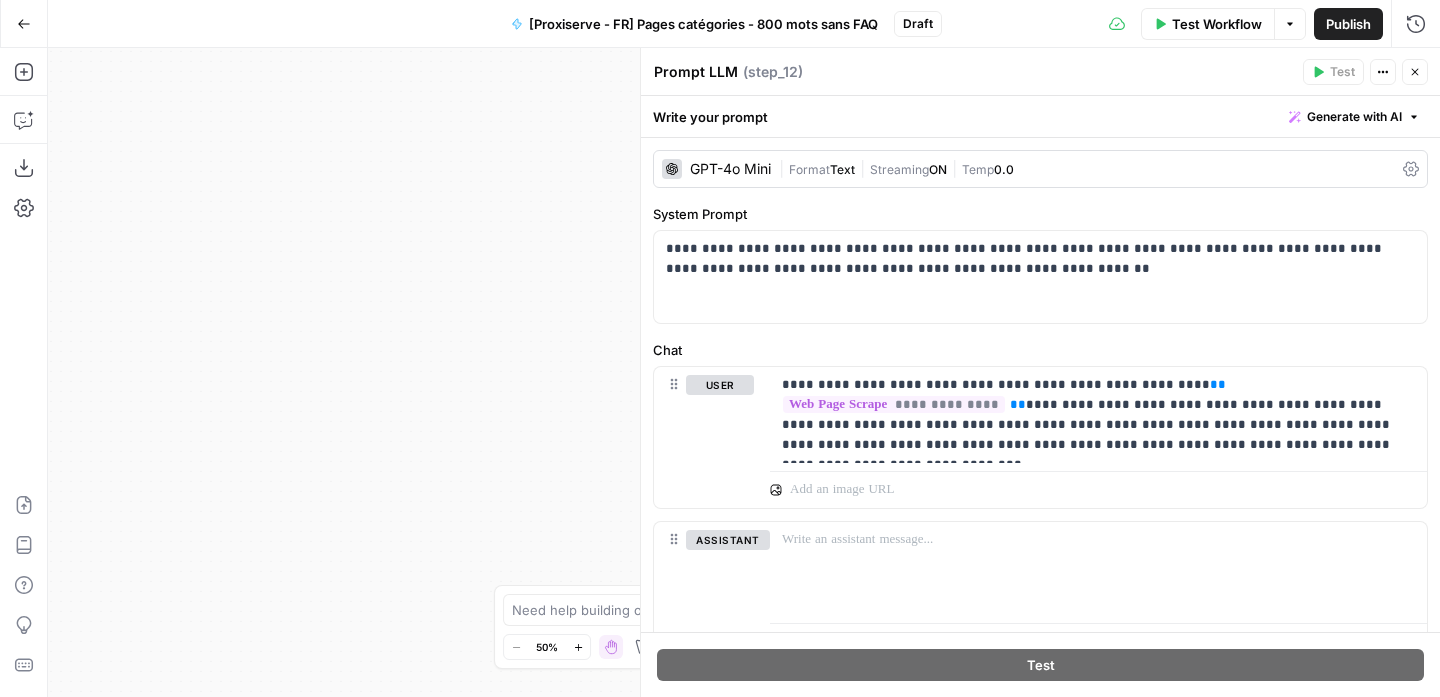 click 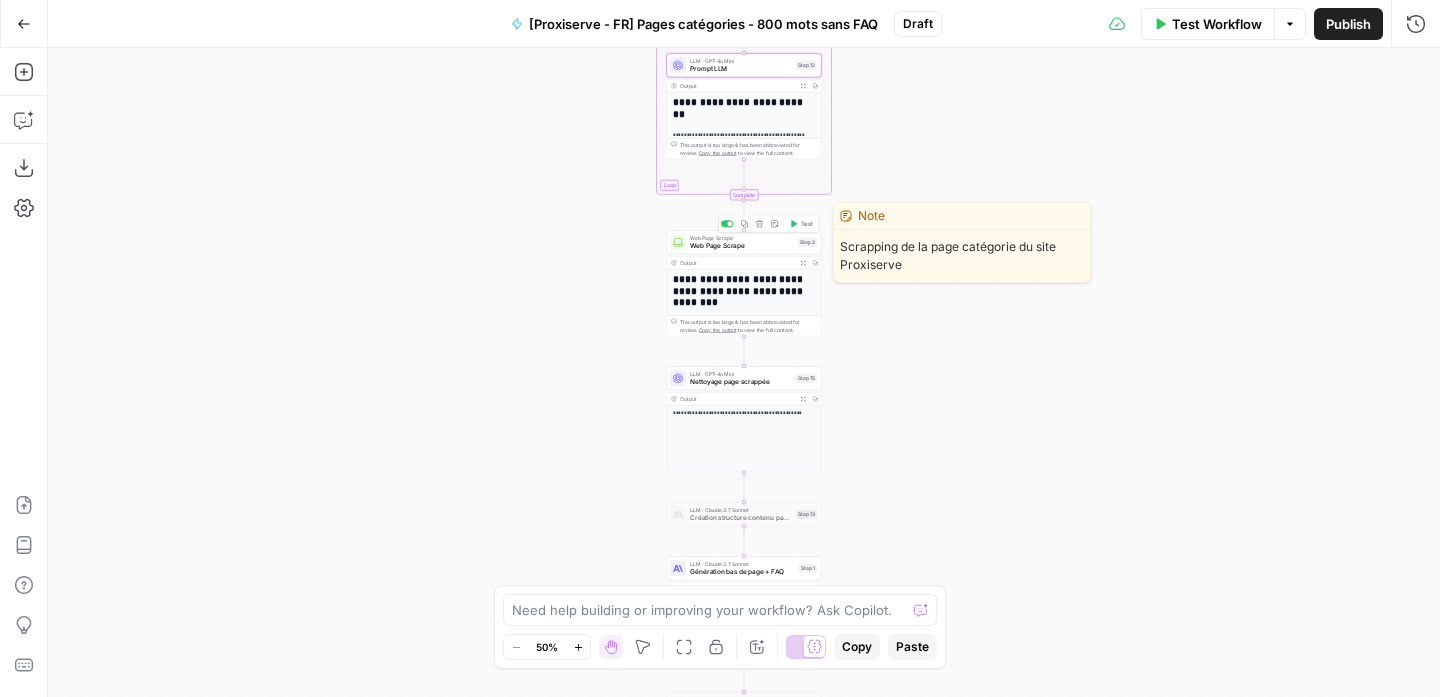 click on "Web Page Scrape" at bounding box center (742, 246) 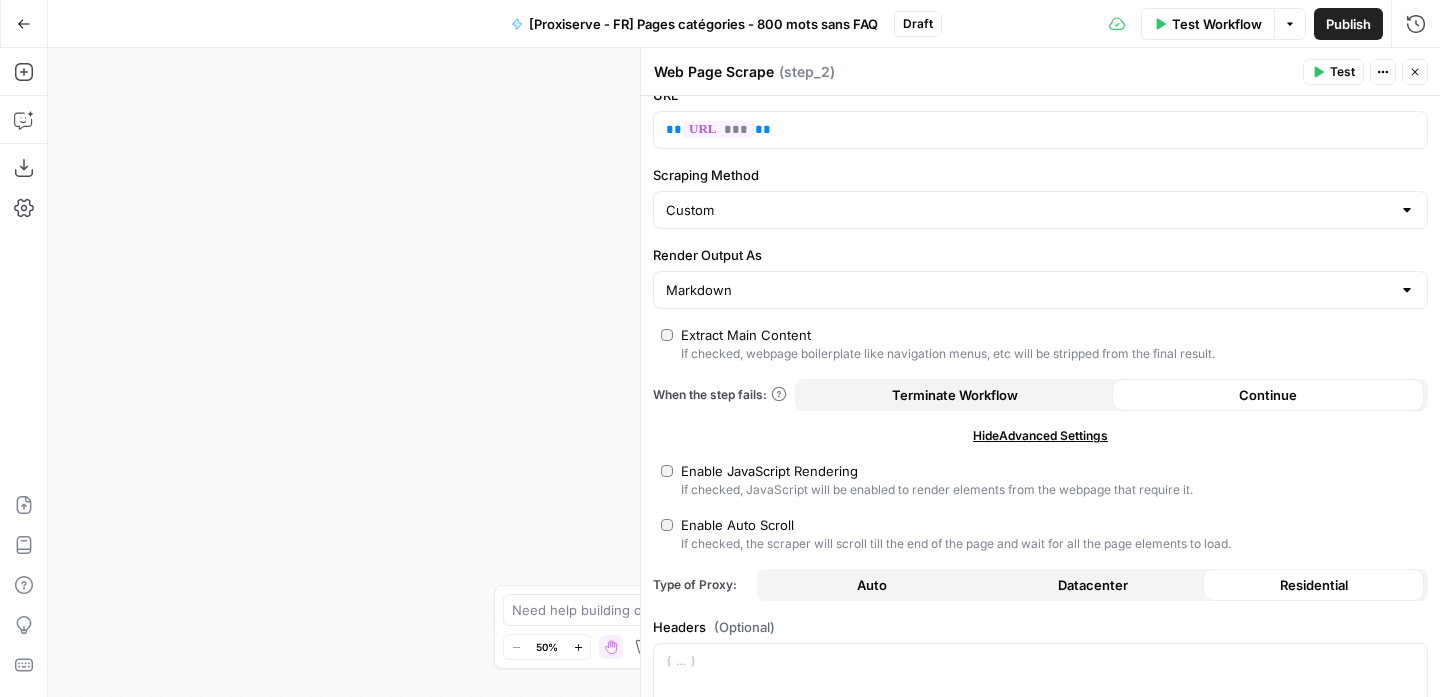 scroll, scrollTop: 297, scrollLeft: 0, axis: vertical 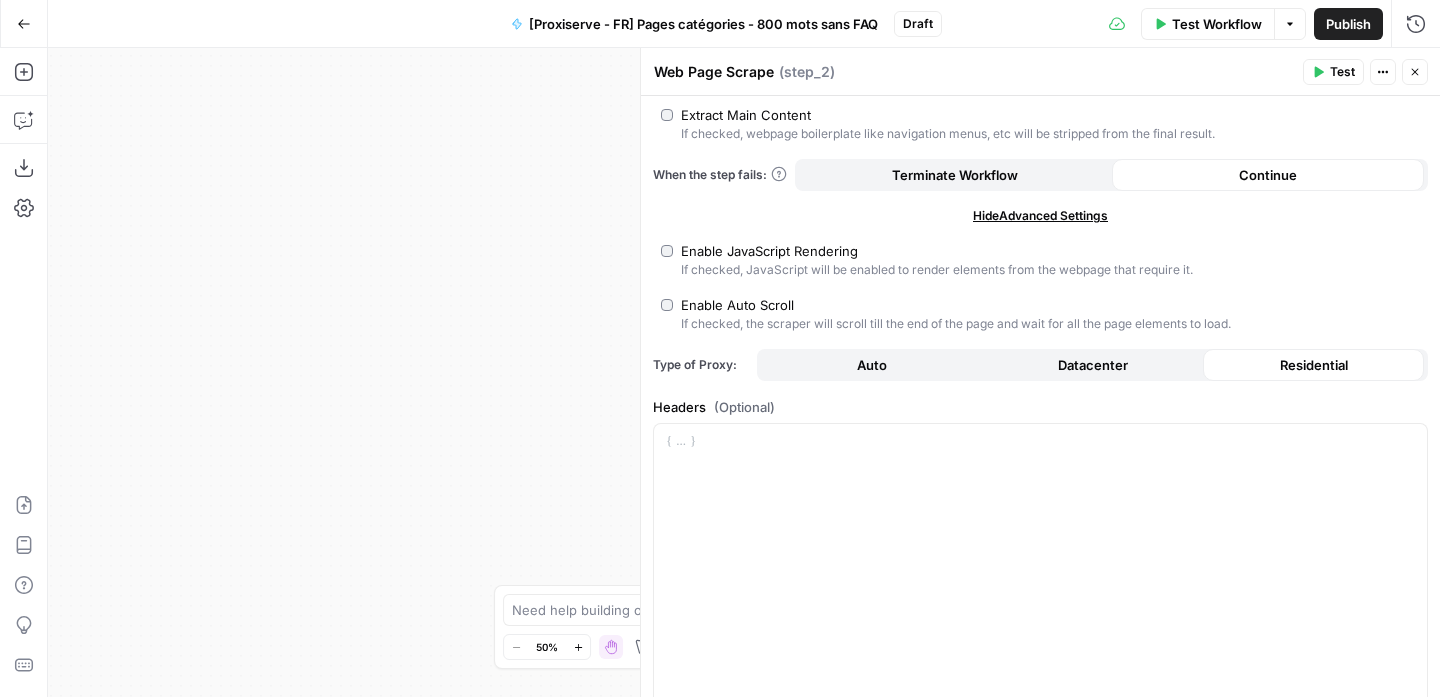 click on "Close" at bounding box center [1415, 72] 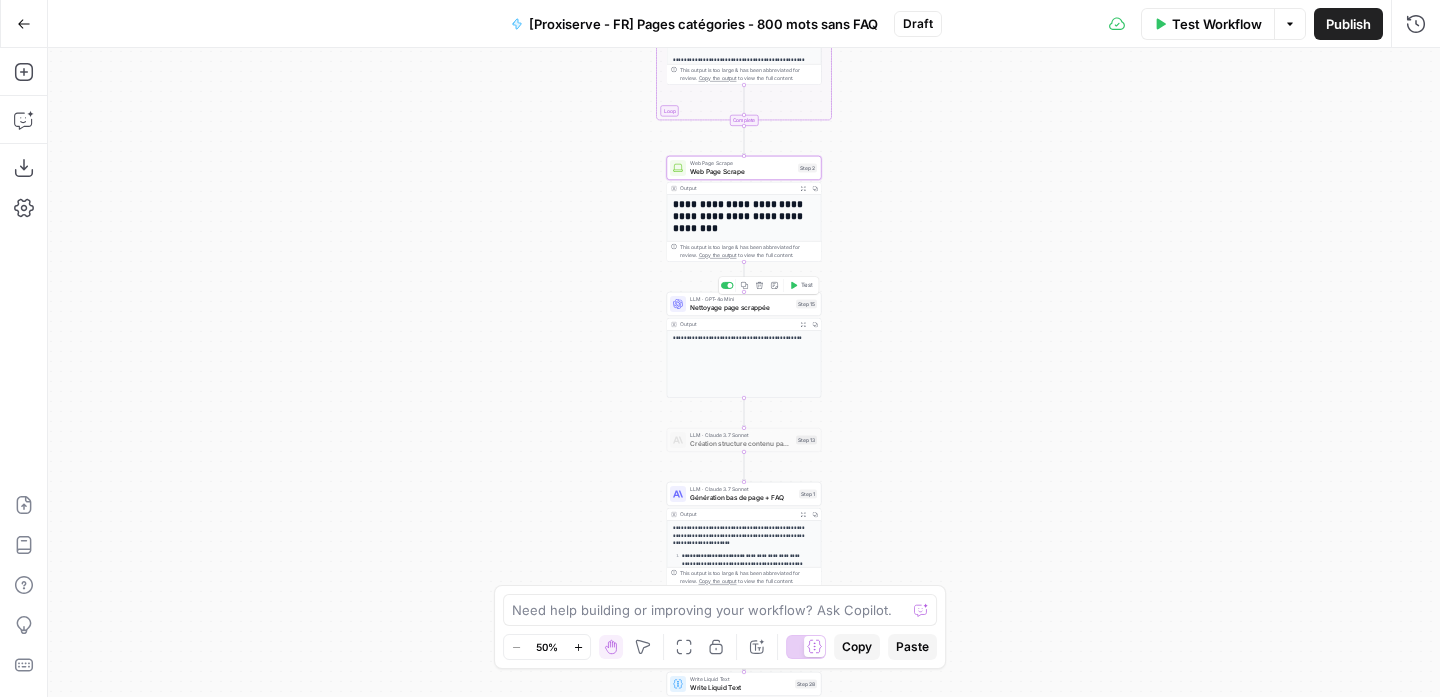 click on "/storage/images/_aliases/gallery/7/7/2" at bounding box center [741, 307] 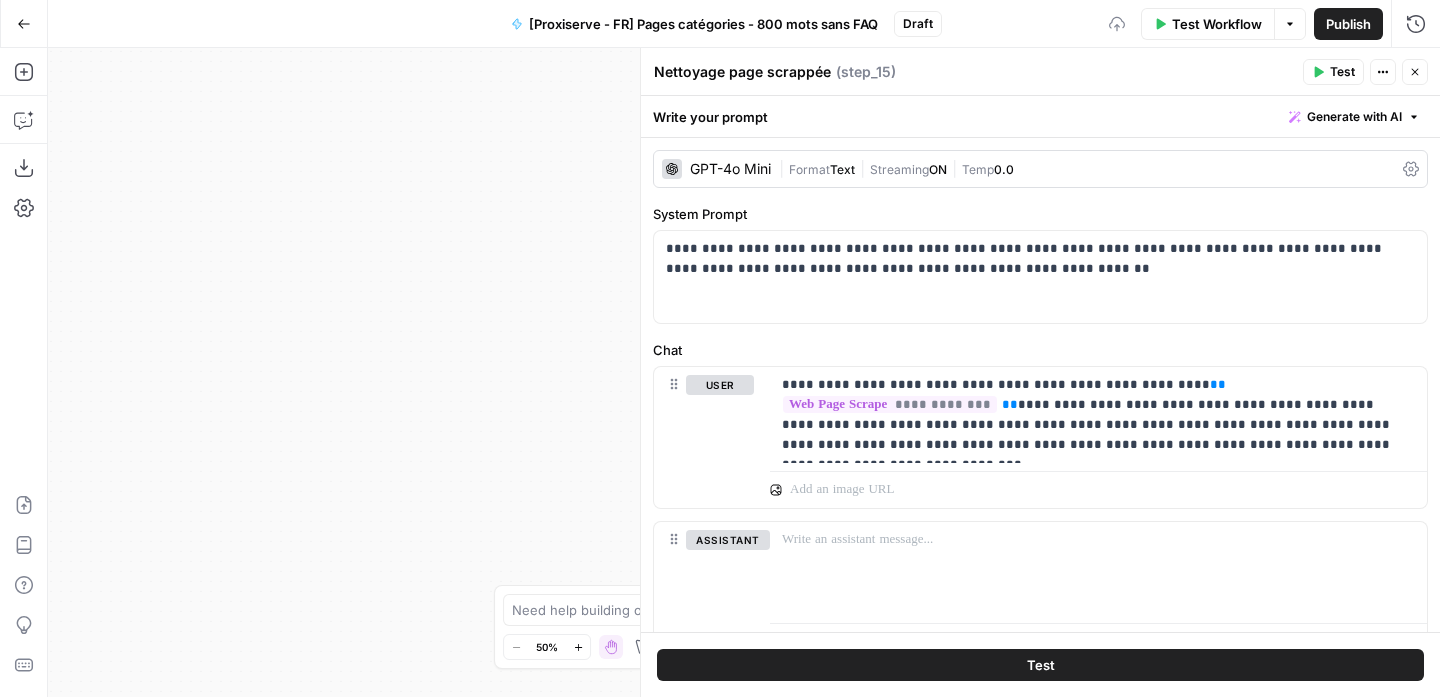 click 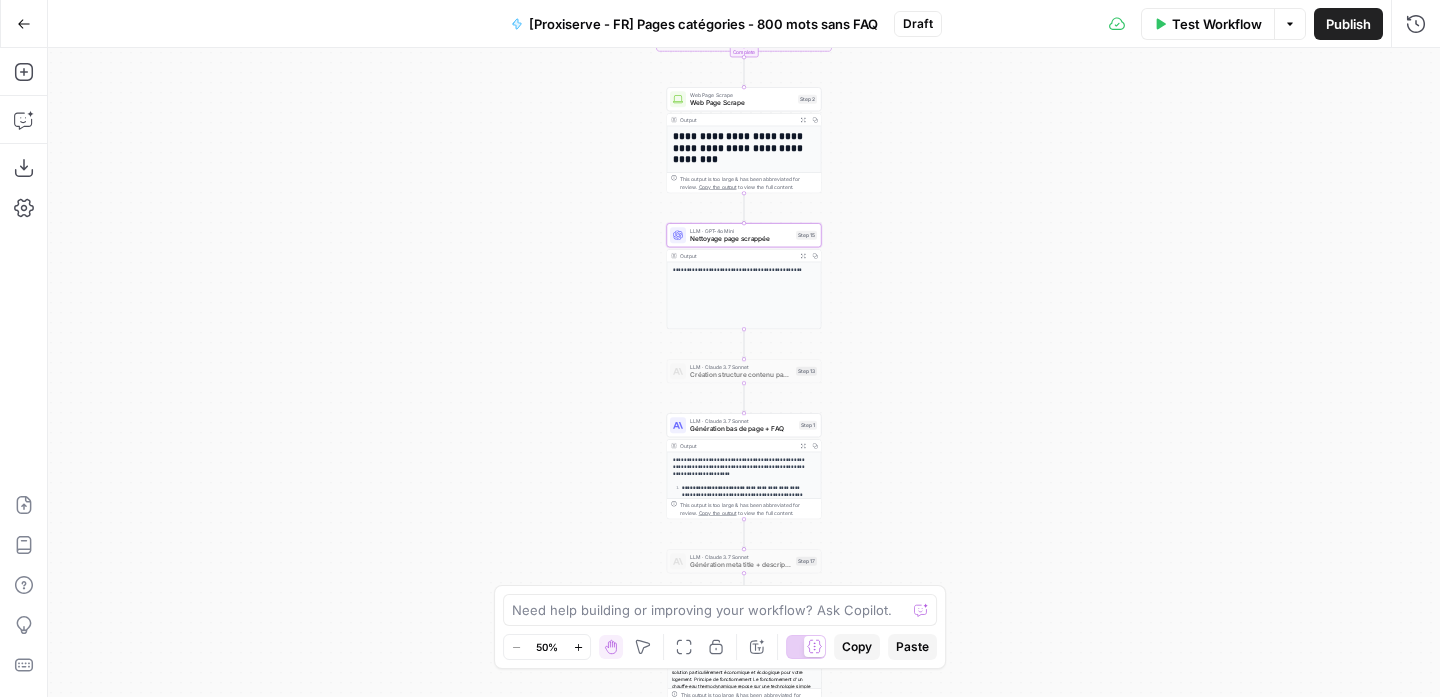 click on "LLM · Claude 3.7 Sonnet Création structure contenu page catégorie Step 13 Copy step Delete step Add Note Test" at bounding box center (744, 371) 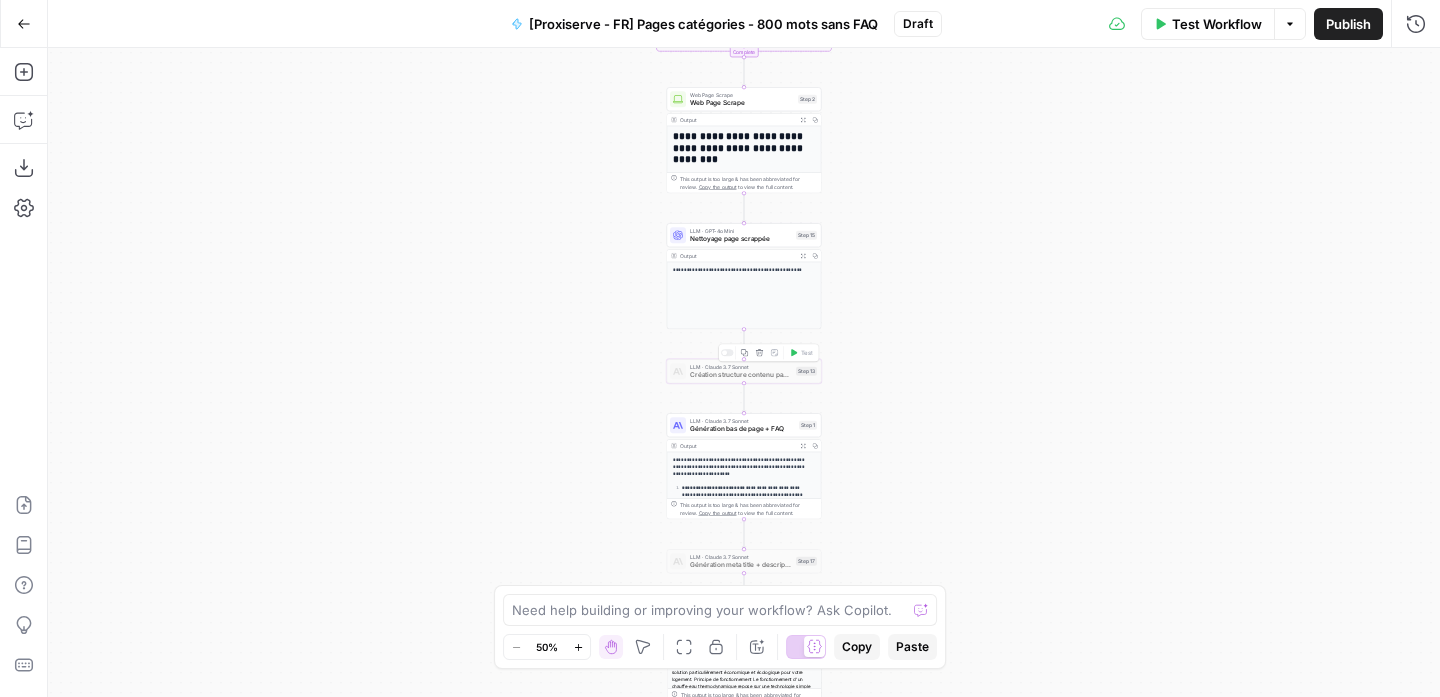 click on "Création structure contenu page catégorie" at bounding box center [741, 375] 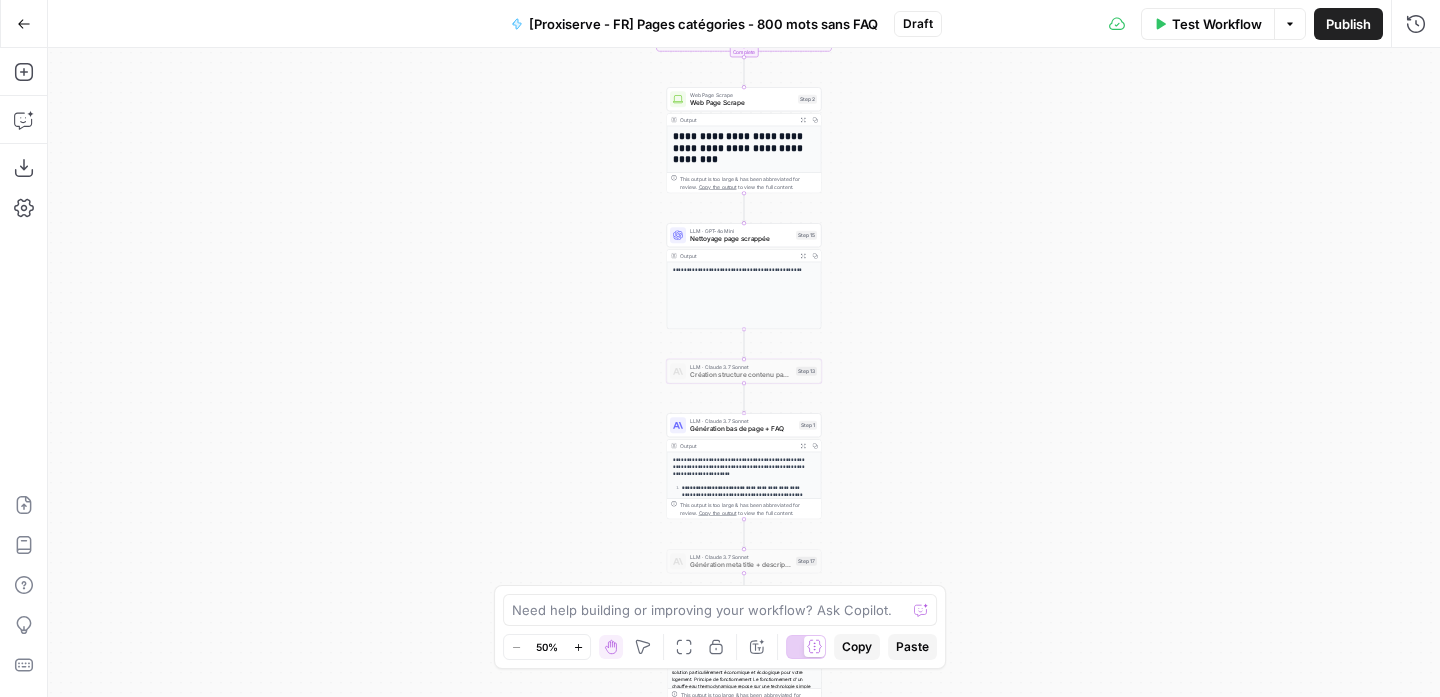 click on "LLM · Claude 3.7 Sonnet Création structure contenu page catégorie Step 13 Copy step Delete step Add Note Test" at bounding box center [743, 371] 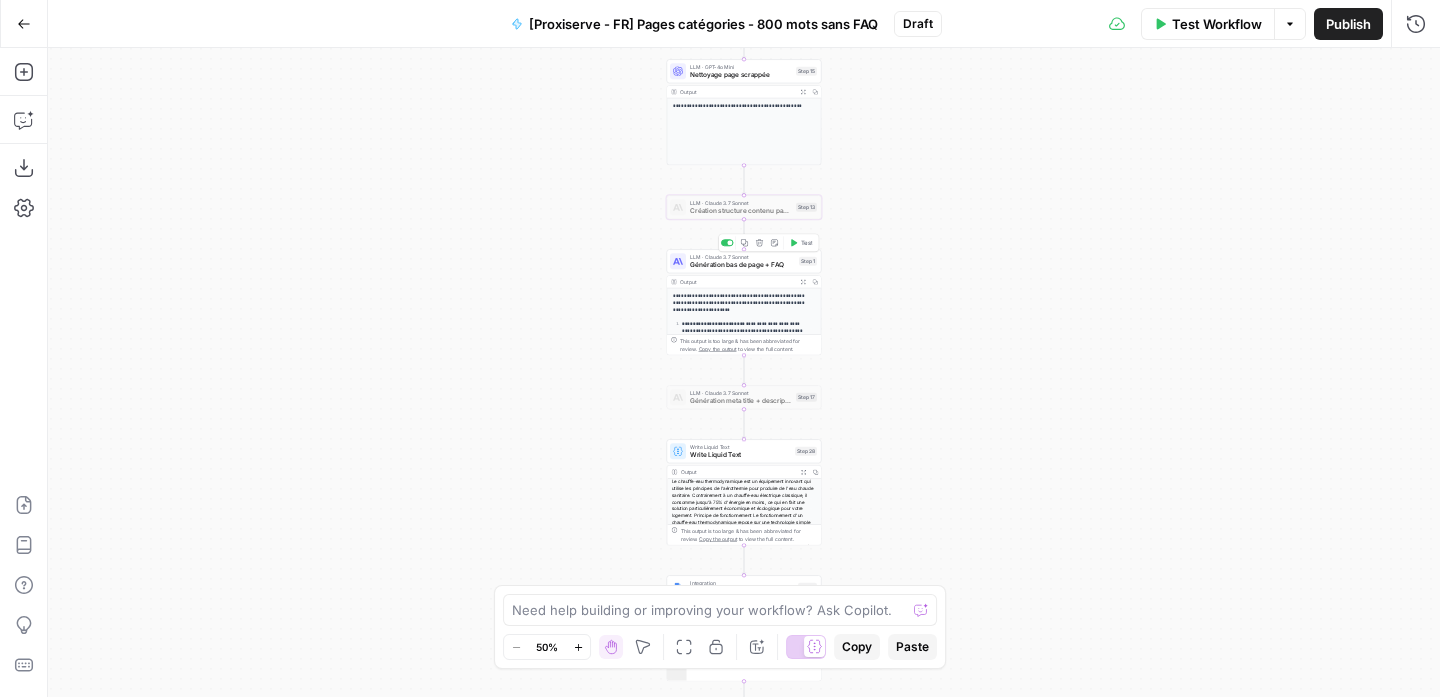 click on "Génération bas de page + FAQ" at bounding box center (742, 265) 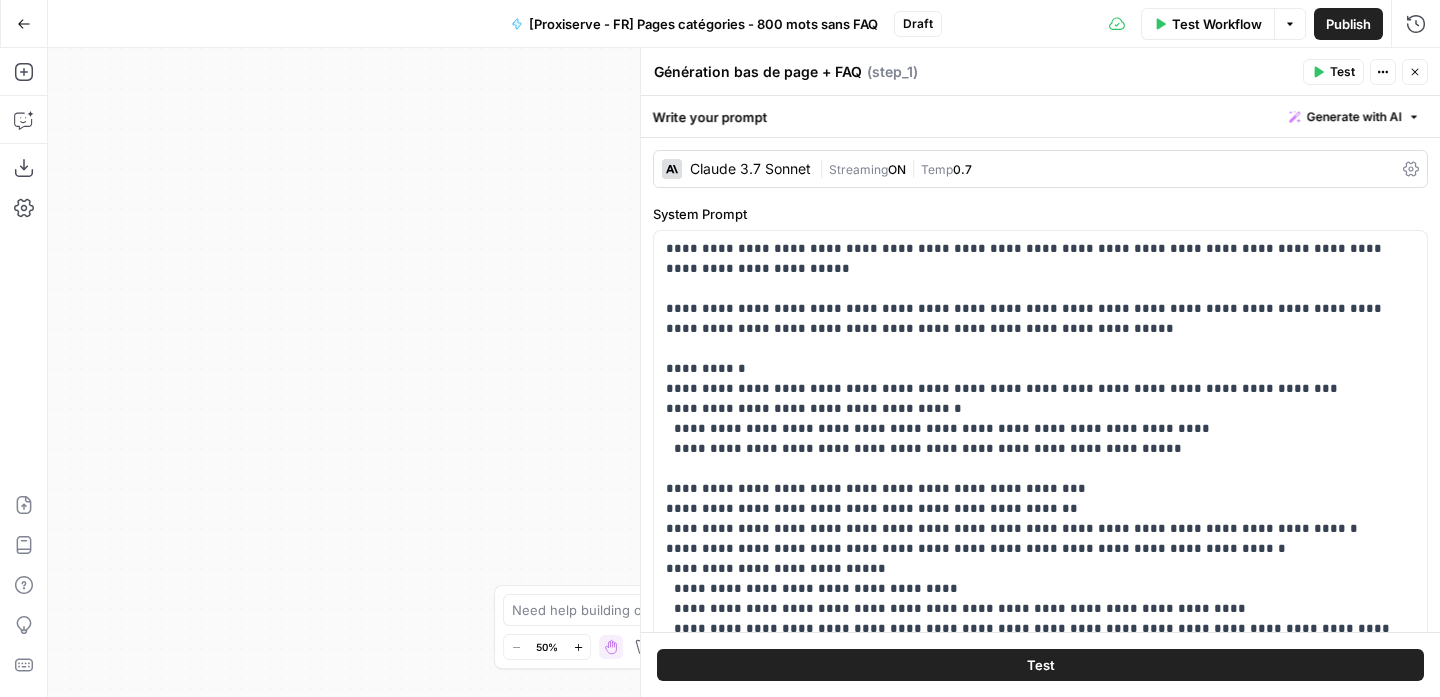 drag, startPoint x: 1412, startPoint y: 80, endPoint x: 1039, endPoint y: 228, distance: 401.28918 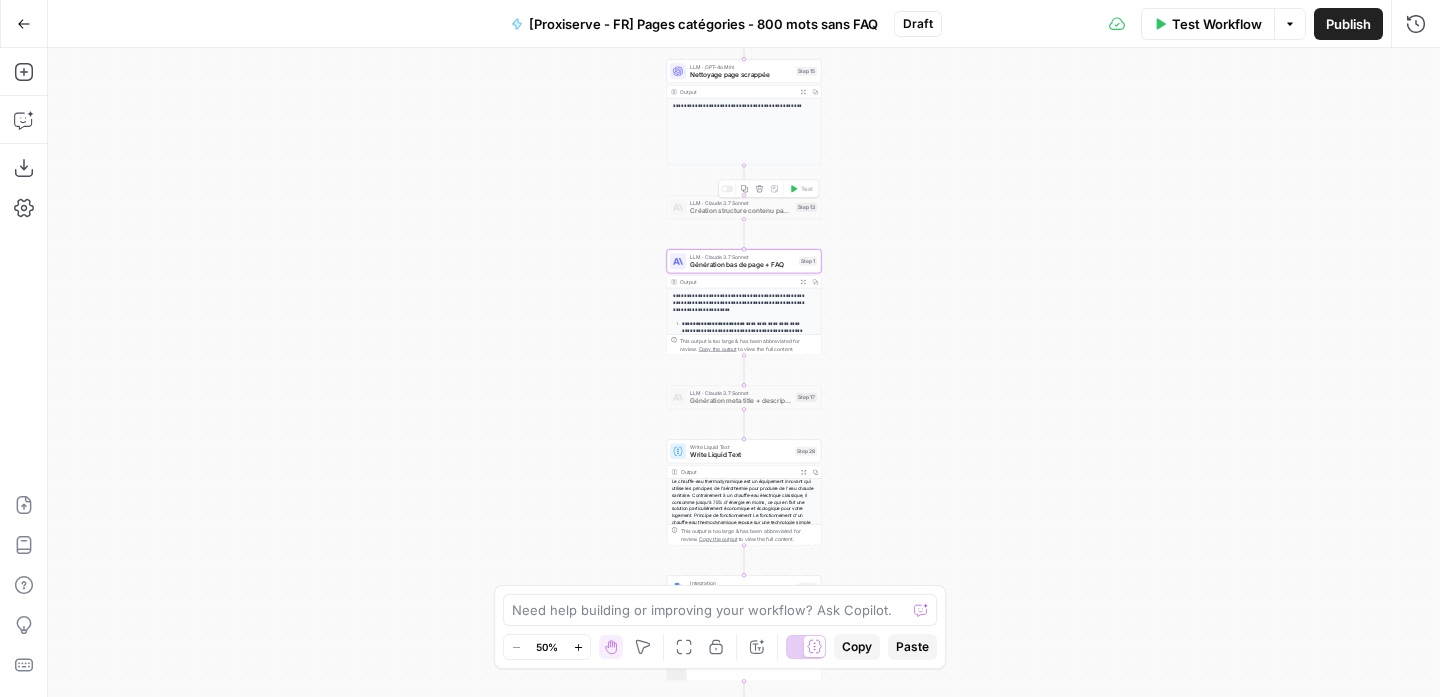 click on "Création structure contenu page catégorie" at bounding box center [741, 211] 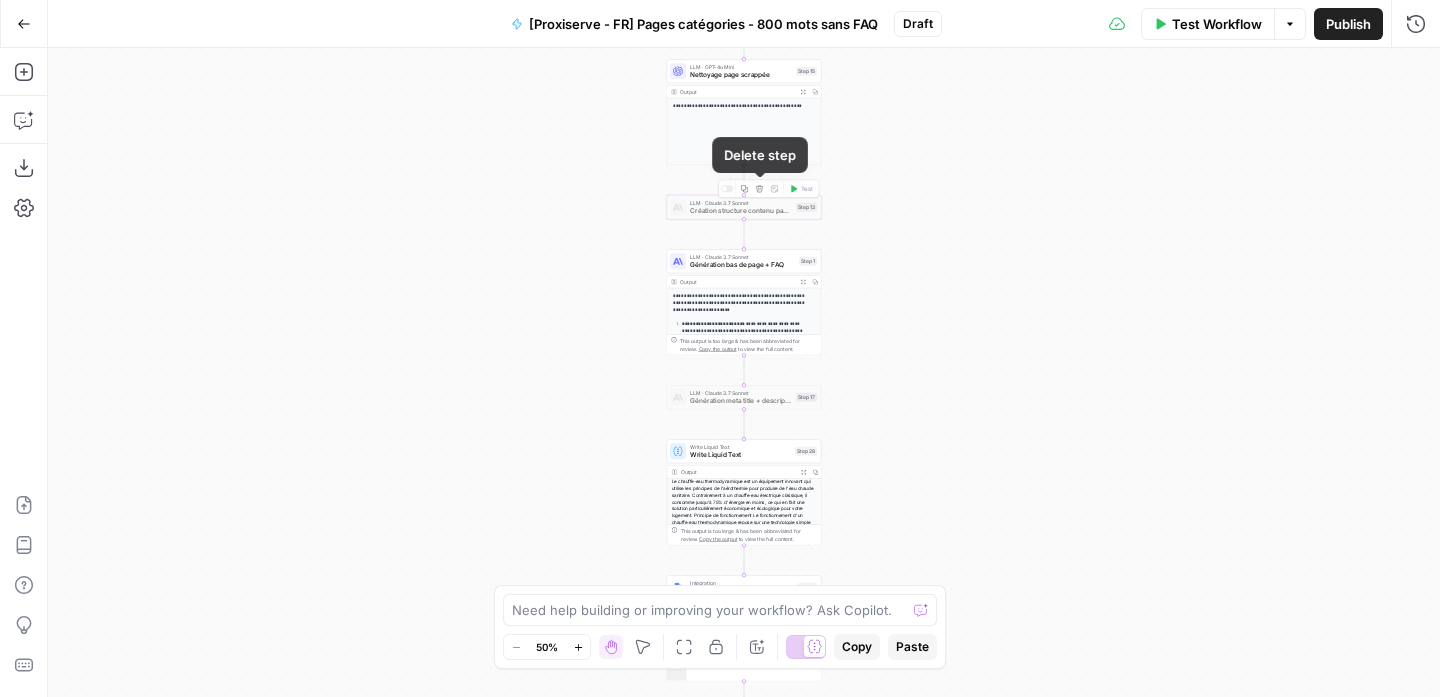 click 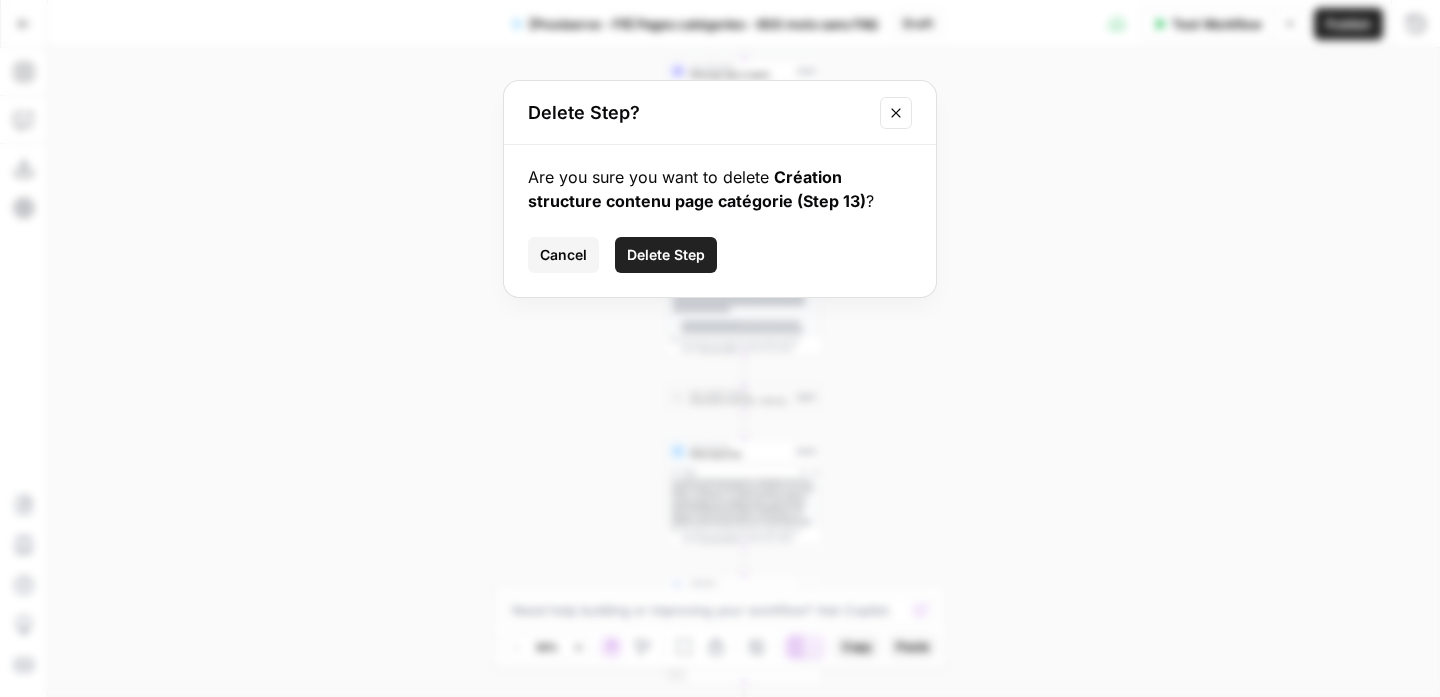 click on "Delete Step" at bounding box center [666, 255] 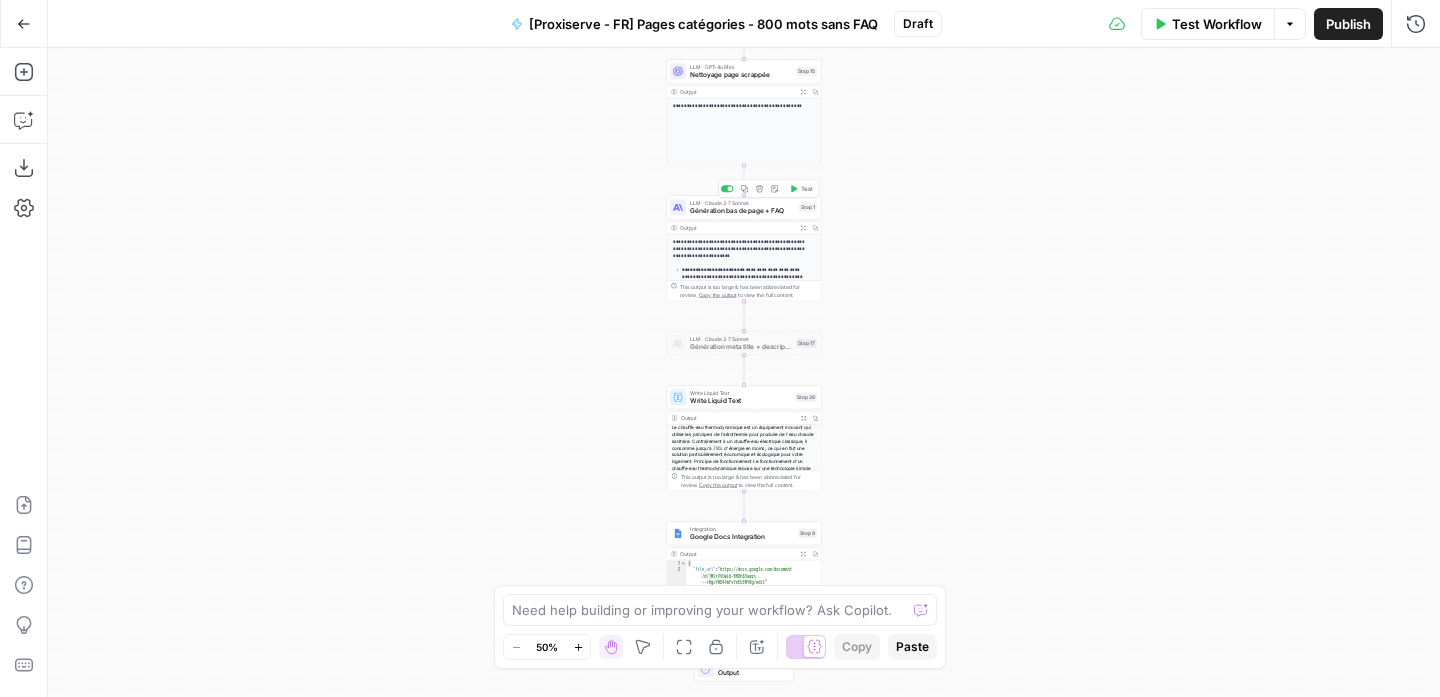 click on "Génération bas de page + FAQ" at bounding box center (742, 211) 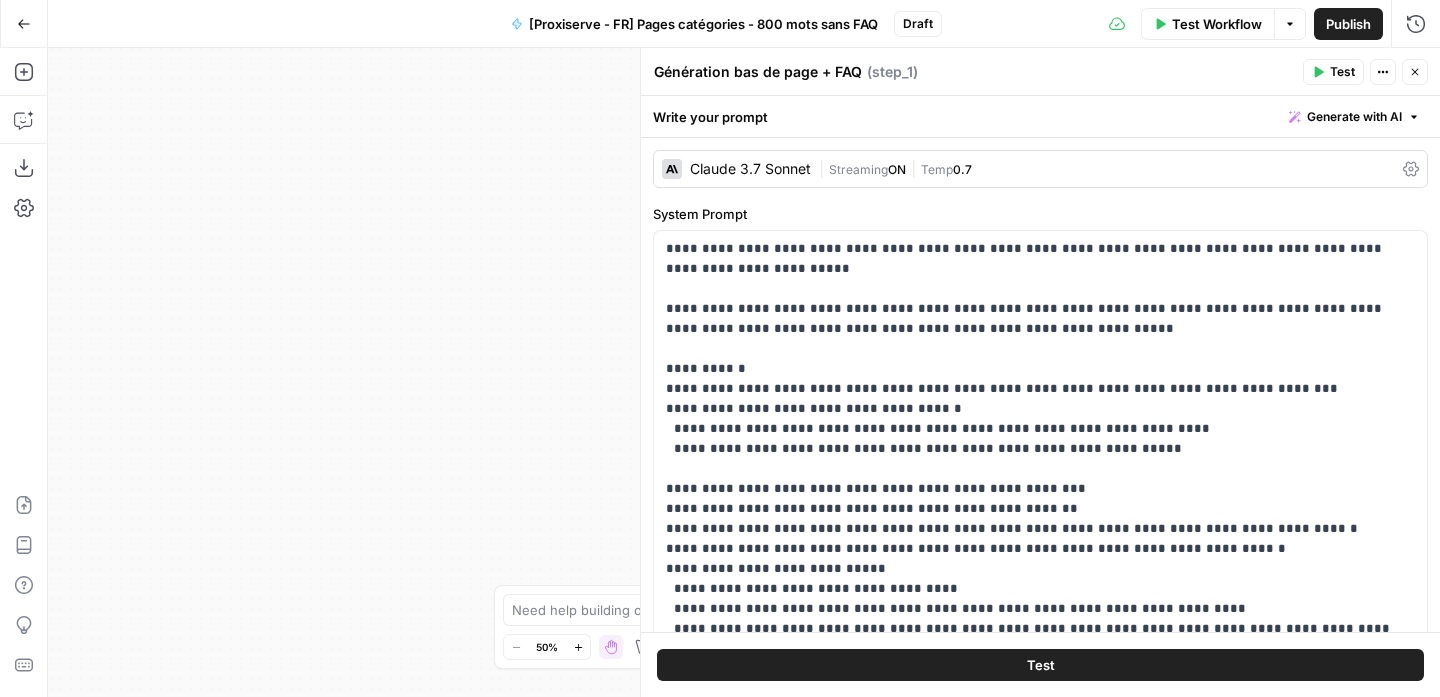 click 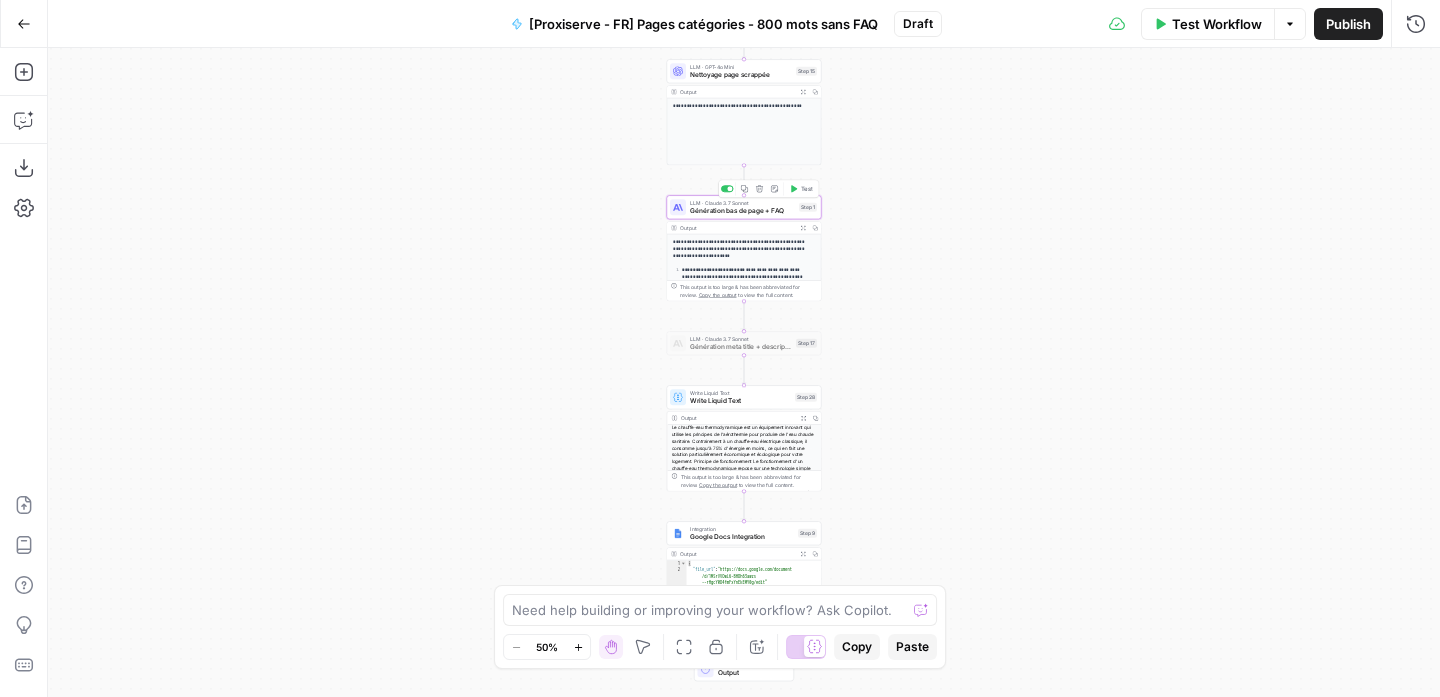 click on "Génération bas de page + FAQ" at bounding box center (742, 211) 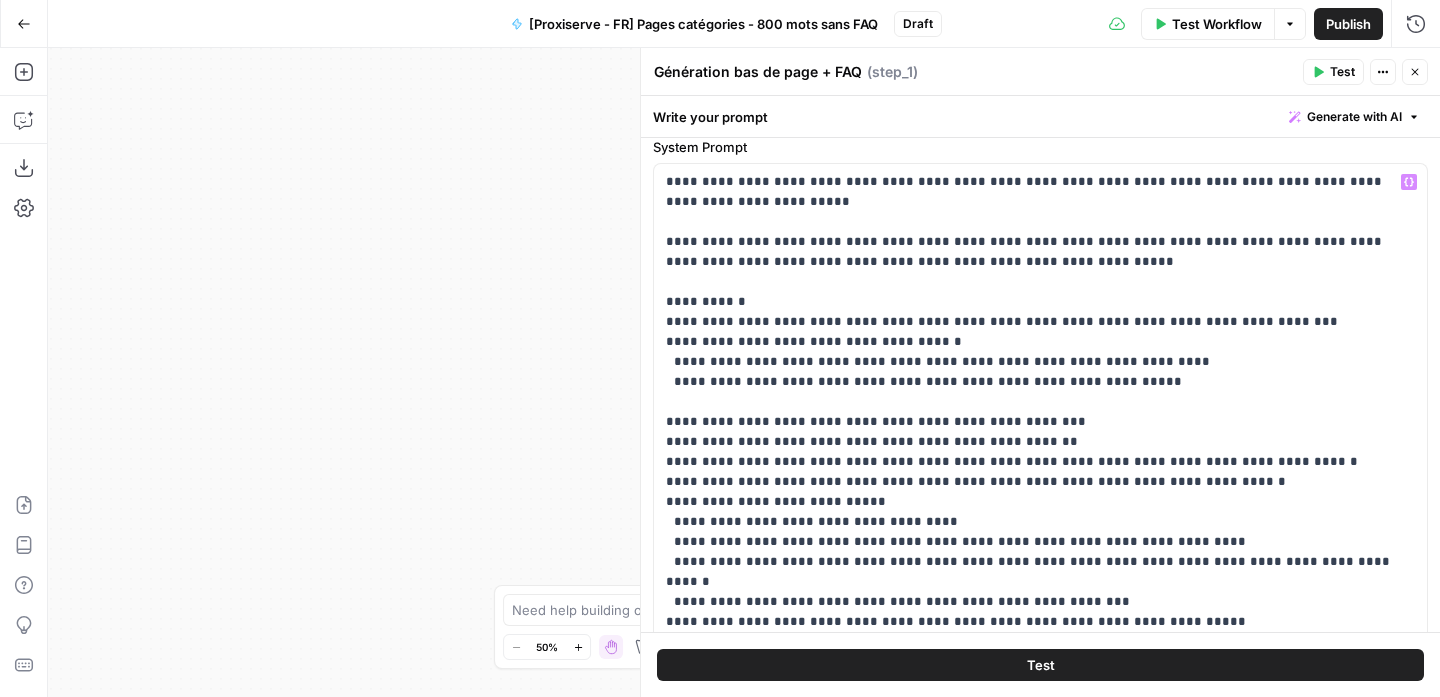 scroll, scrollTop: 68, scrollLeft: 0, axis: vertical 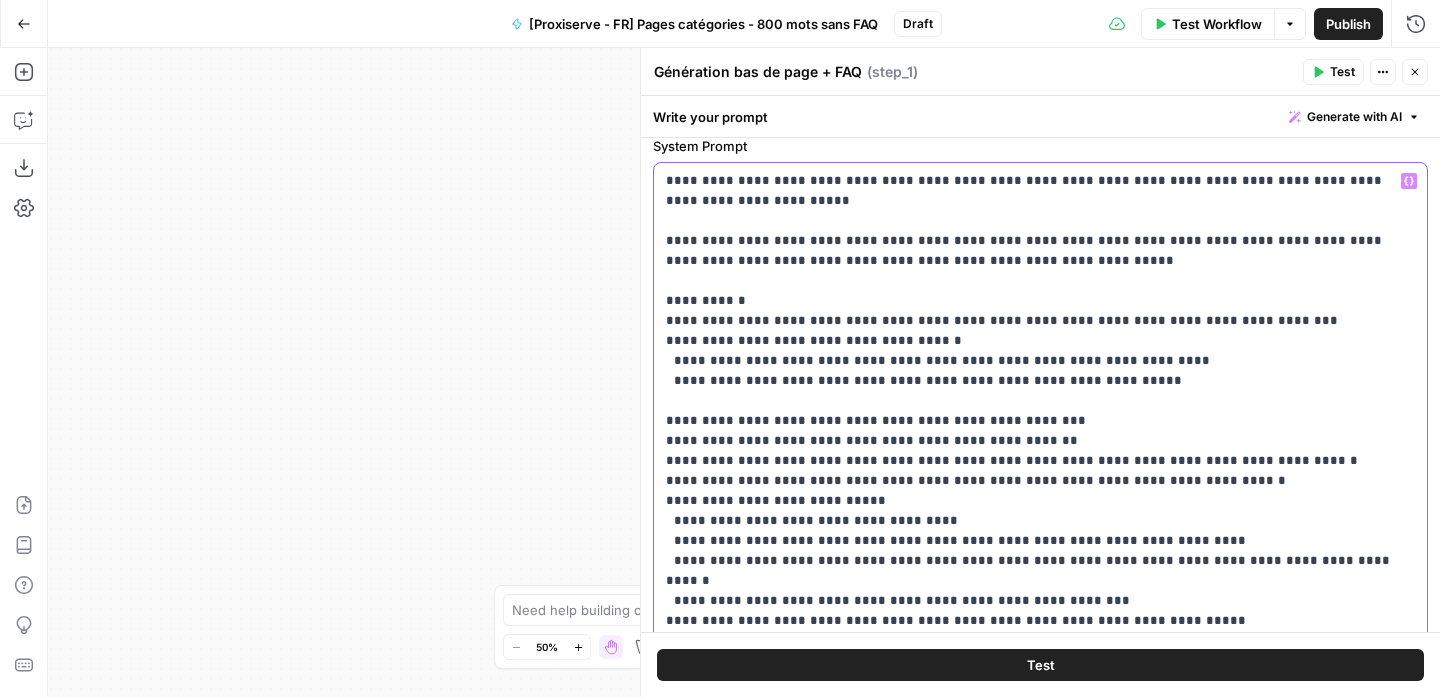 click on "**********" at bounding box center (1033, 521) 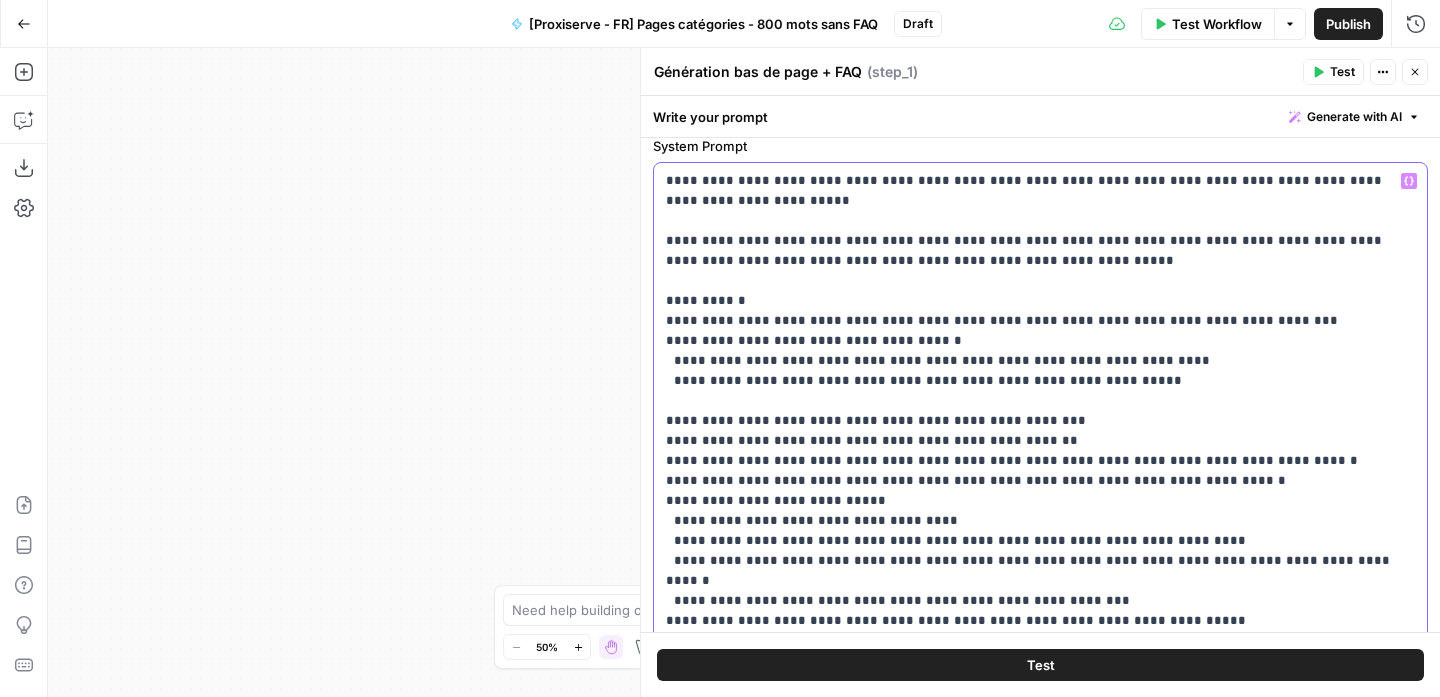 click on "**********" at bounding box center (1033, 521) 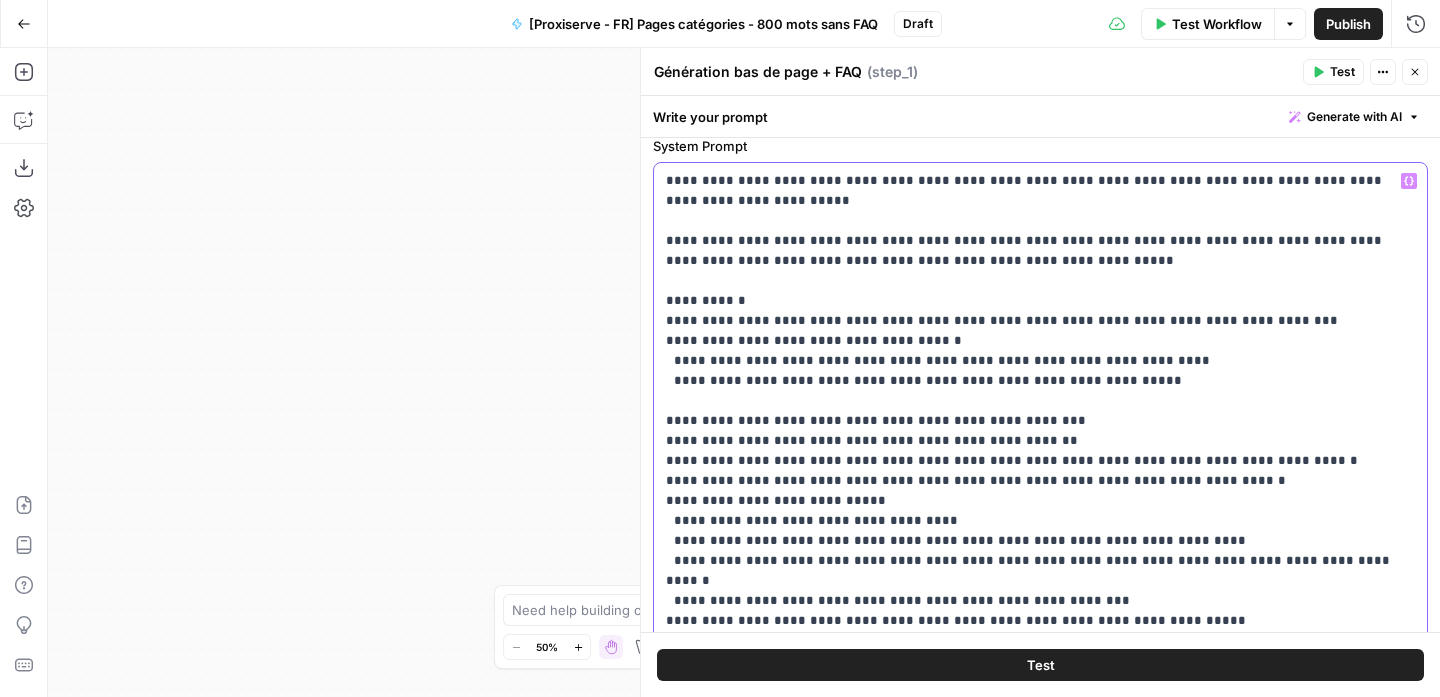 click on "**********" at bounding box center (1033, 521) 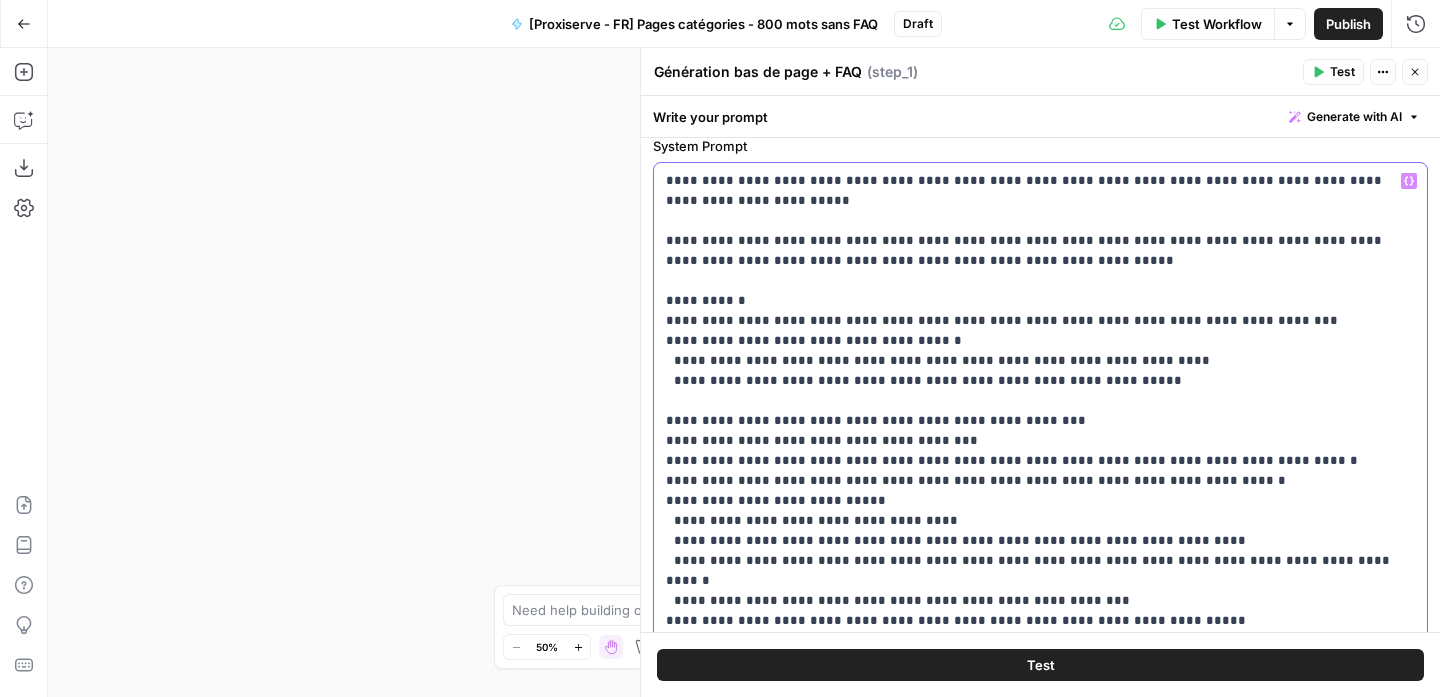 type 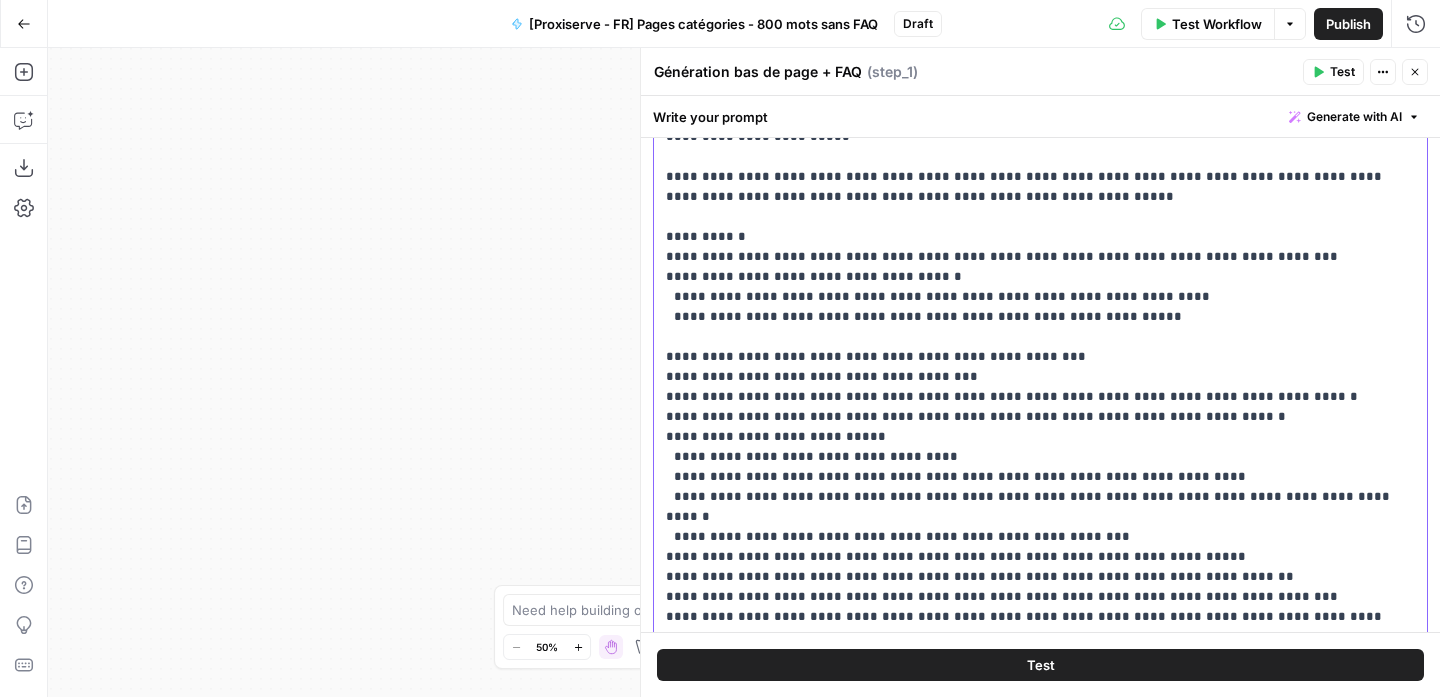 scroll, scrollTop: 222, scrollLeft: 0, axis: vertical 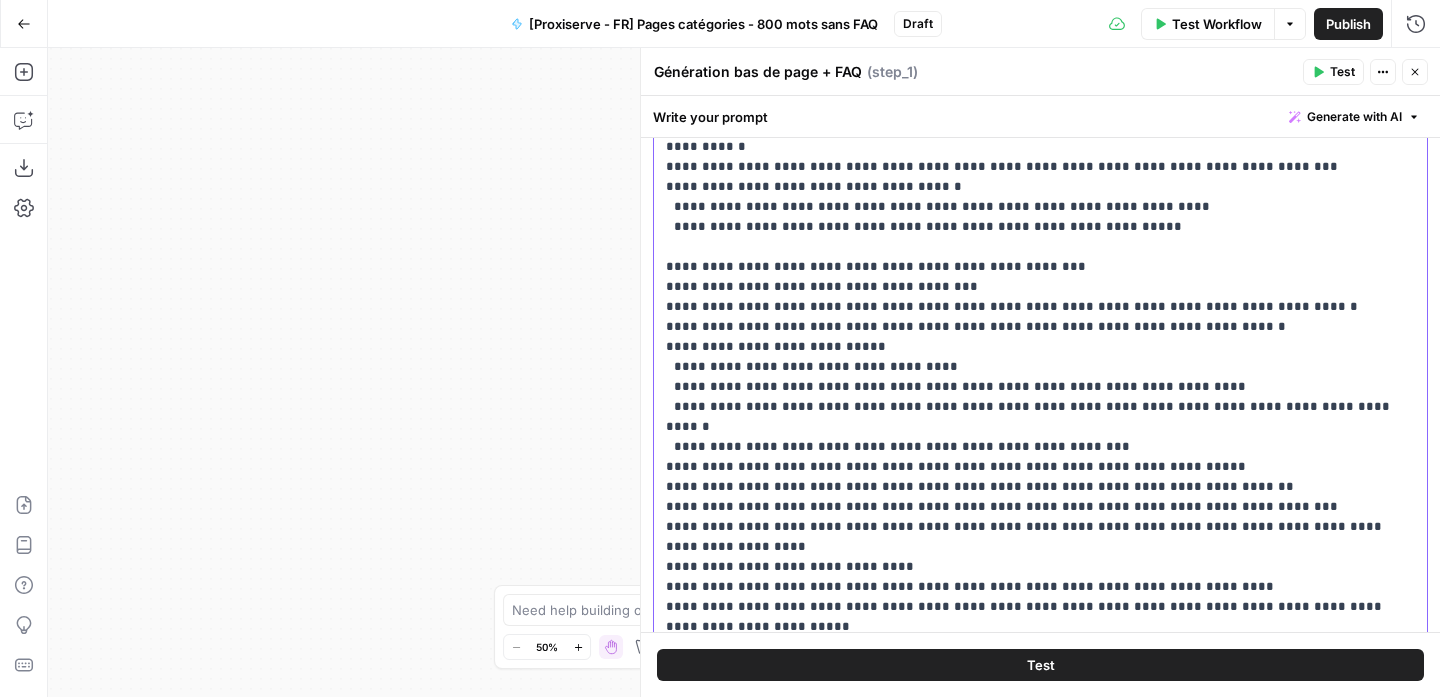 drag, startPoint x: 1050, startPoint y: 421, endPoint x: 660, endPoint y: 432, distance: 390.1551 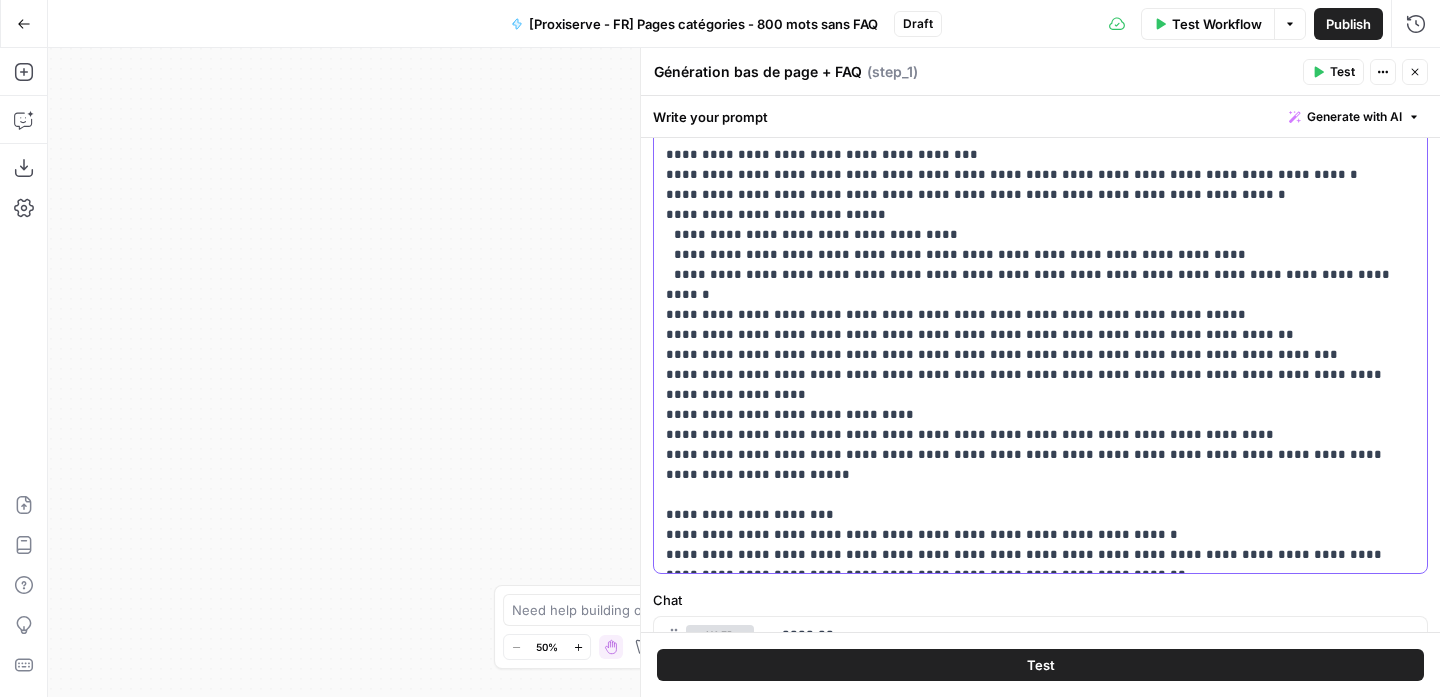 scroll, scrollTop: 387, scrollLeft: 0, axis: vertical 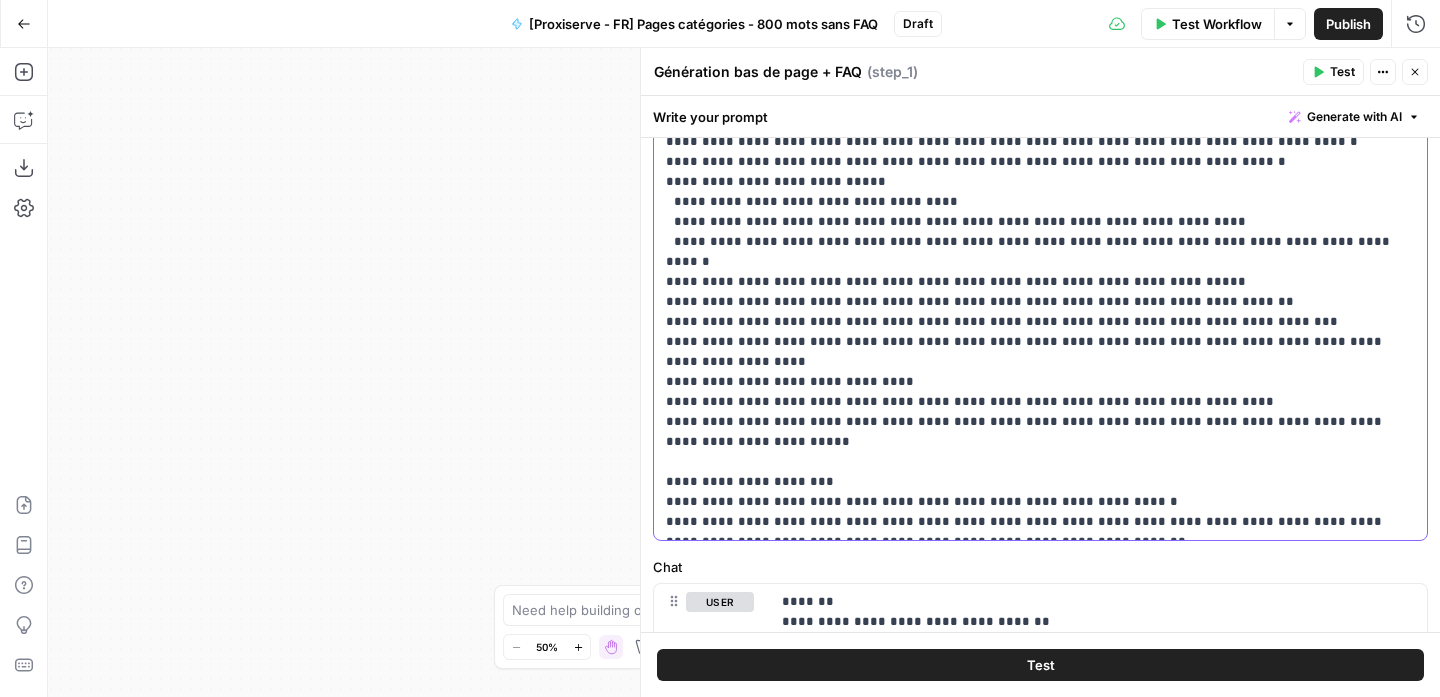 drag, startPoint x: 1338, startPoint y: 515, endPoint x: 1285, endPoint y: 519, distance: 53.15073 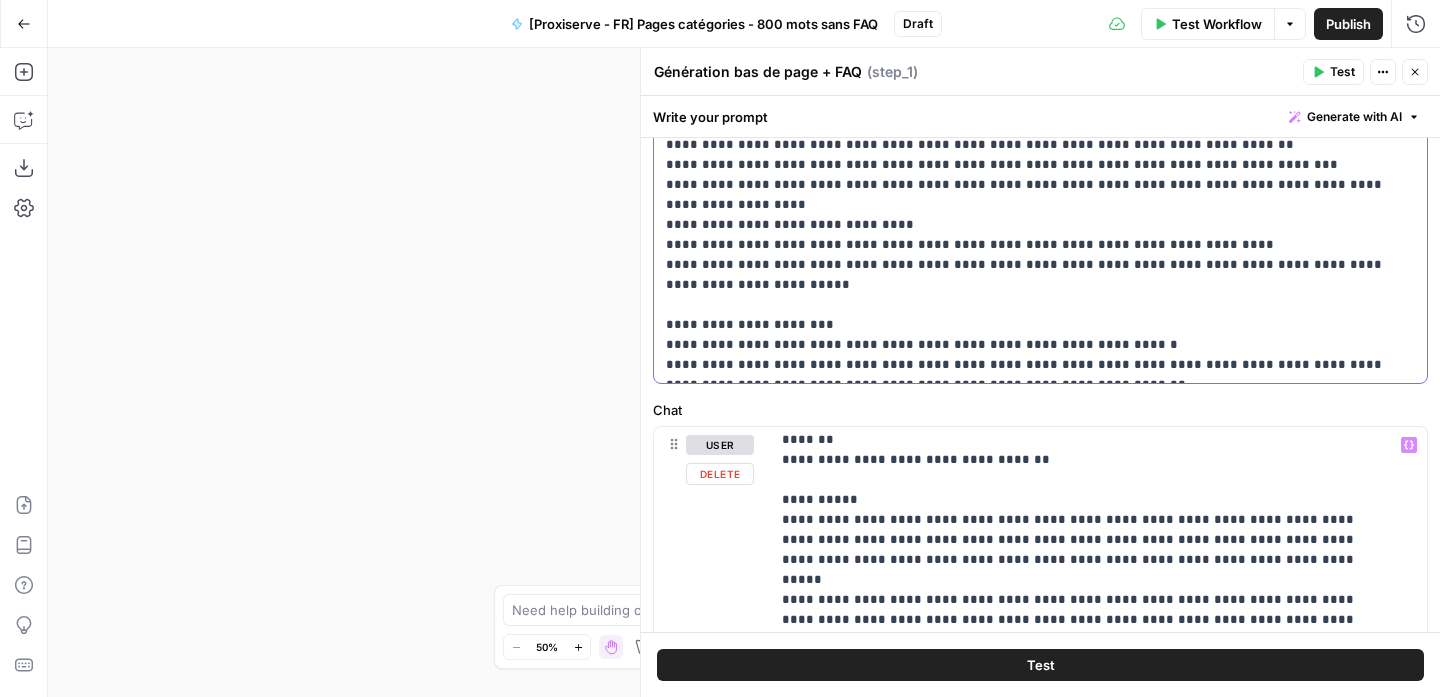 scroll, scrollTop: 0, scrollLeft: 0, axis: both 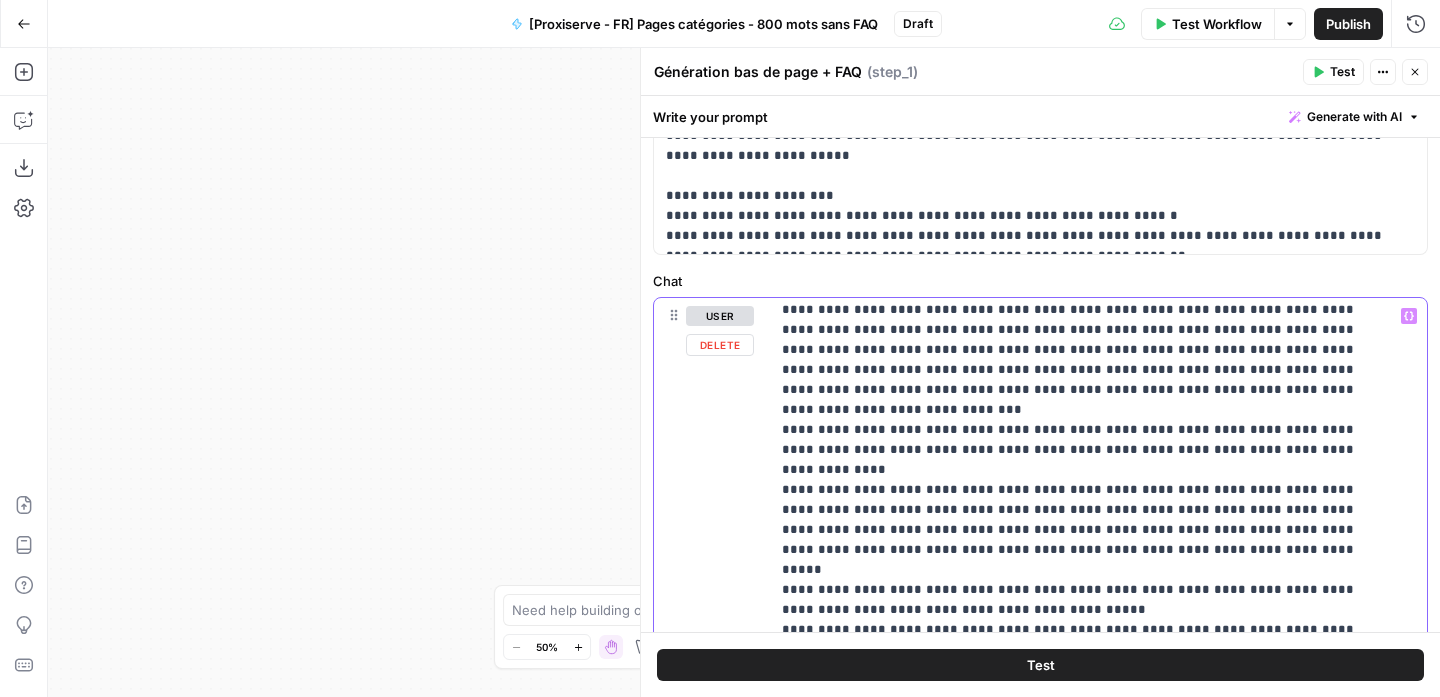 click on "**********" at bounding box center (1083, 4010) 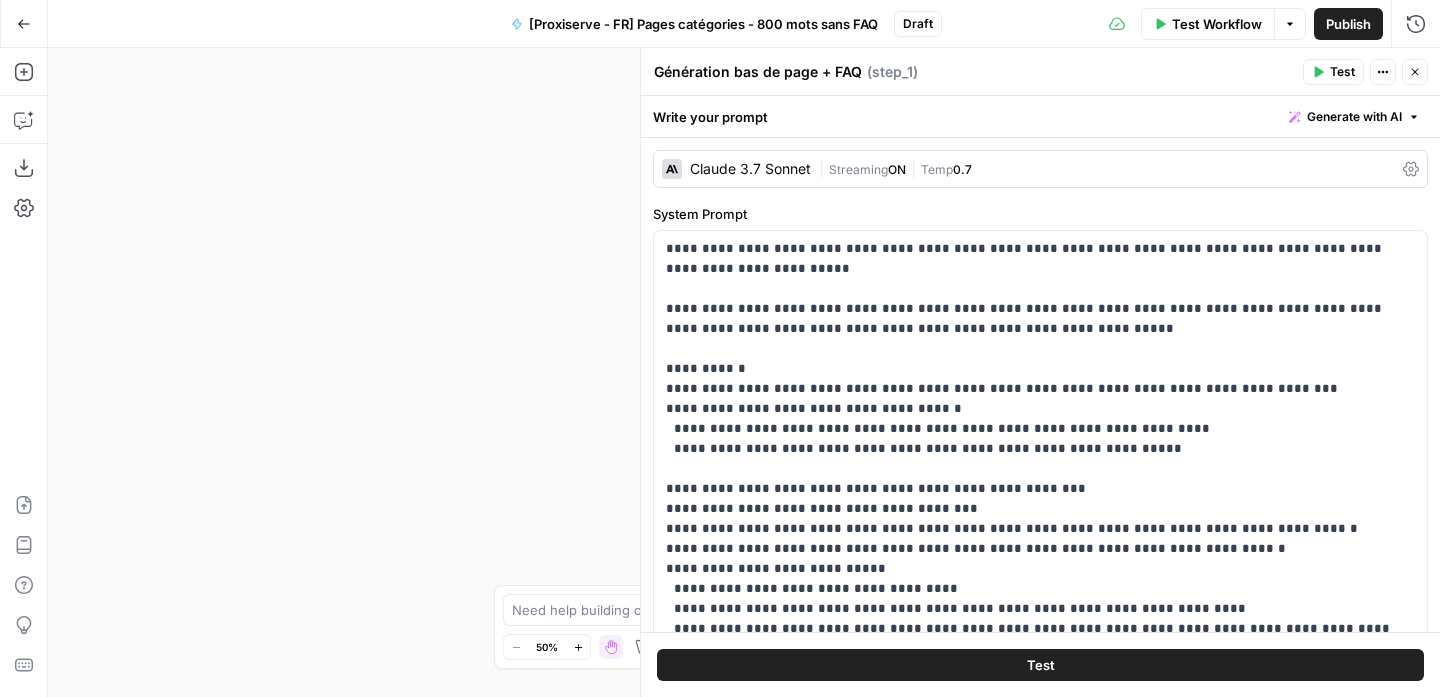 scroll, scrollTop: 318, scrollLeft: 0, axis: vertical 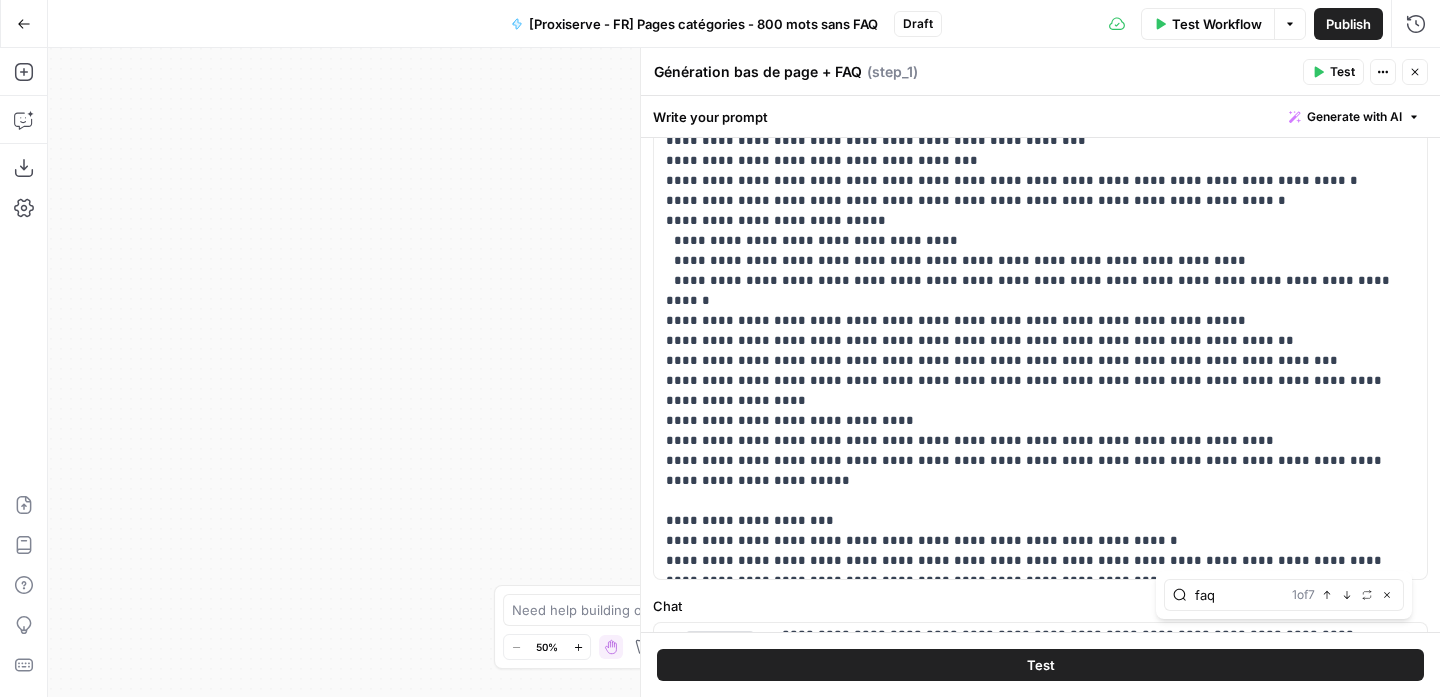 type on "faq" 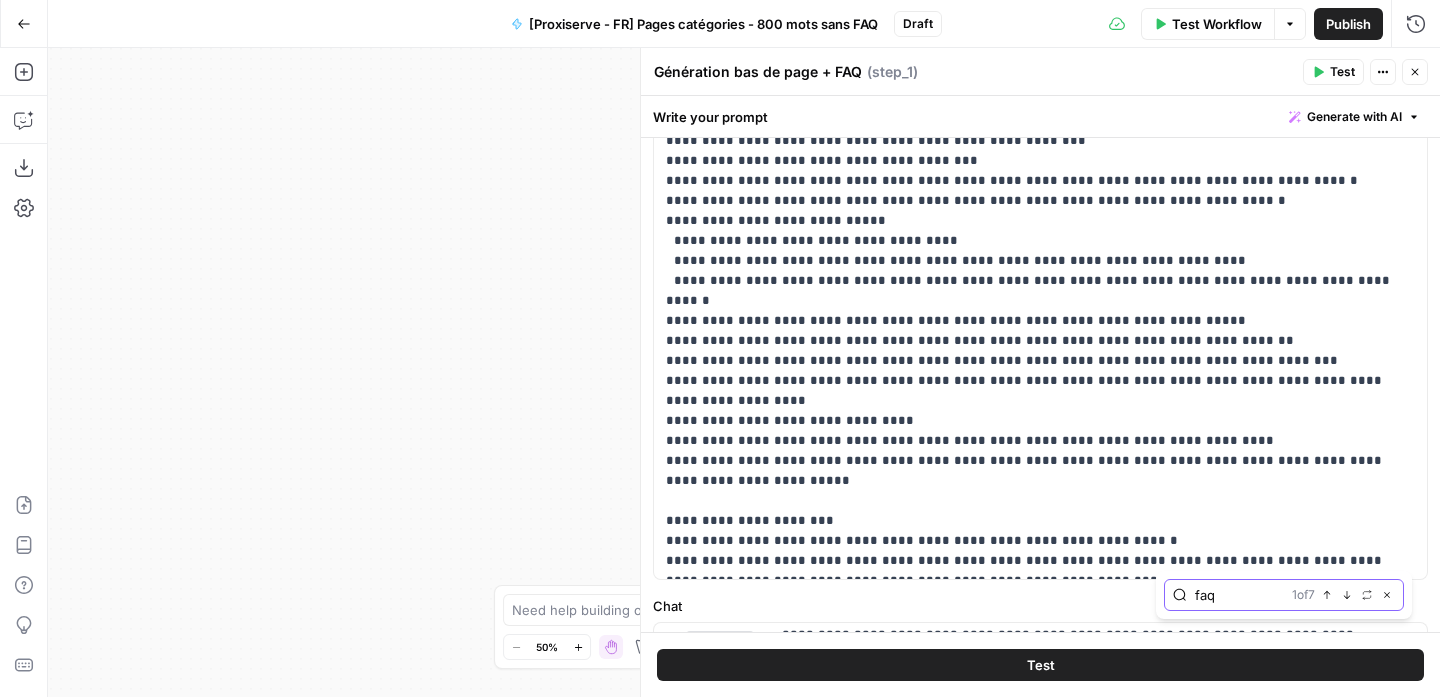 click 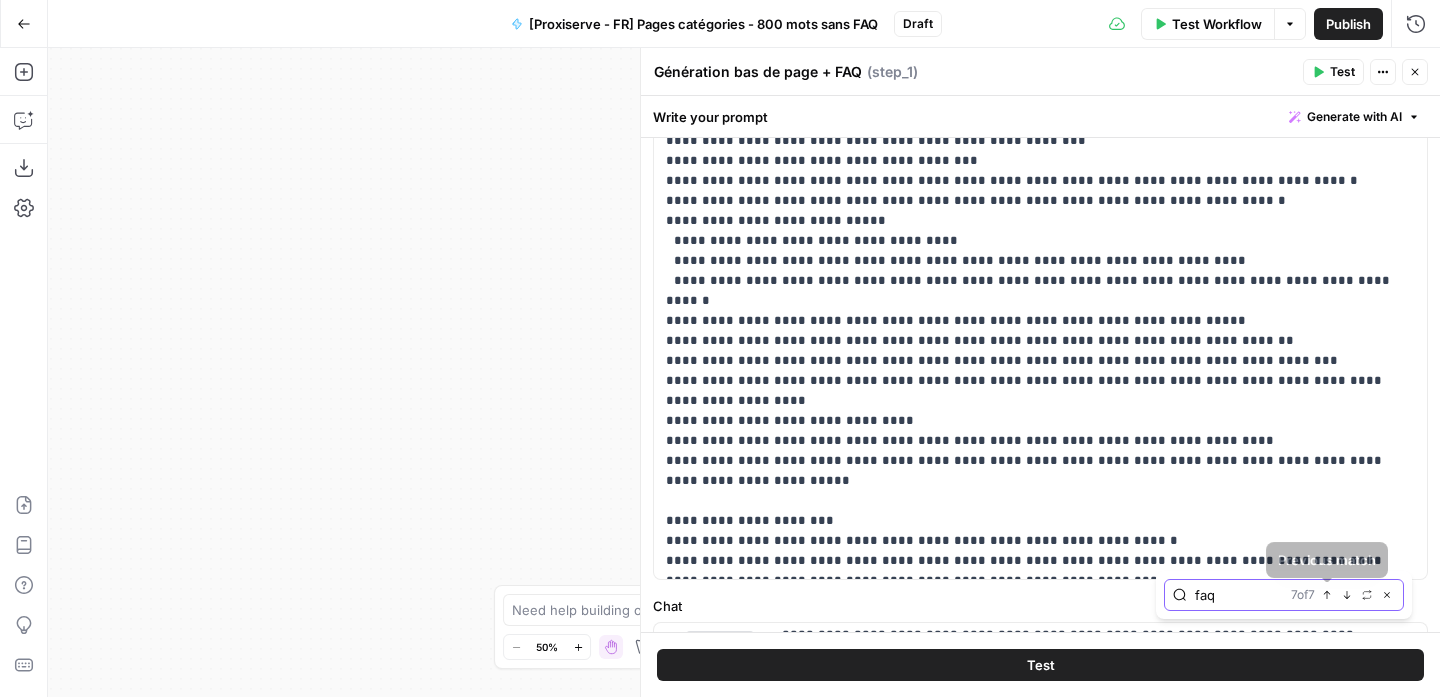 scroll, scrollTop: 621, scrollLeft: 0, axis: vertical 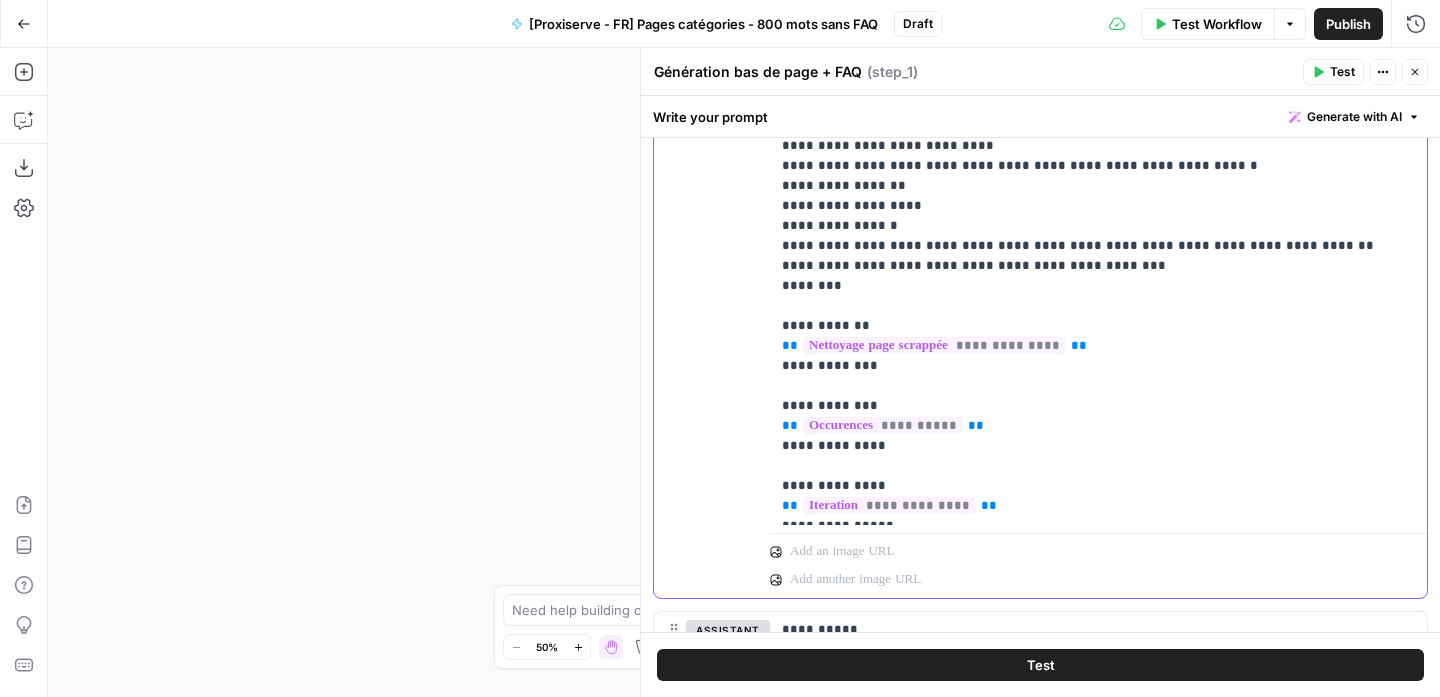 drag, startPoint x: 1169, startPoint y: 428, endPoint x: 790, endPoint y: 430, distance: 379.00528 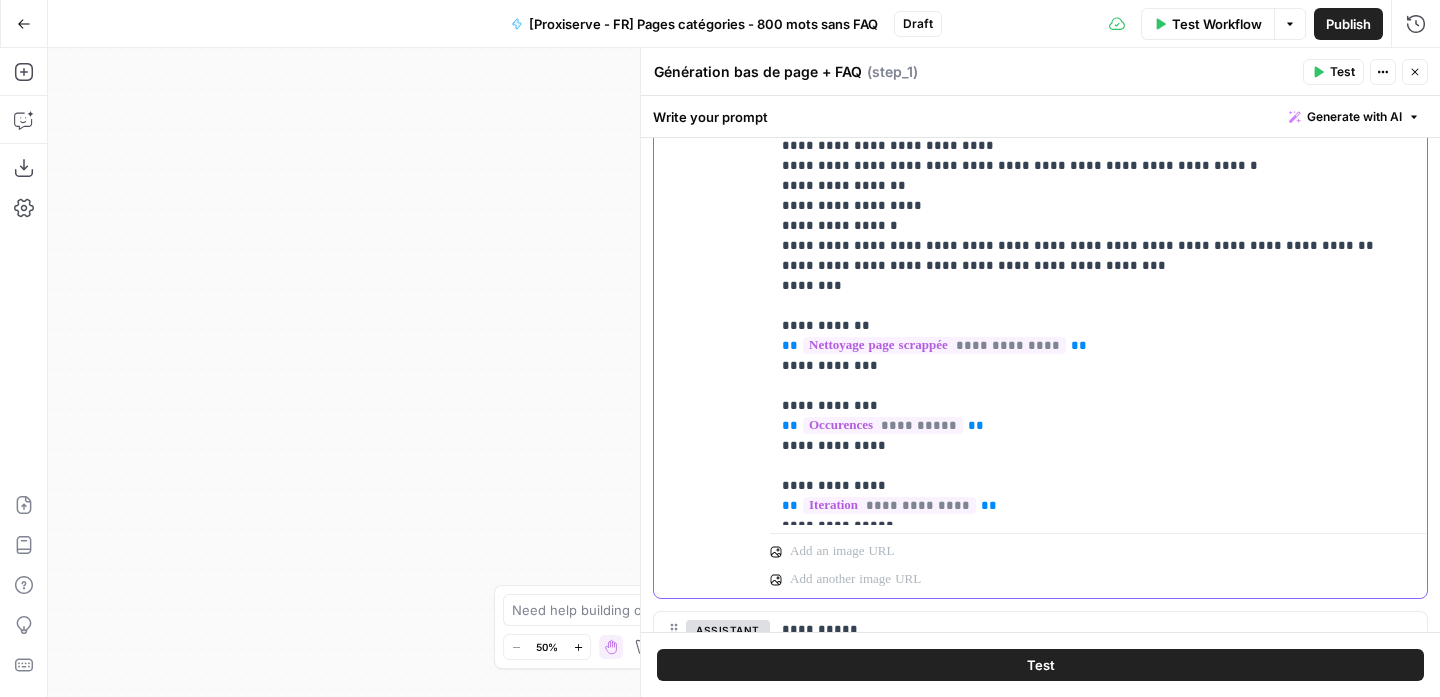 click on "**********" at bounding box center [1083, -3094] 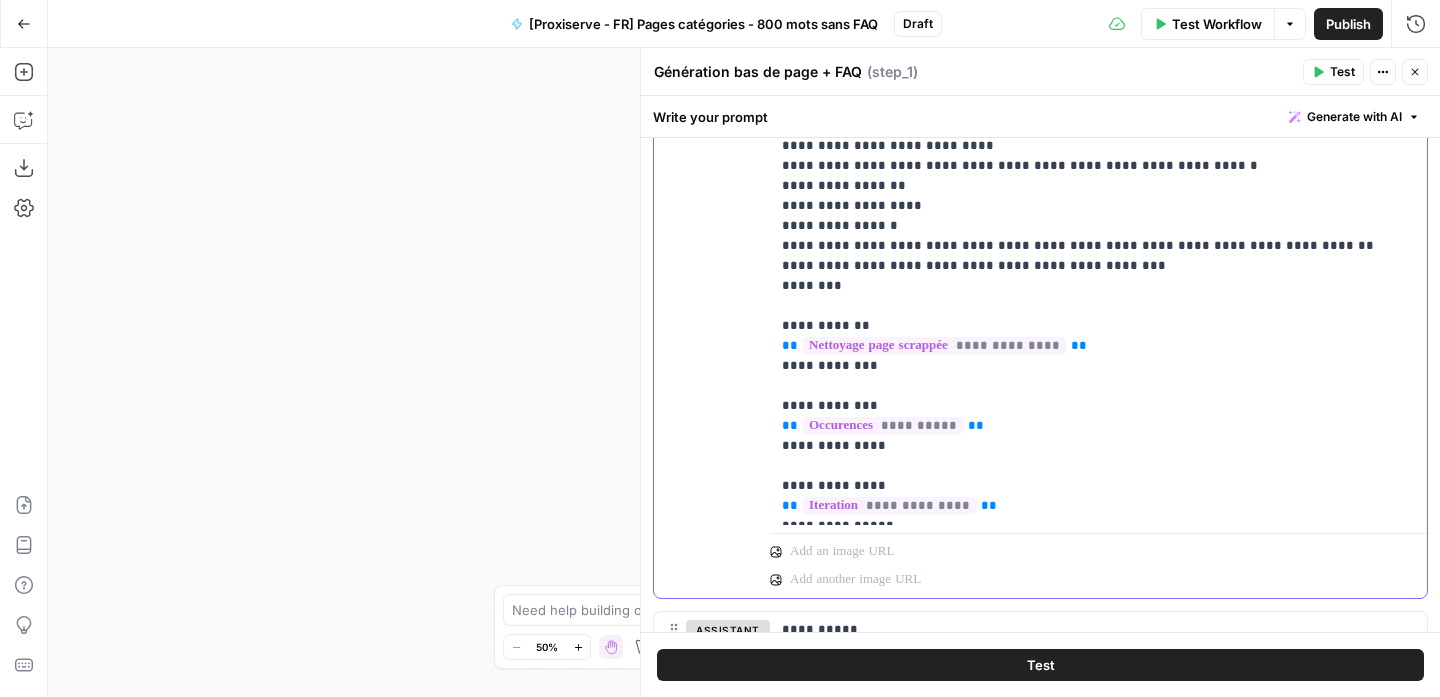 type 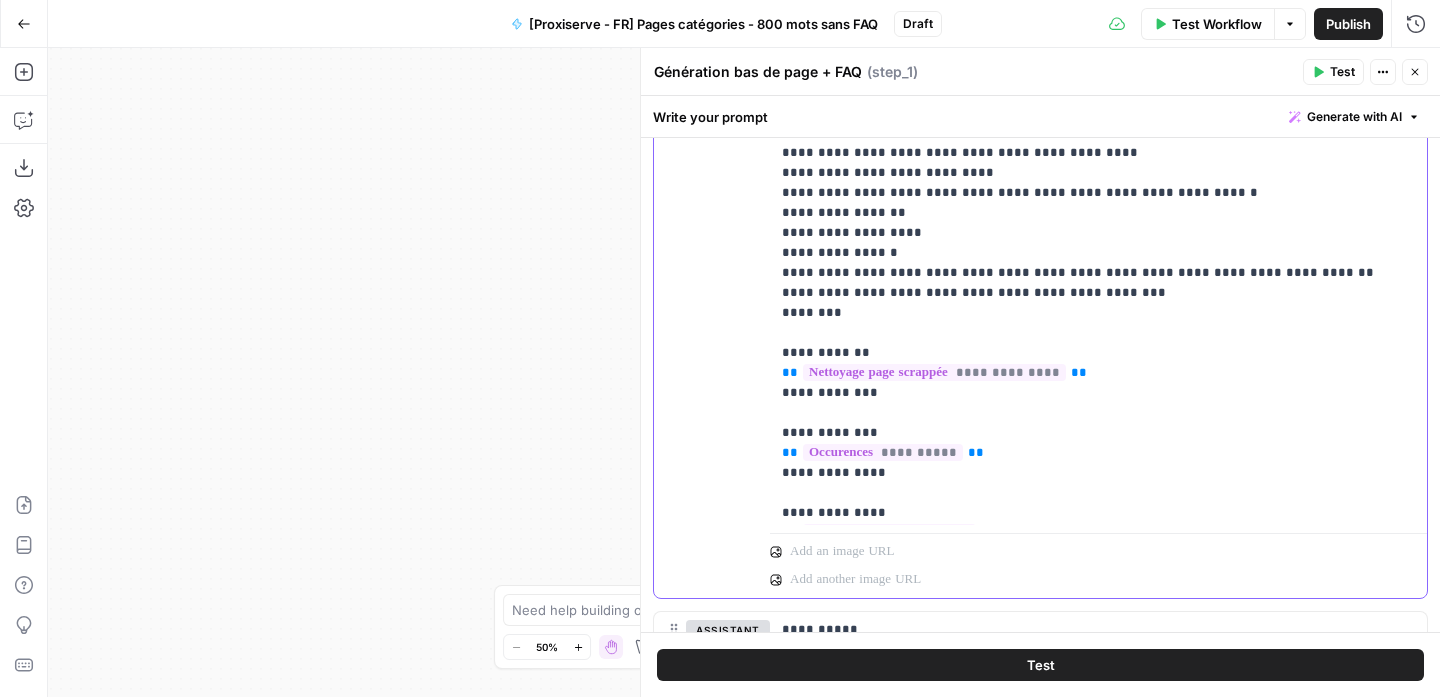 drag, startPoint x: 906, startPoint y: 353, endPoint x: 777, endPoint y: 334, distance: 130.39172 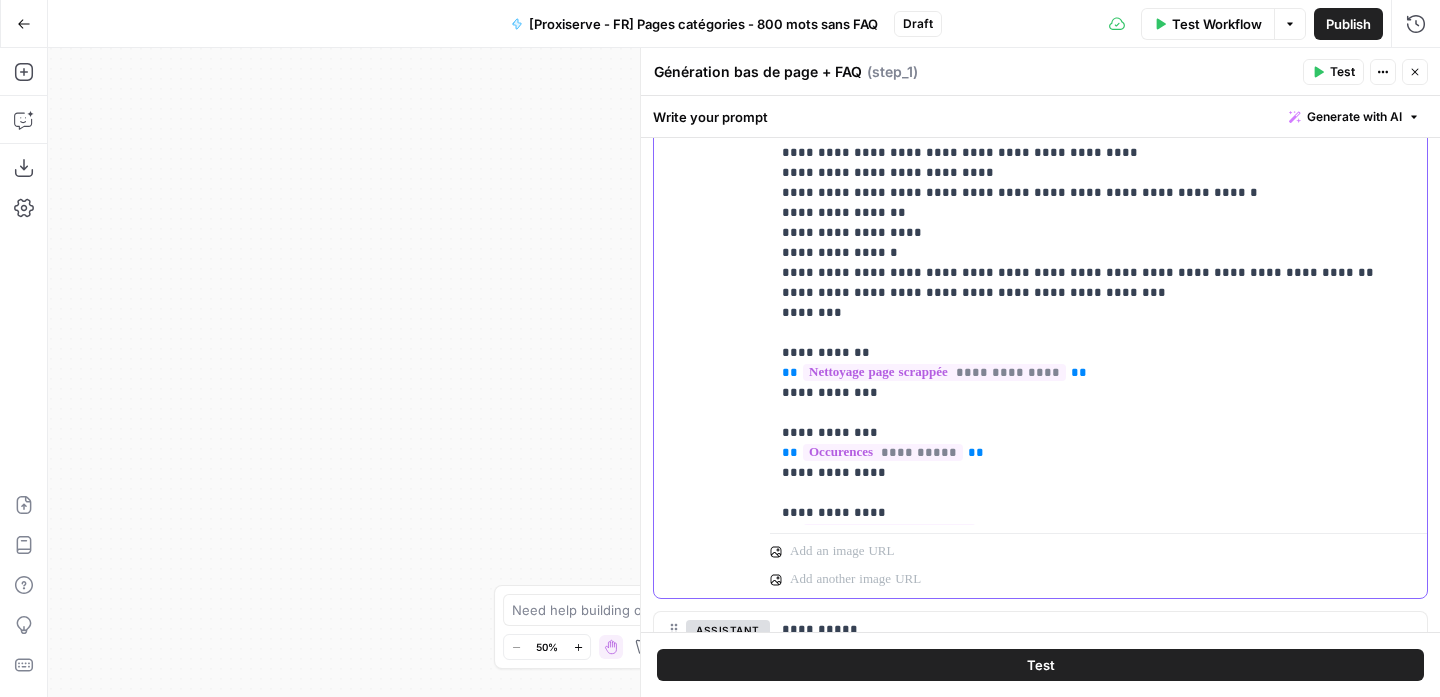 click on "**********" at bounding box center (1091, 117) 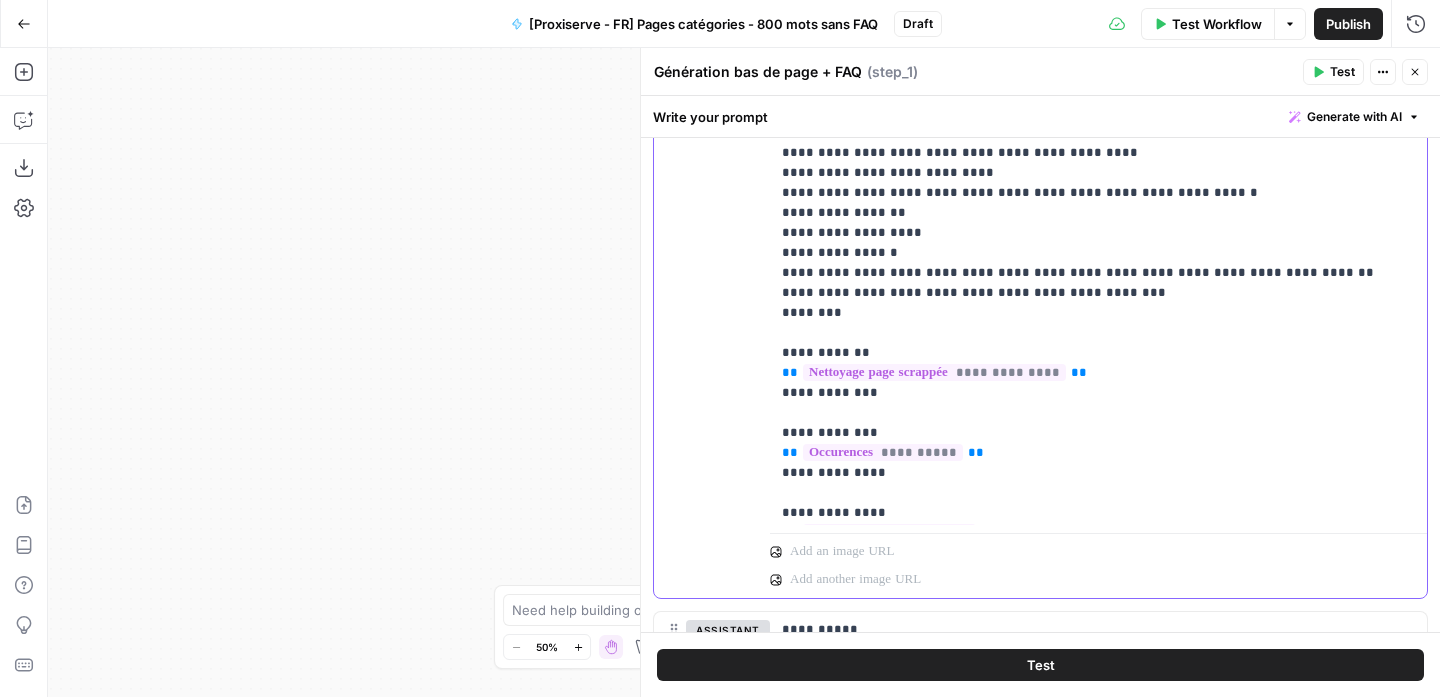 drag, startPoint x: 1007, startPoint y: 335, endPoint x: 786, endPoint y: 328, distance: 221.11082 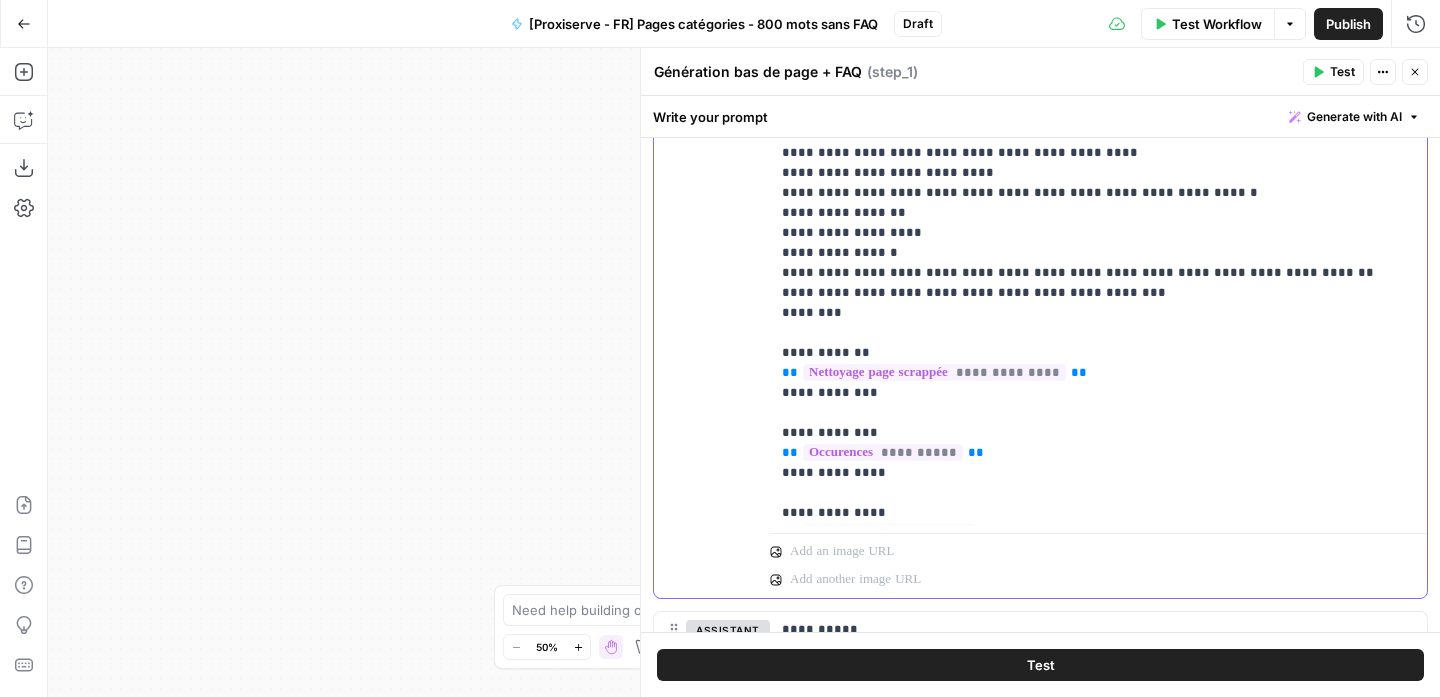 click on "**********" at bounding box center [1083, -3077] 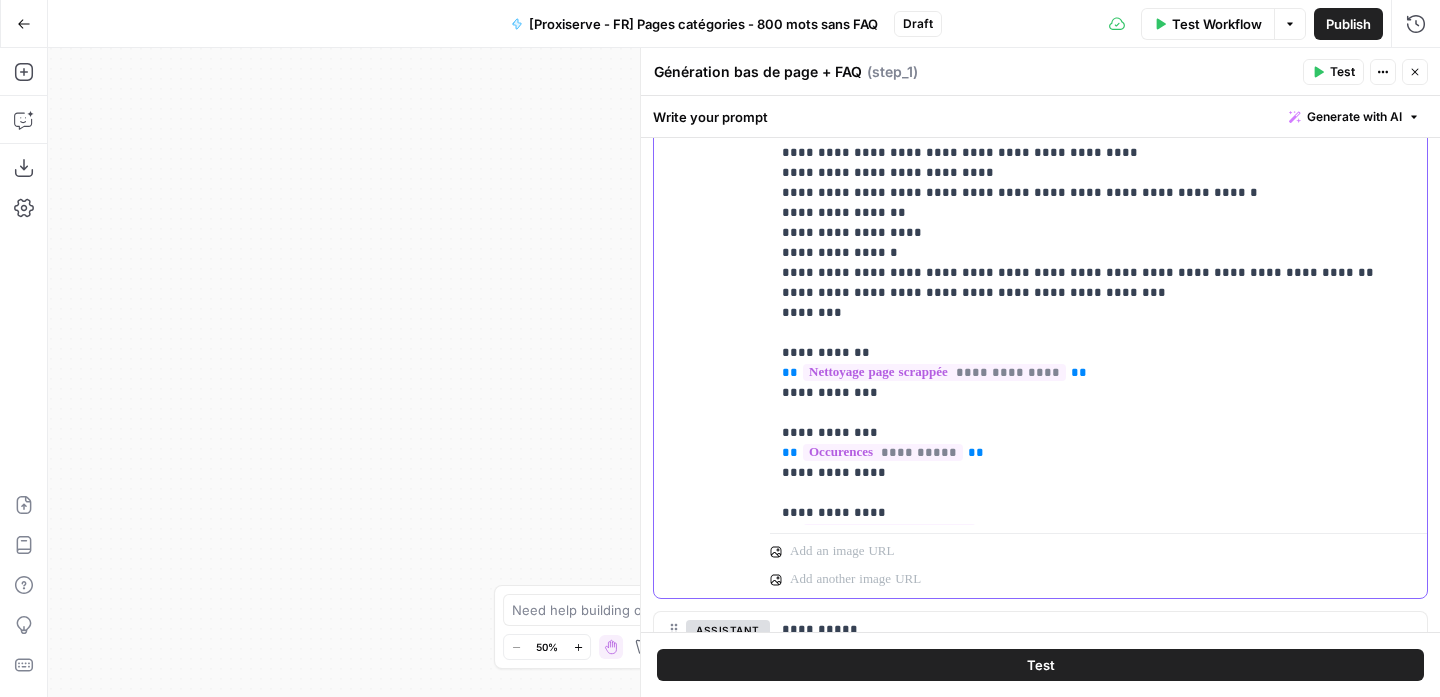 drag, startPoint x: 1240, startPoint y: 333, endPoint x: 772, endPoint y: 332, distance: 468.00107 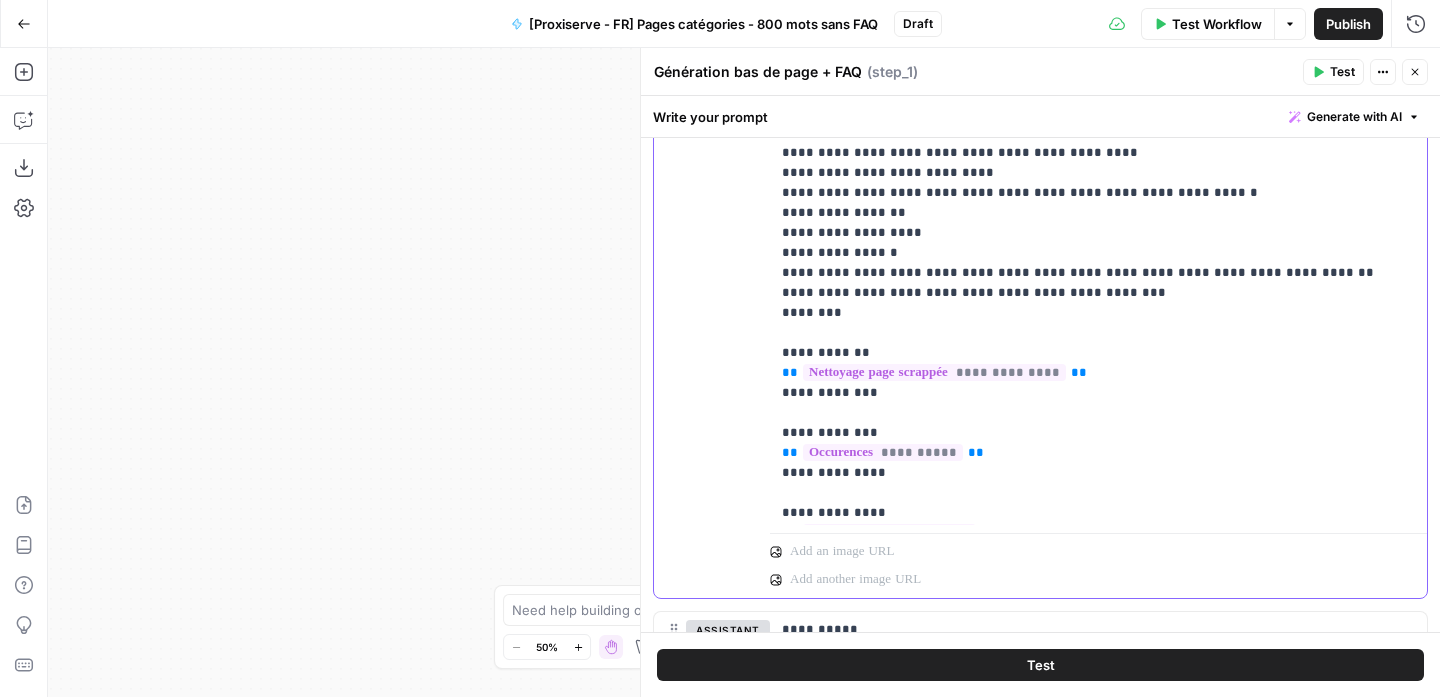 click on "**********" at bounding box center [1091, 117] 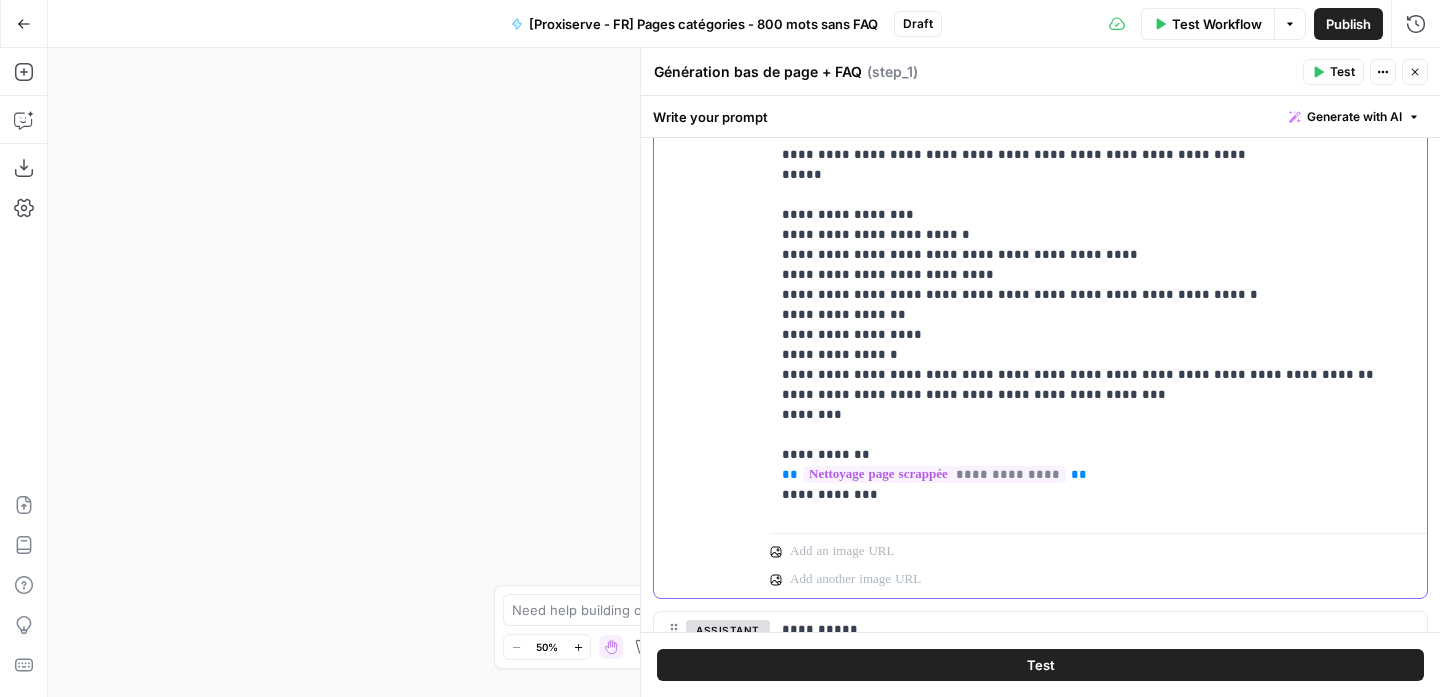 scroll, scrollTop: 6522, scrollLeft: 0, axis: vertical 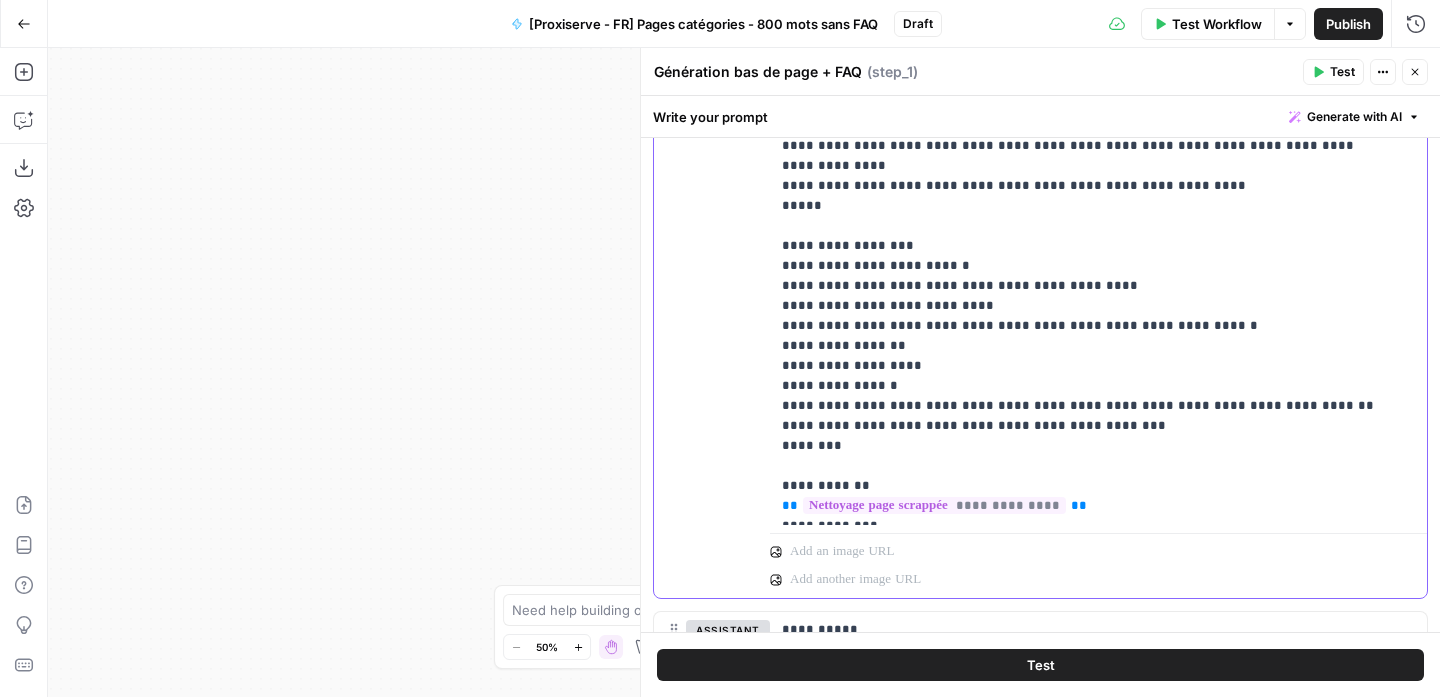 click on "***" at bounding box center [1226, 1045] 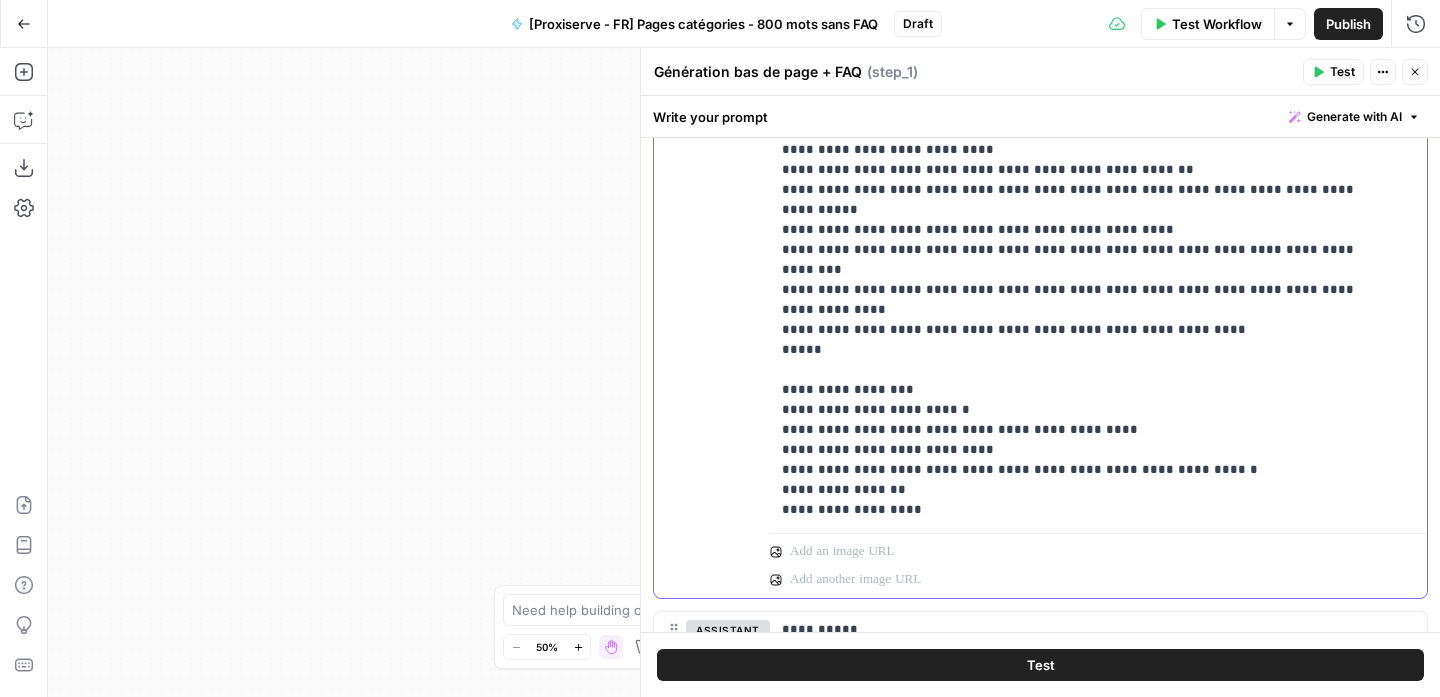 scroll, scrollTop: 6339, scrollLeft: 0, axis: vertical 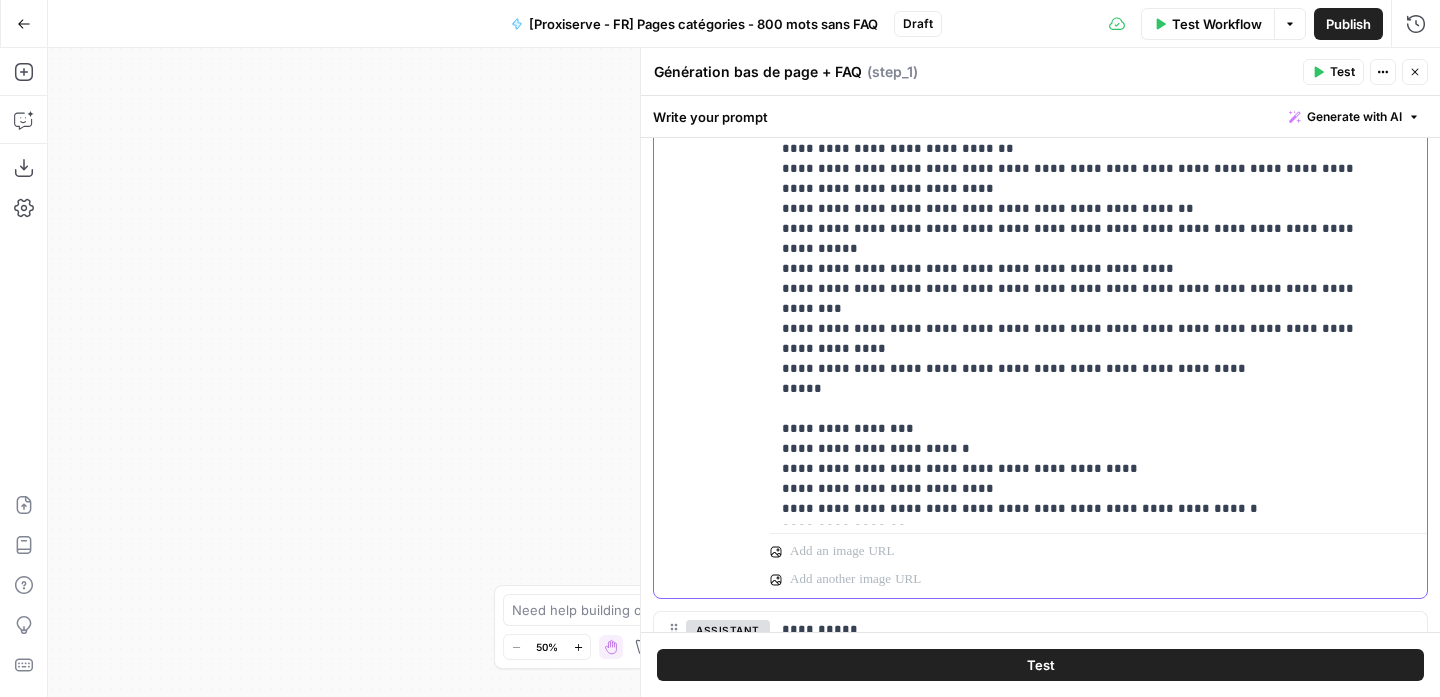 click on "**********" at bounding box center [1083, -2771] 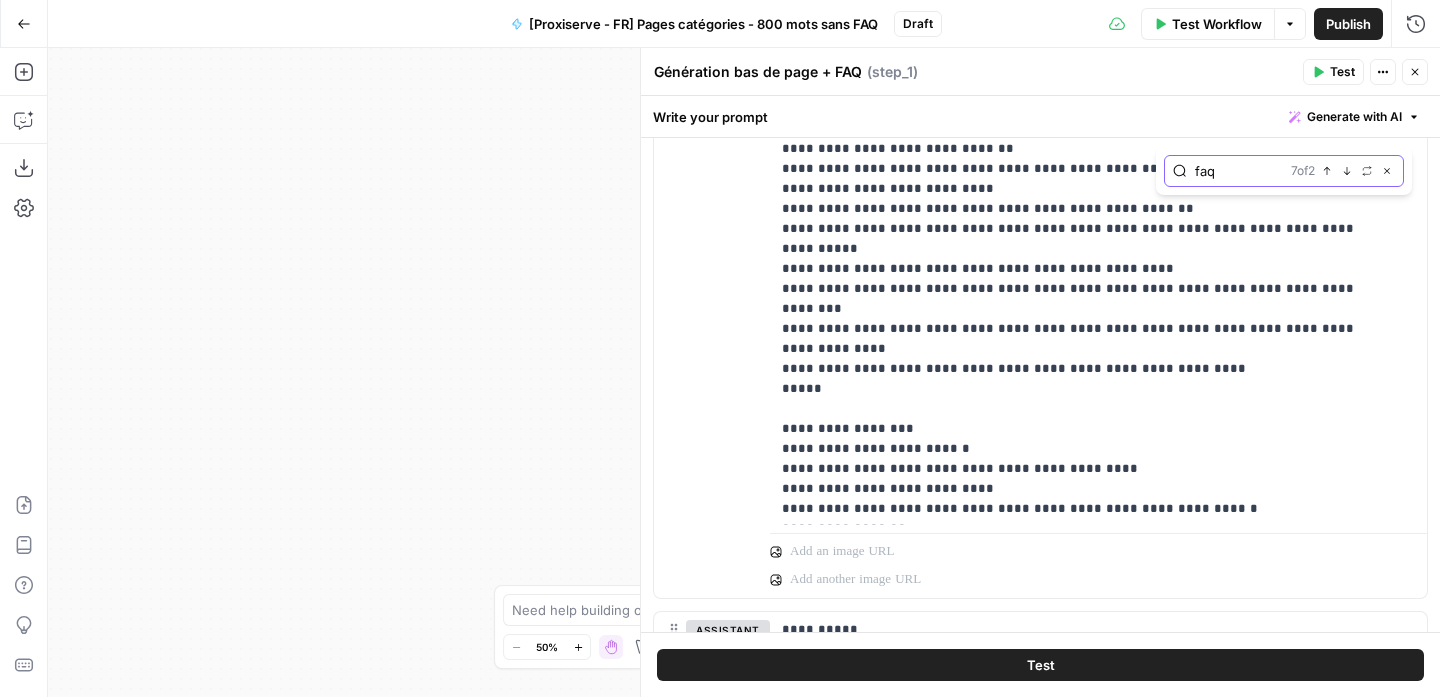 click 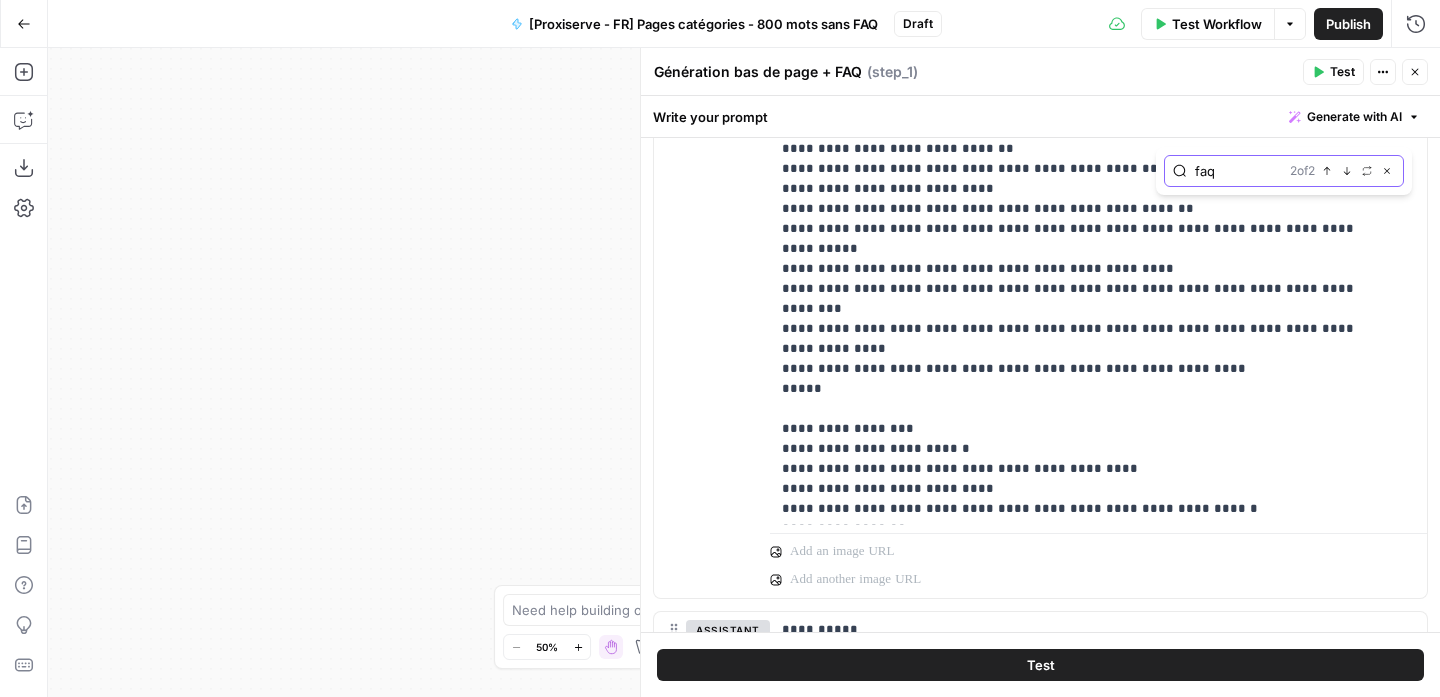 scroll, scrollTop: 1157, scrollLeft: 0, axis: vertical 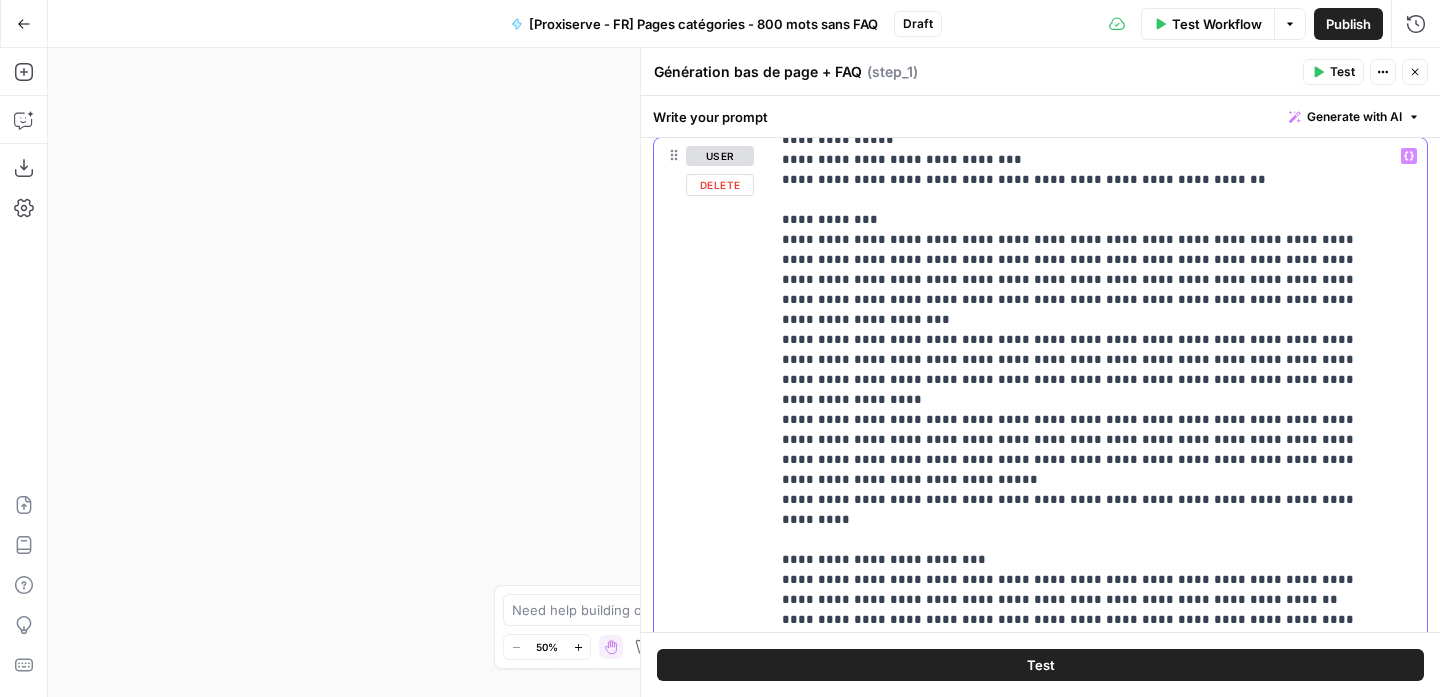 drag, startPoint x: 1131, startPoint y: 539, endPoint x: 776, endPoint y: 482, distance: 359.54694 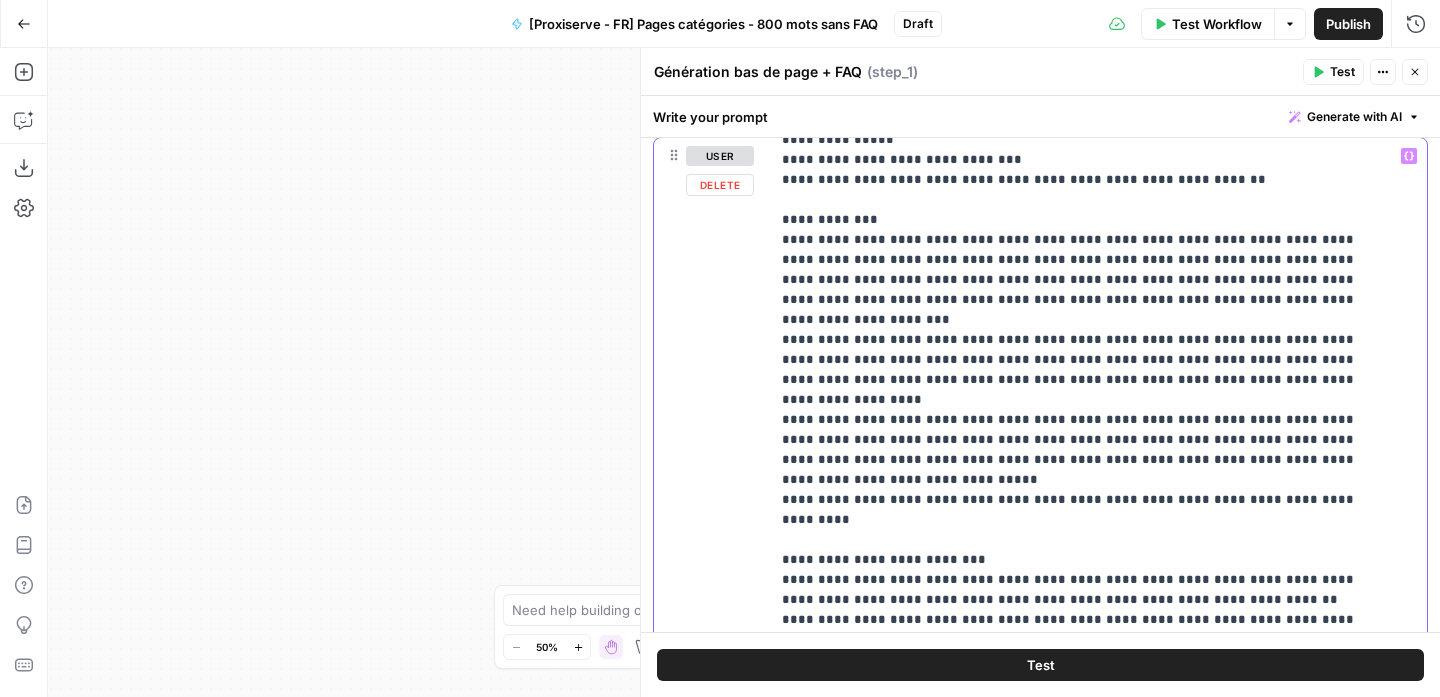 click on "**********" at bounding box center (1091, 545) 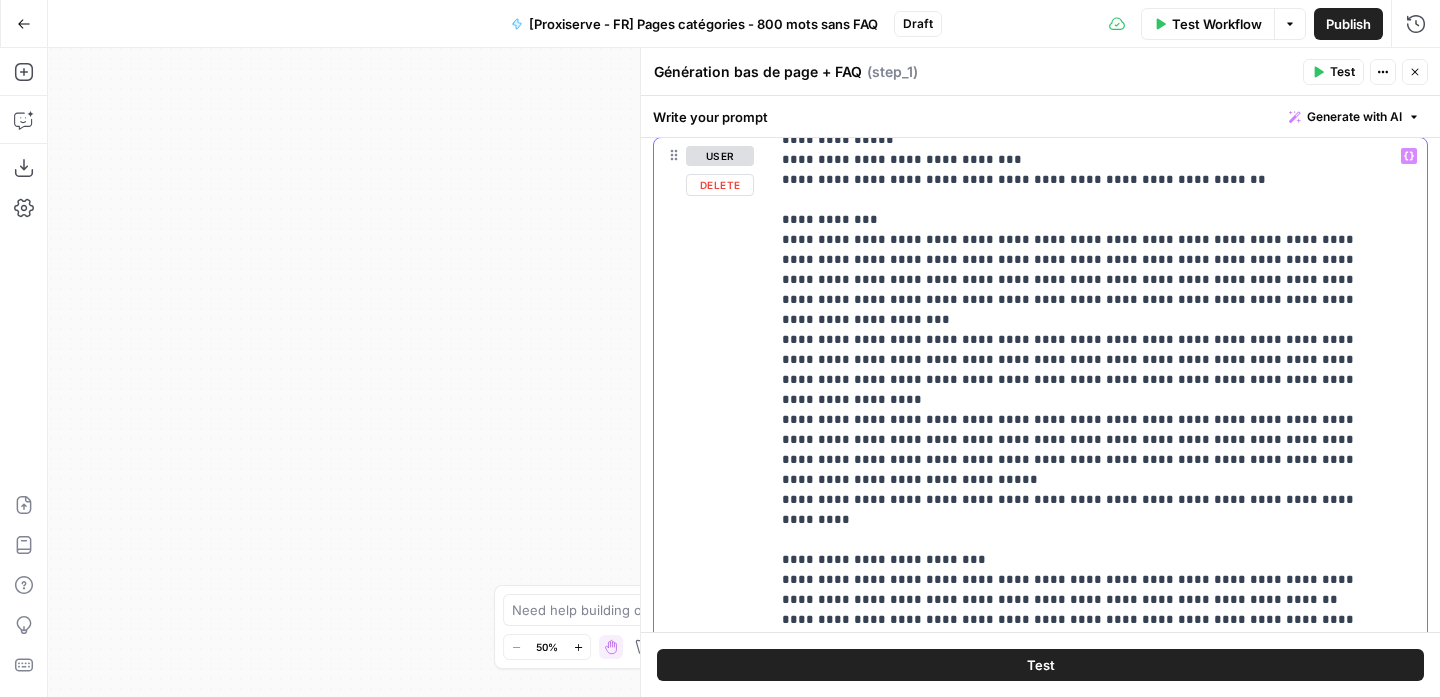 click on "**********" at bounding box center [1083, -1290] 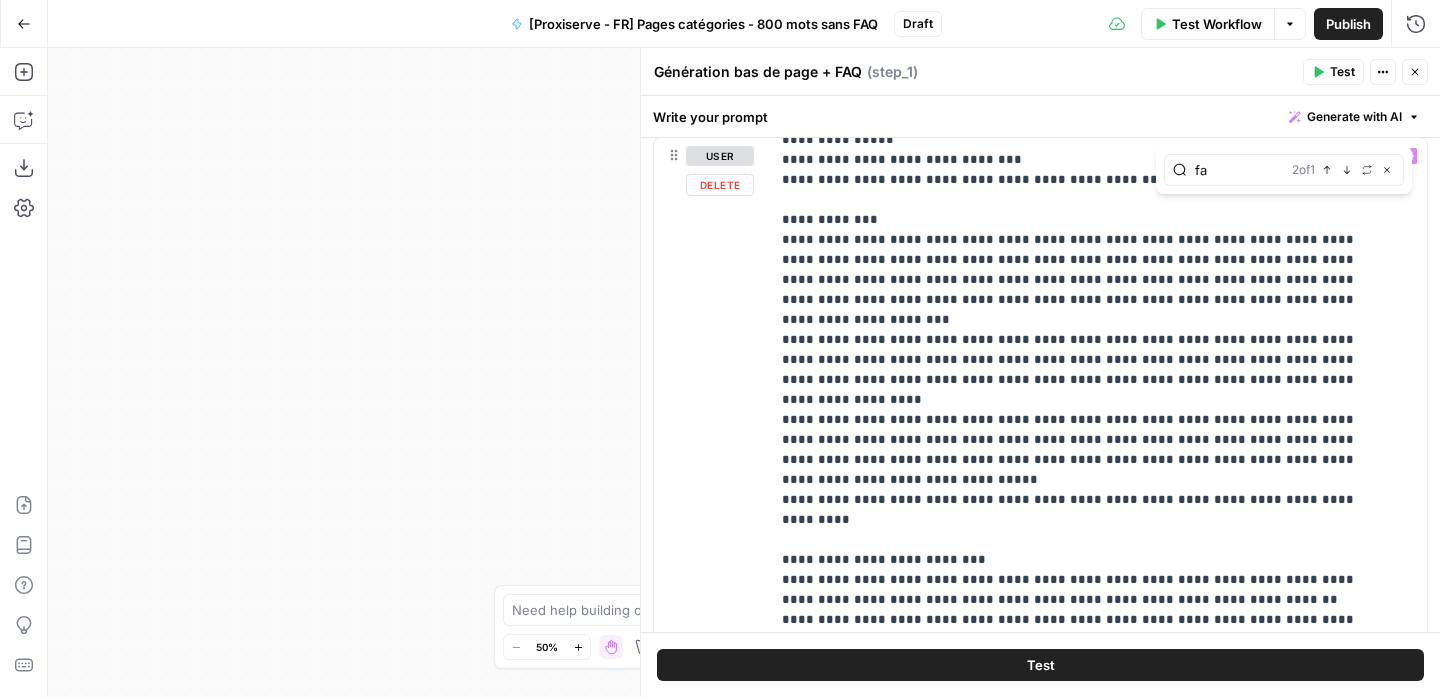 type on "faq" 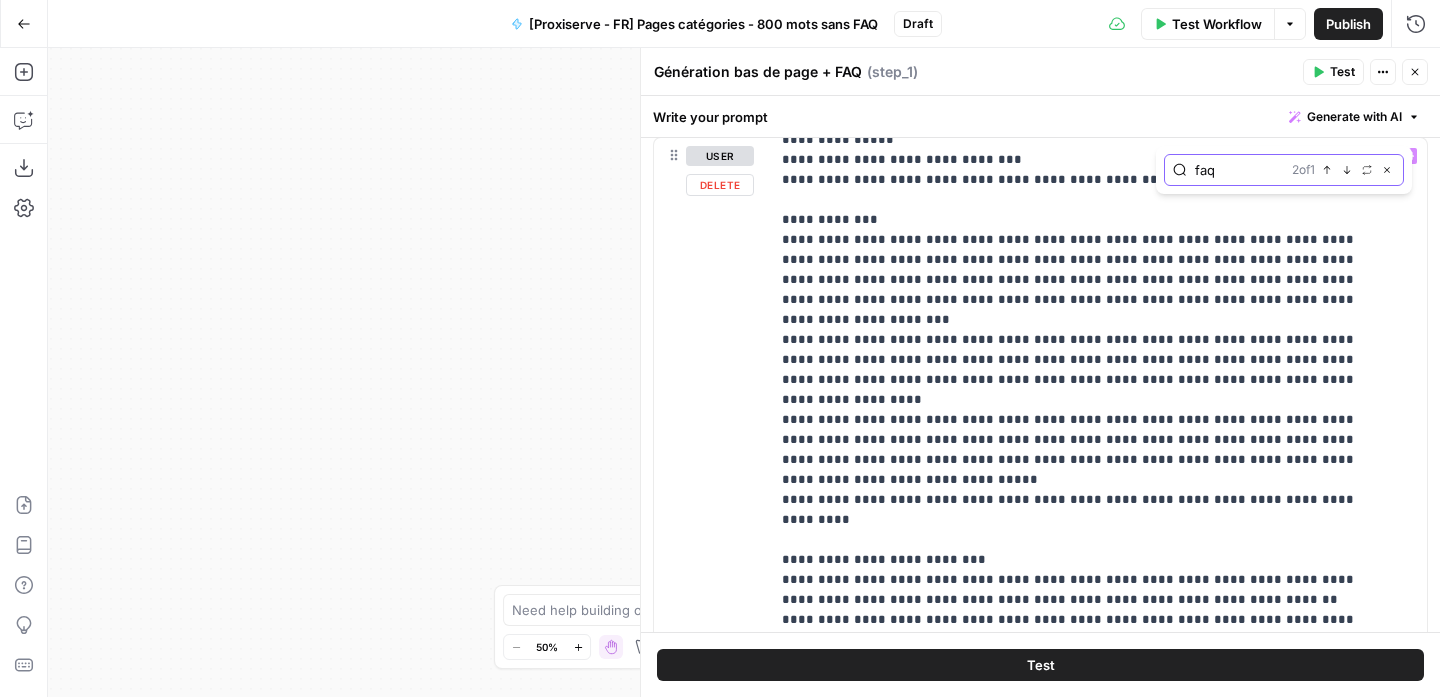 click on "Previous match" at bounding box center (1327, 170) 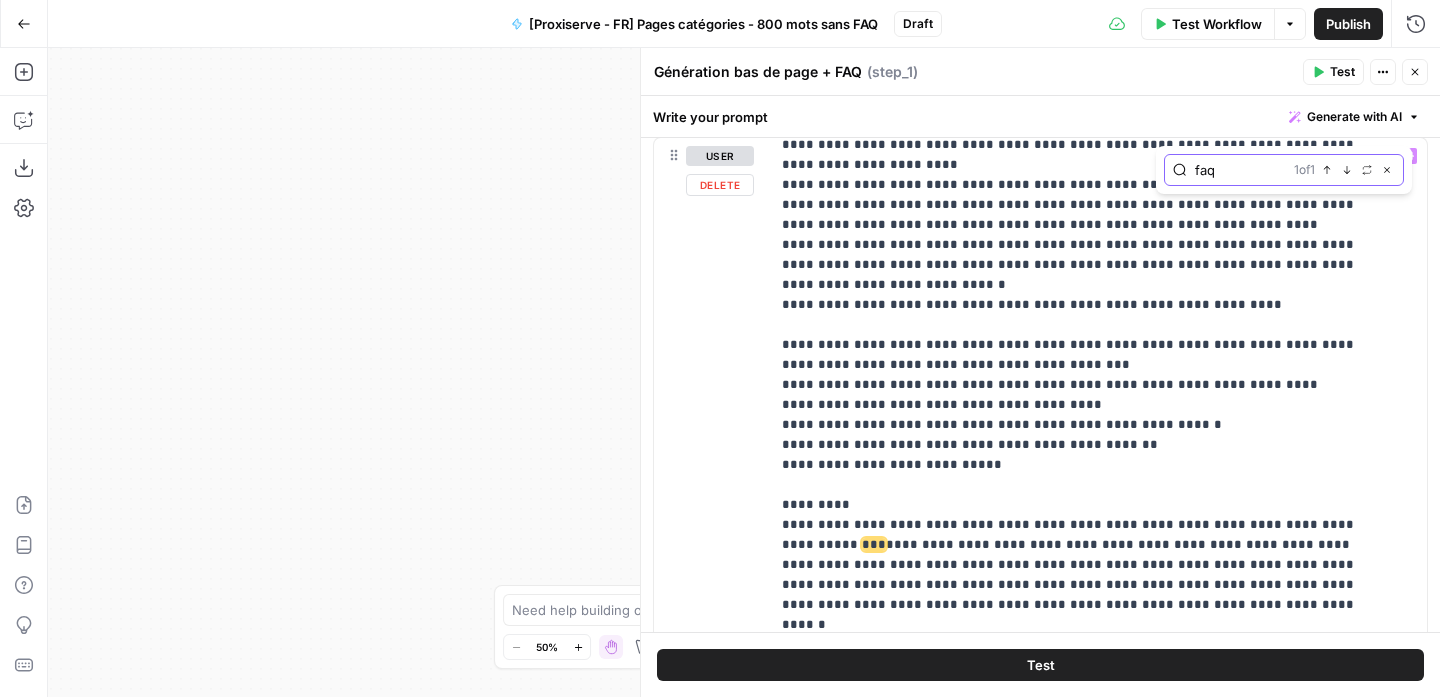 scroll, scrollTop: 1290, scrollLeft: 0, axis: vertical 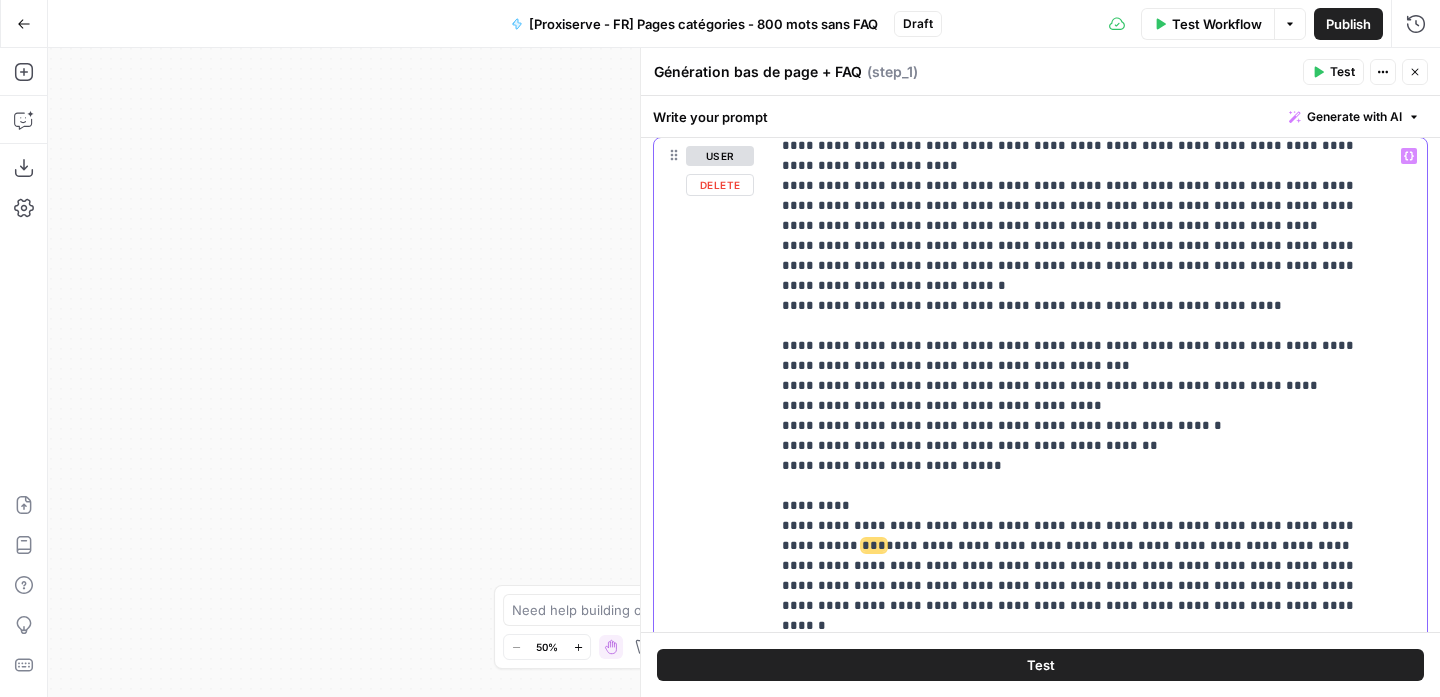 drag, startPoint x: 1320, startPoint y: 346, endPoint x: 1200, endPoint y: 329, distance: 121.19818 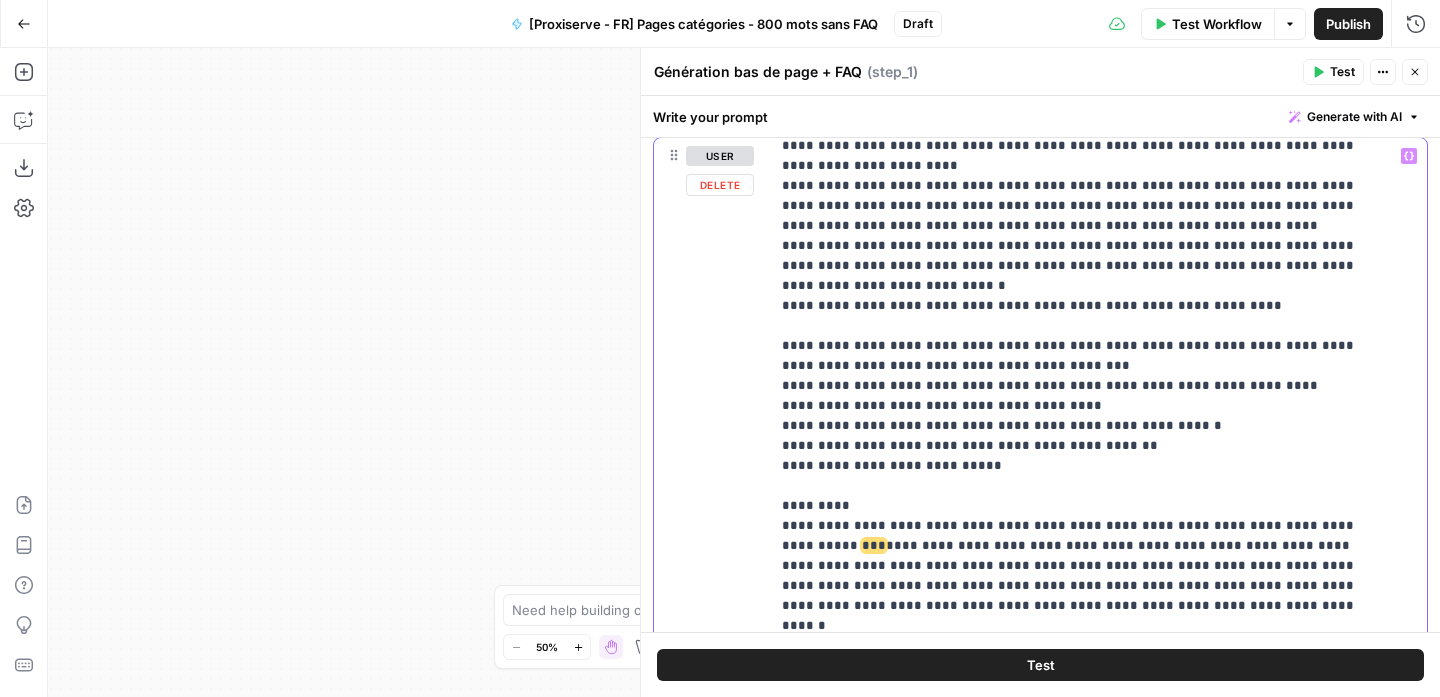 click on "**********" at bounding box center [1083, 2656] 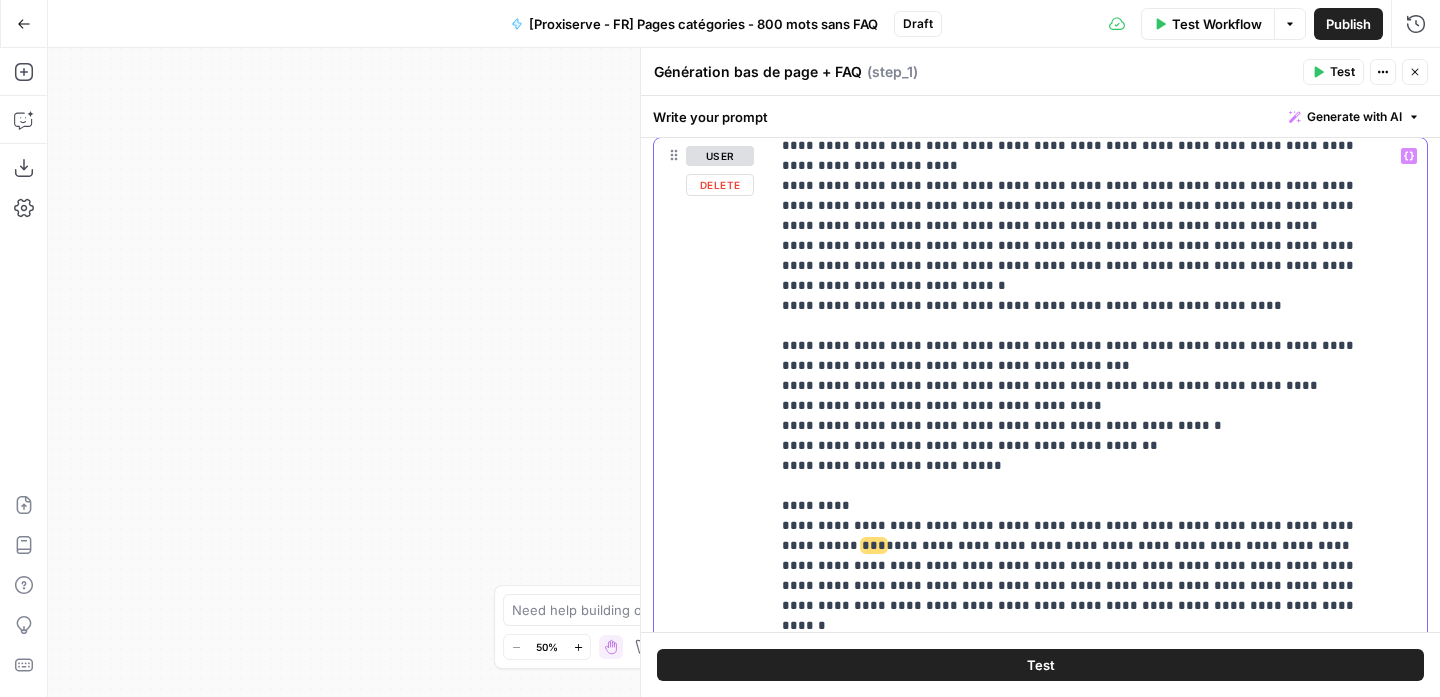 drag, startPoint x: 798, startPoint y: 356, endPoint x: 1320, endPoint y: 342, distance: 522.1877 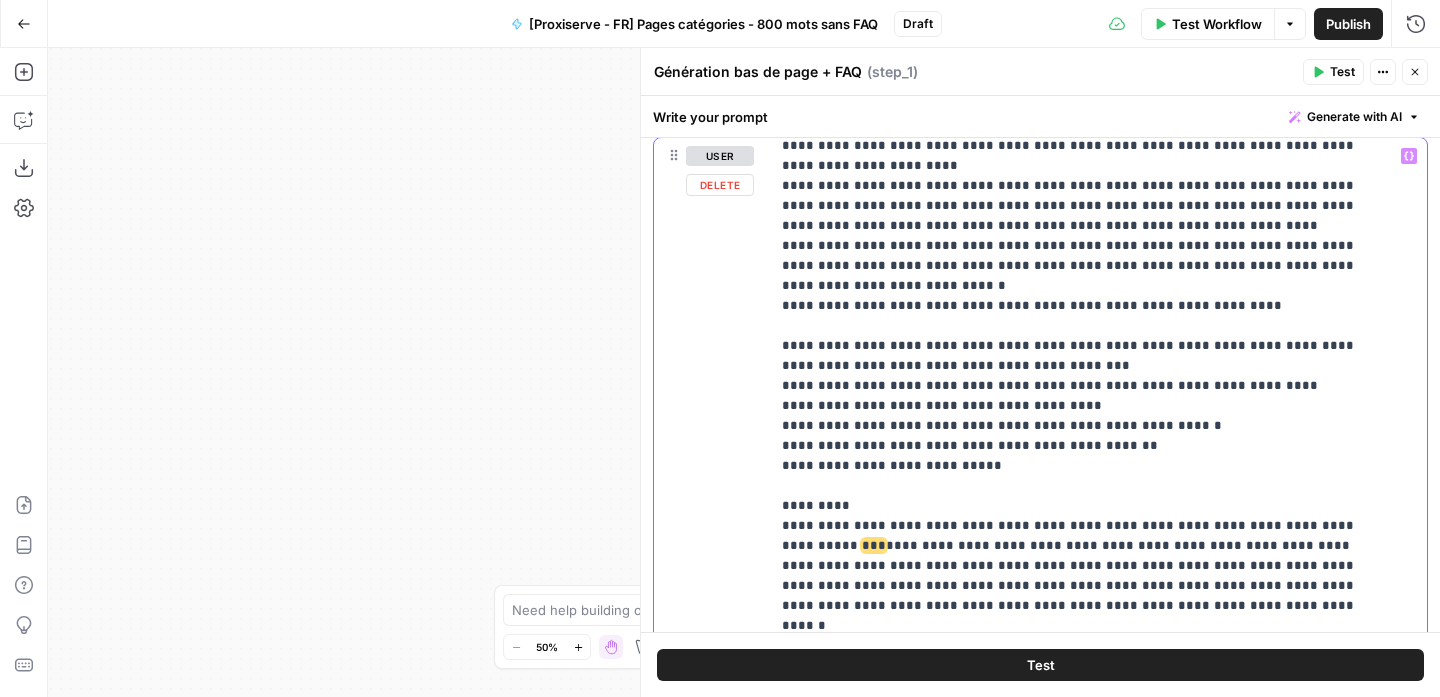 click on "**********" at bounding box center (1083, 2656) 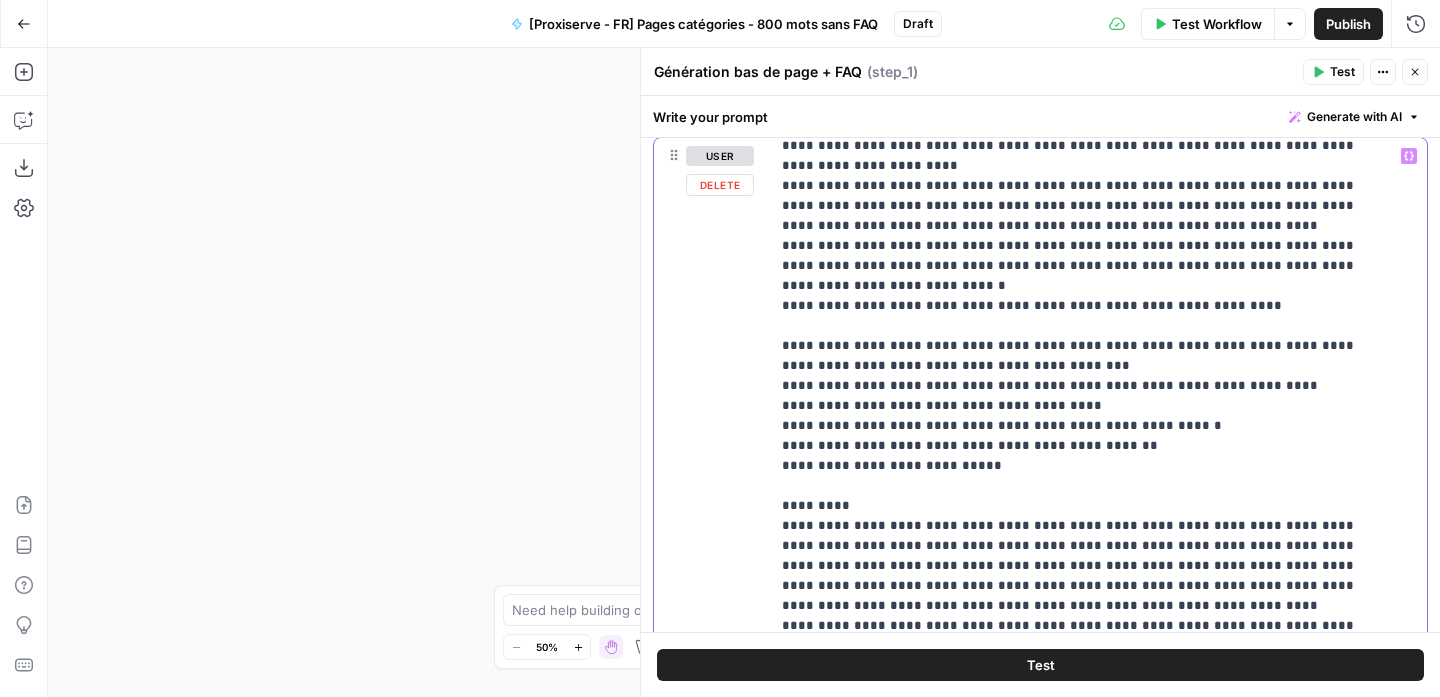 click on "**********" at bounding box center (1083, 2656) 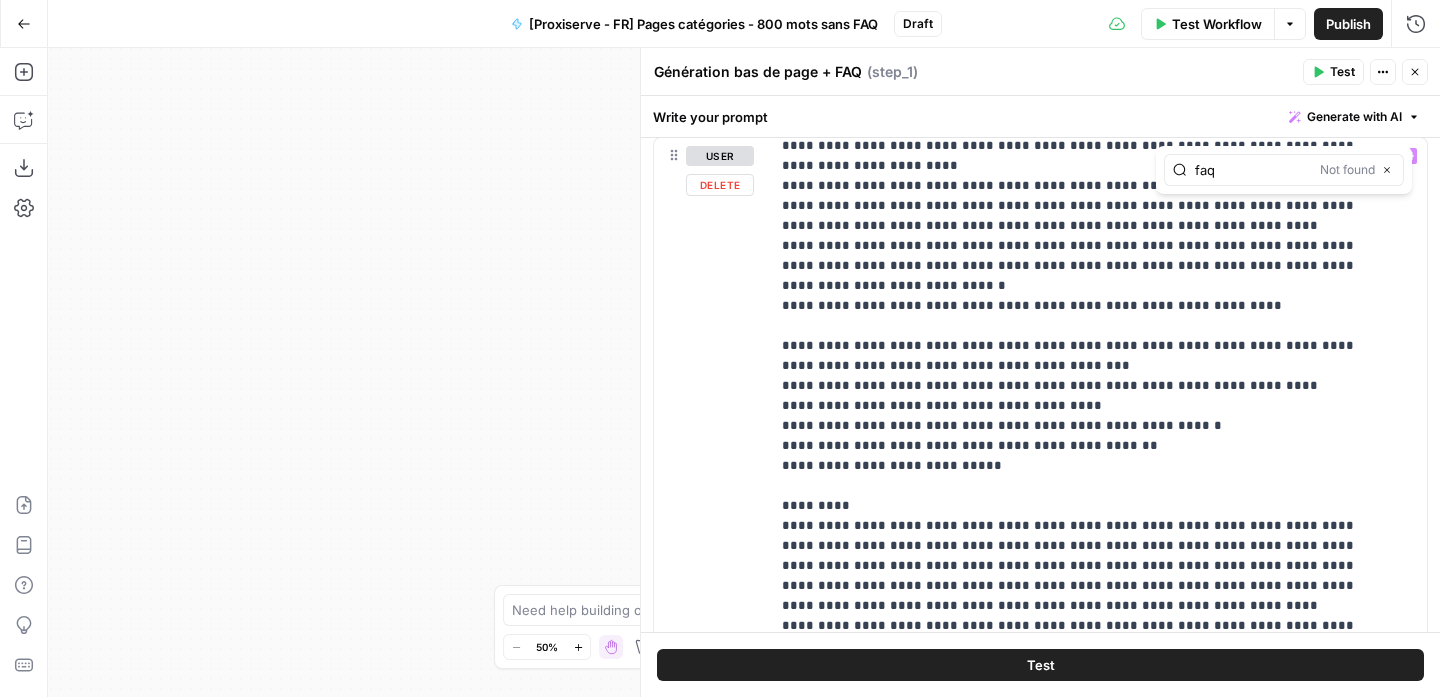 click on "faq" at bounding box center (1253, 170) 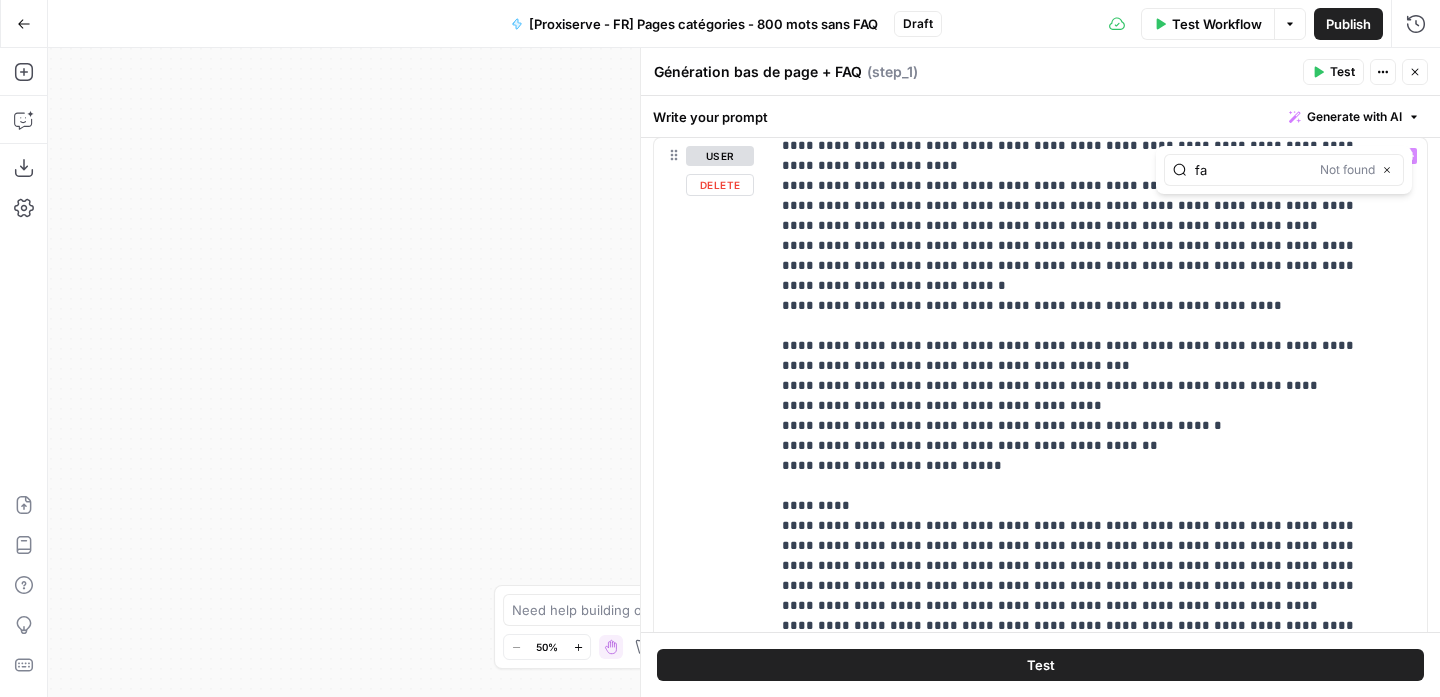 type on "f" 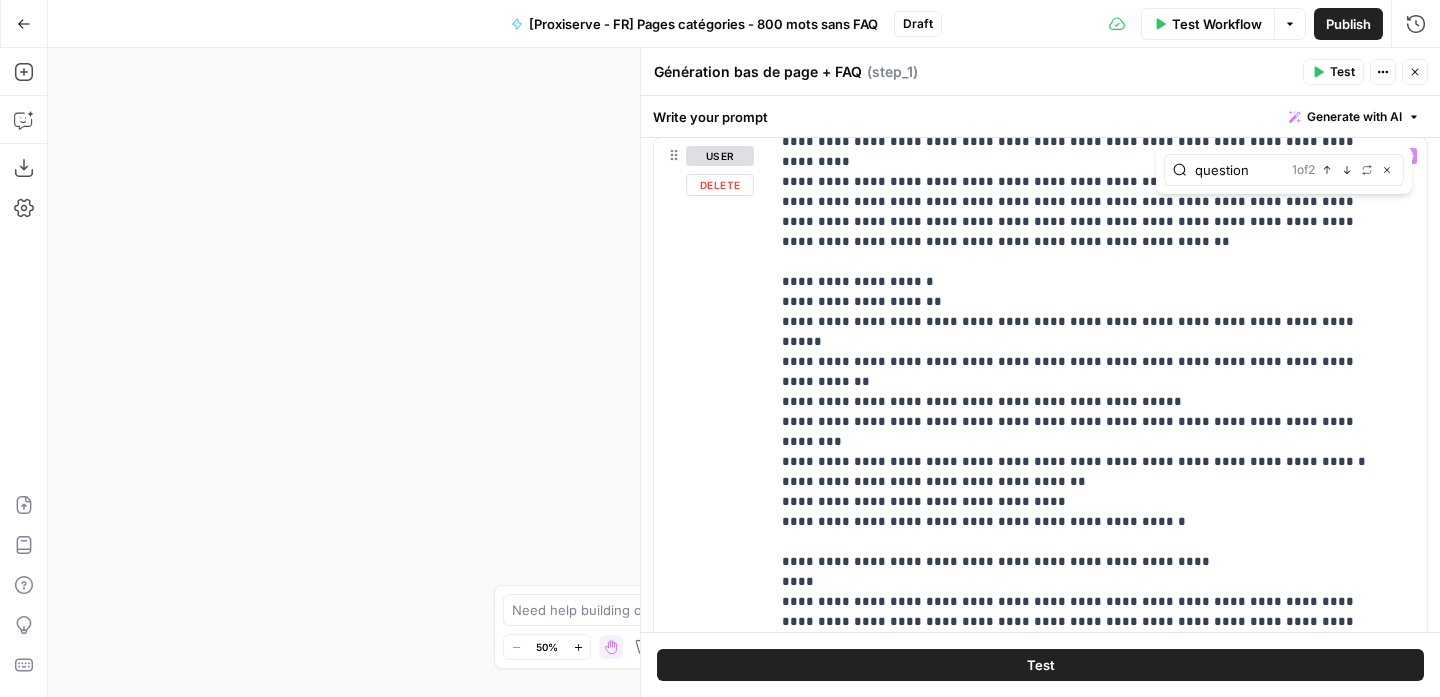 type on "question" 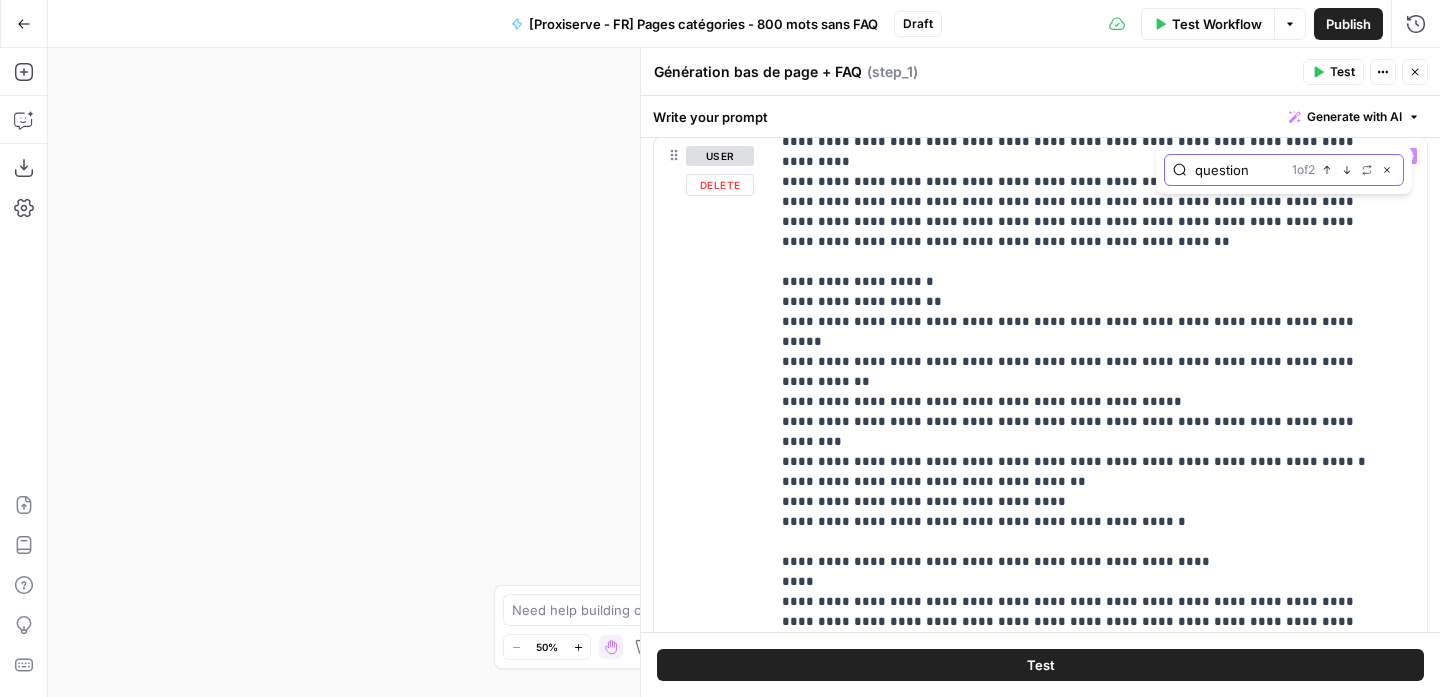 click on "Previous match" at bounding box center [1327, 170] 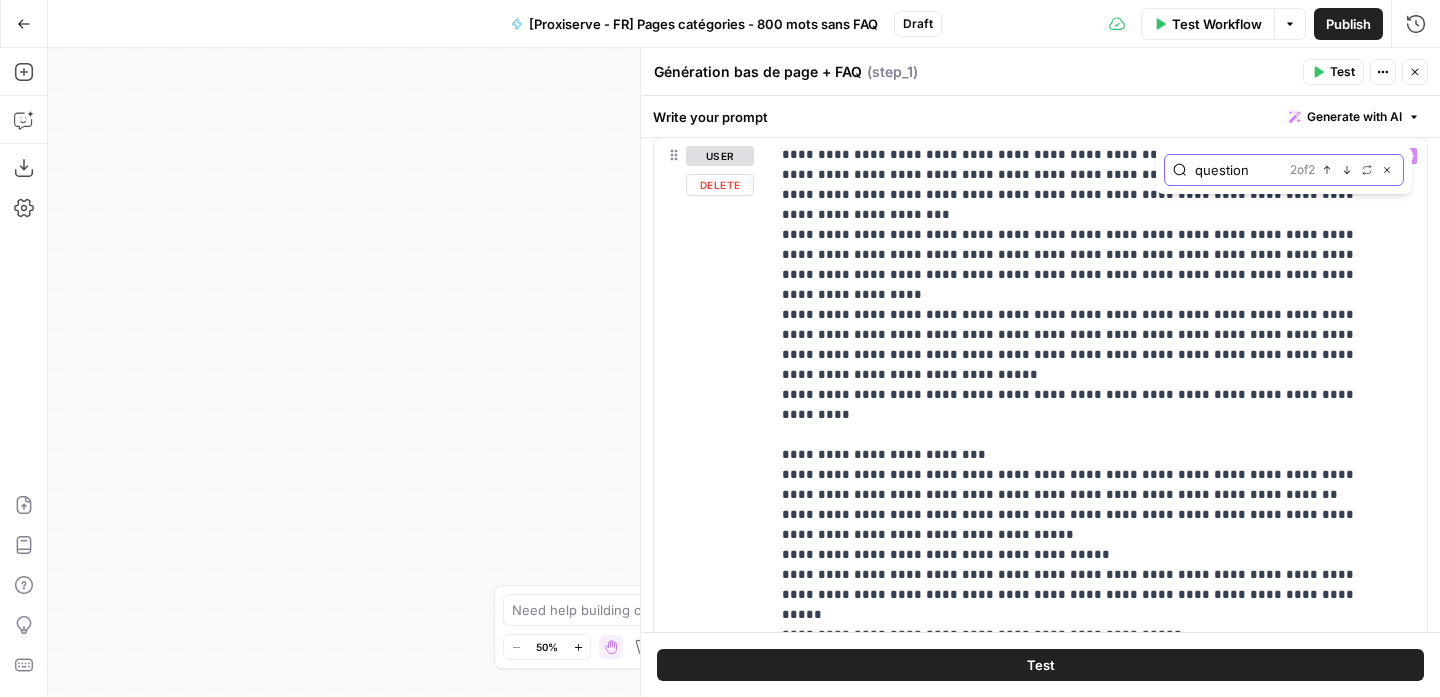 scroll, scrollTop: 5289, scrollLeft: 0, axis: vertical 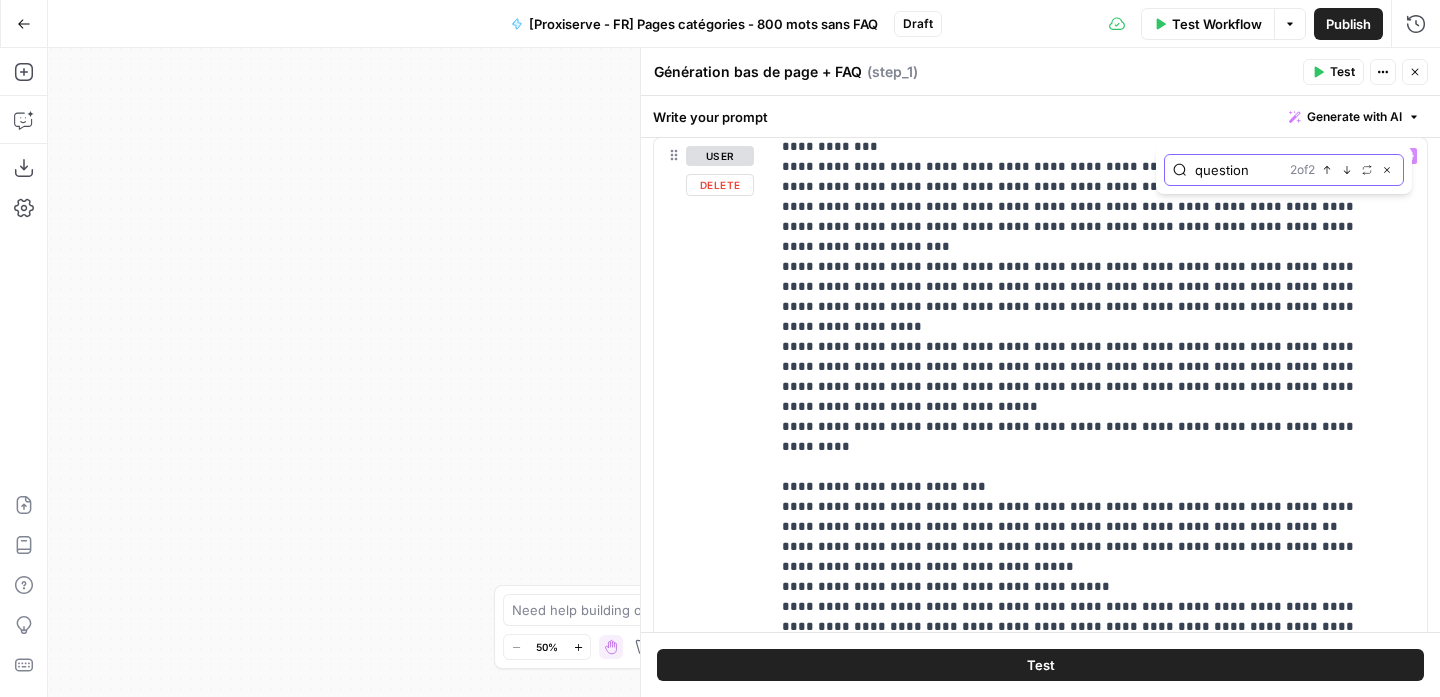 click 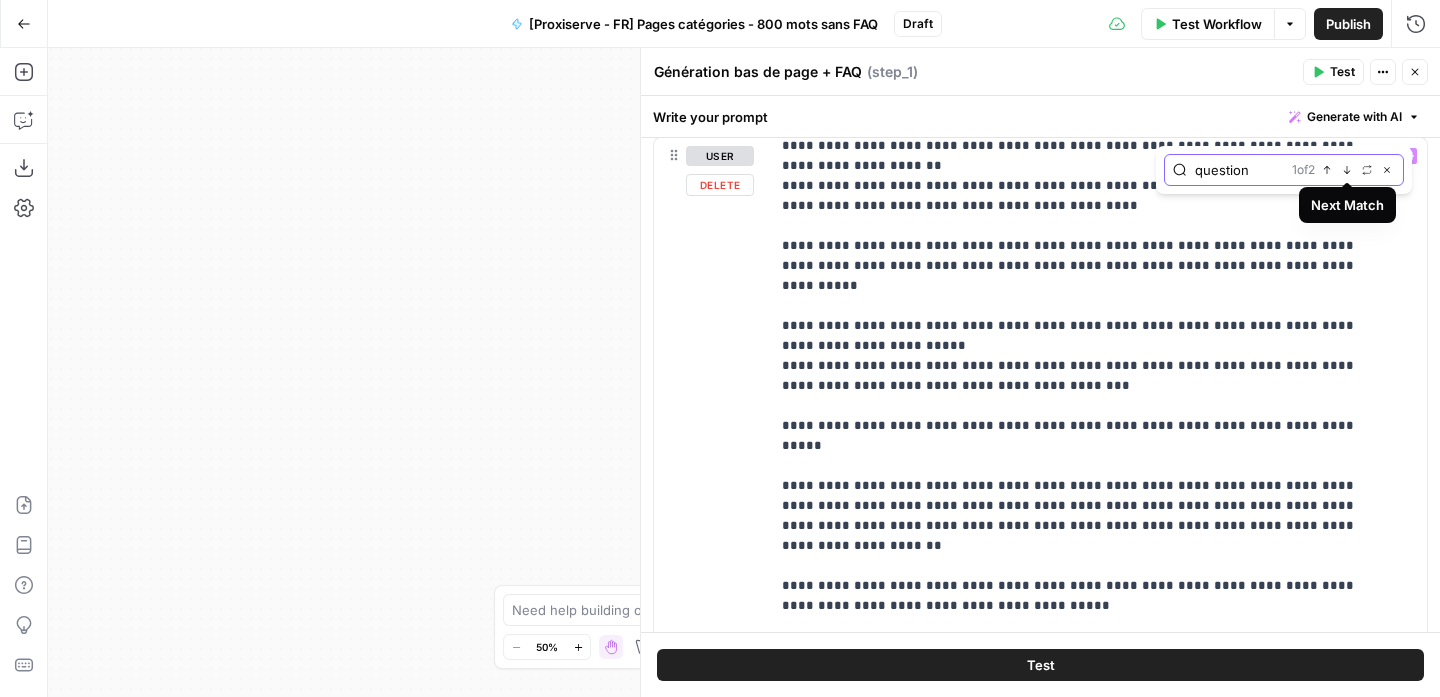 scroll, scrollTop: 4357, scrollLeft: 0, axis: vertical 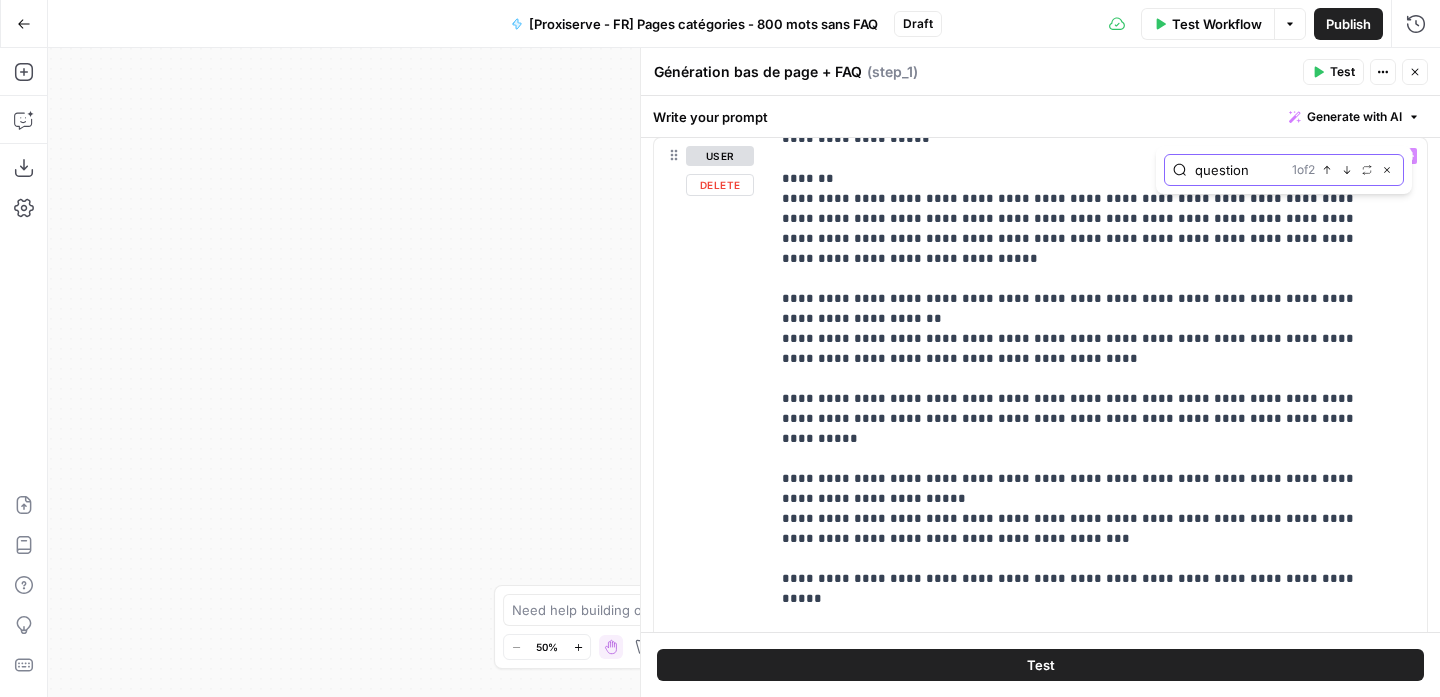 click 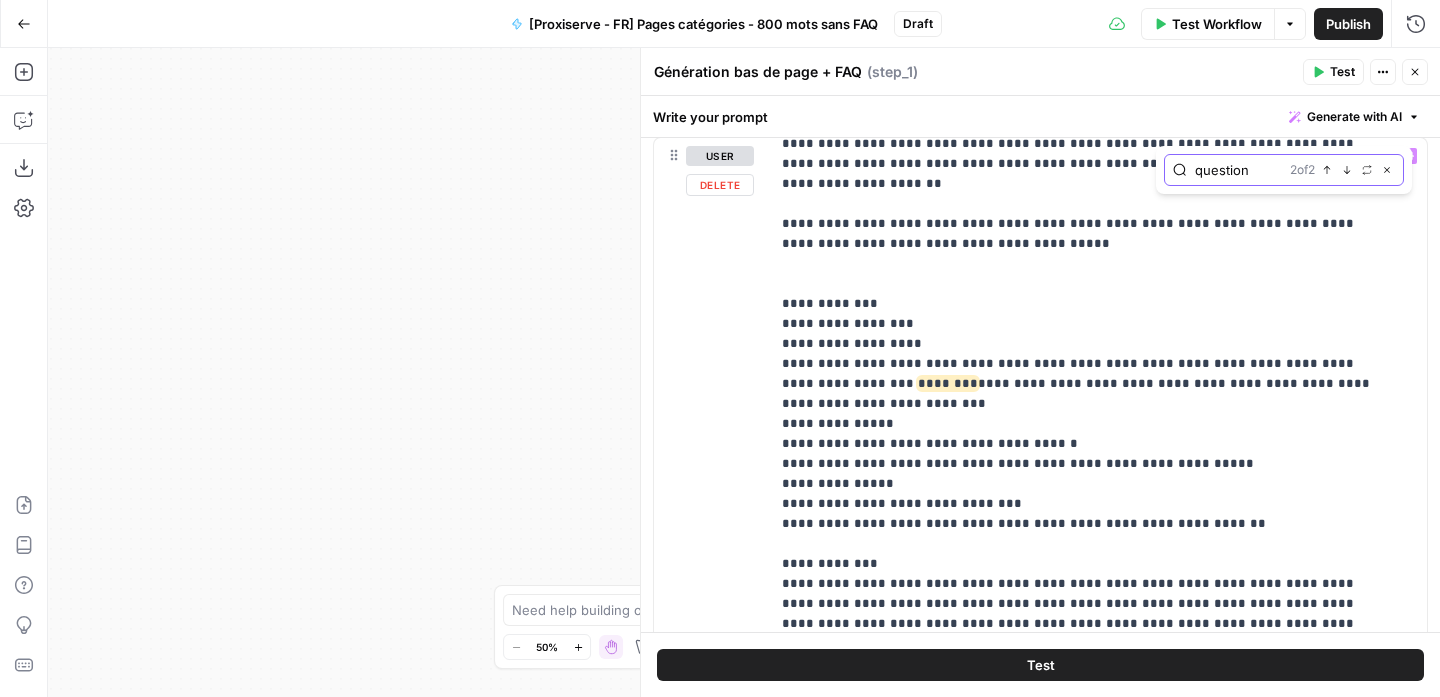 click 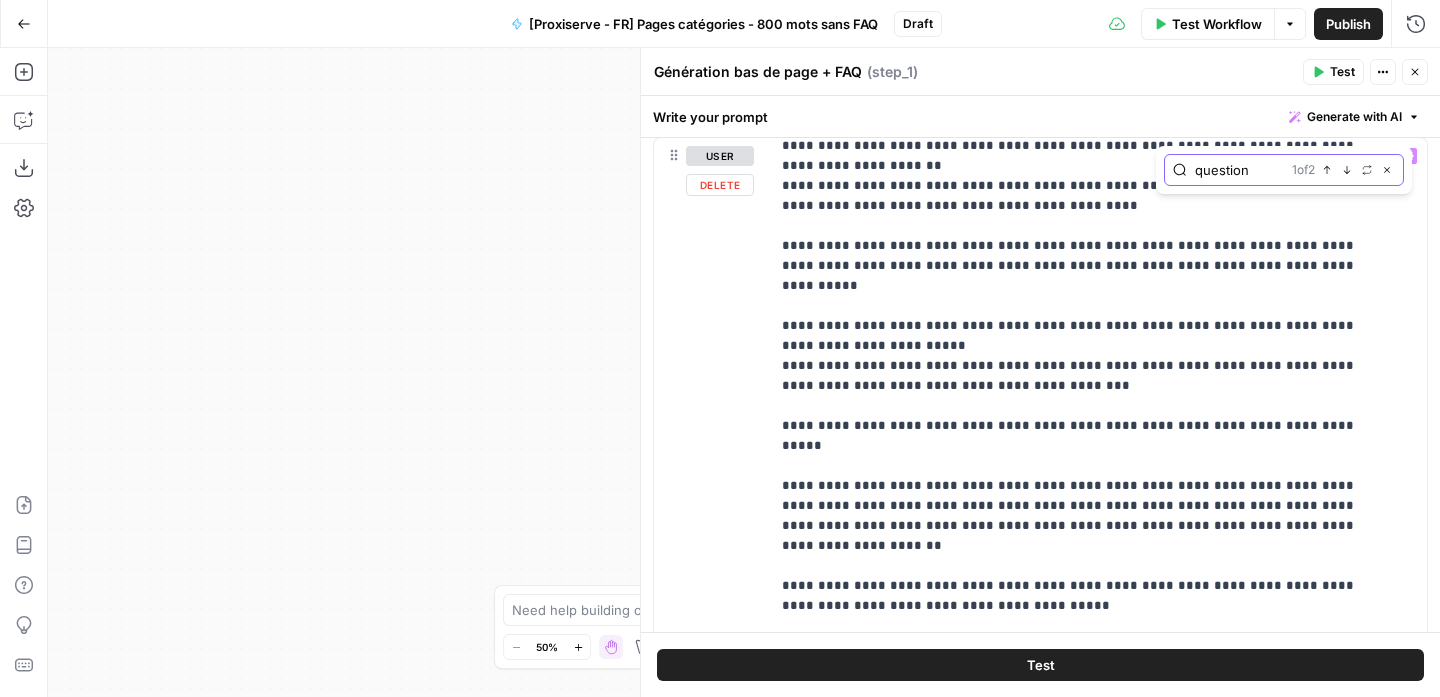 click 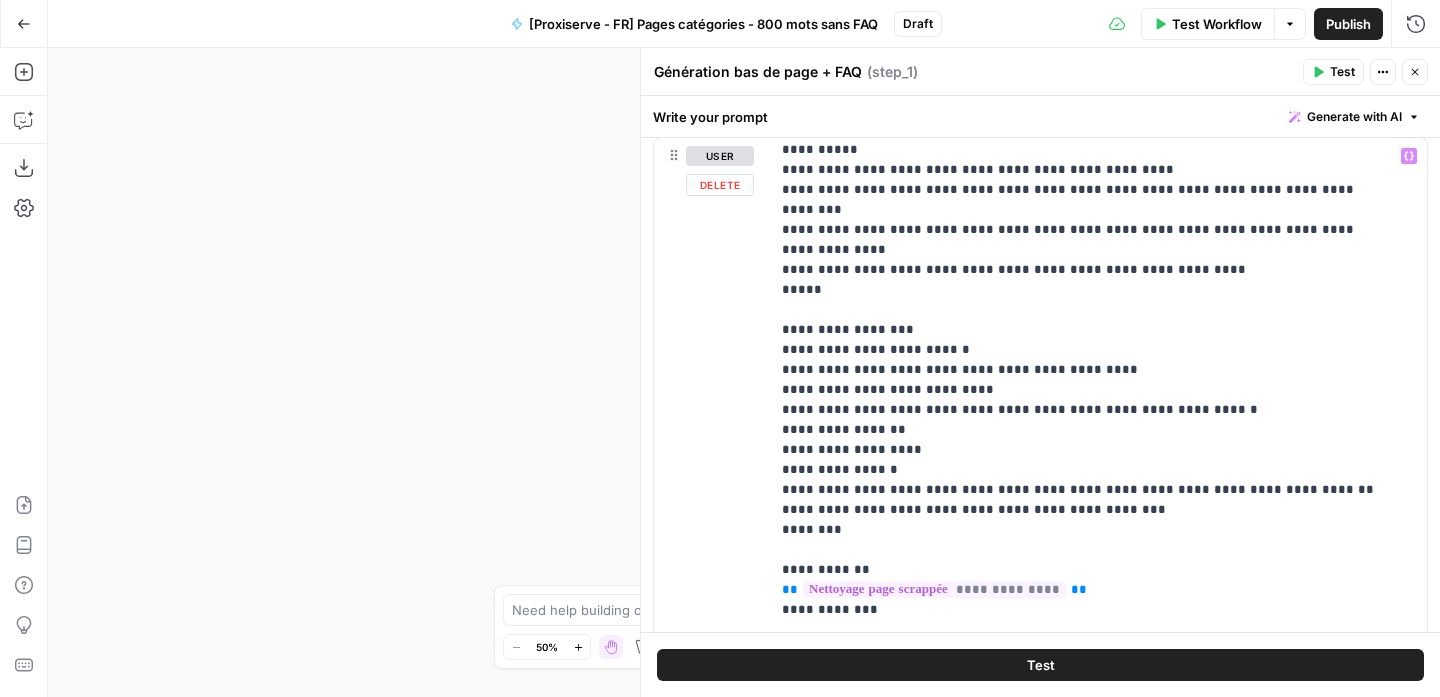 scroll, scrollTop: 6801, scrollLeft: 0, axis: vertical 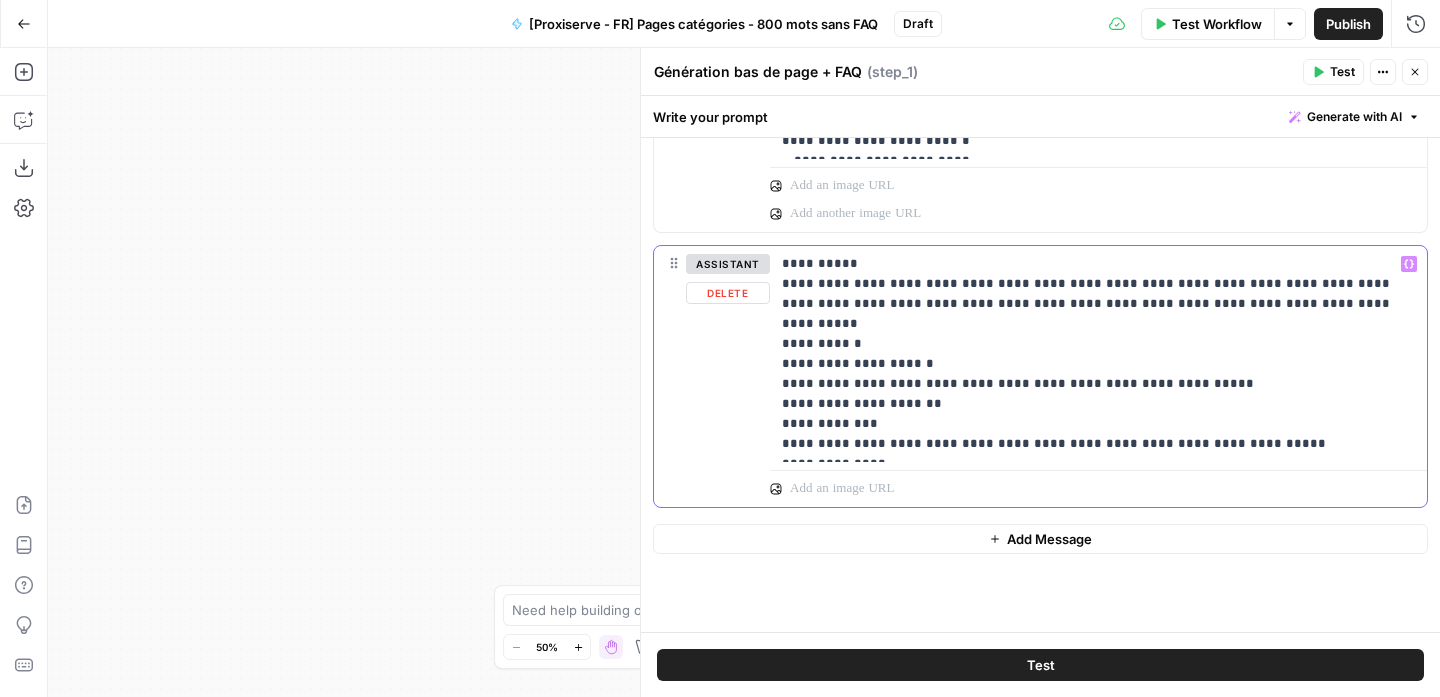 drag, startPoint x: 919, startPoint y: 448, endPoint x: 760, endPoint y: 399, distance: 166.37909 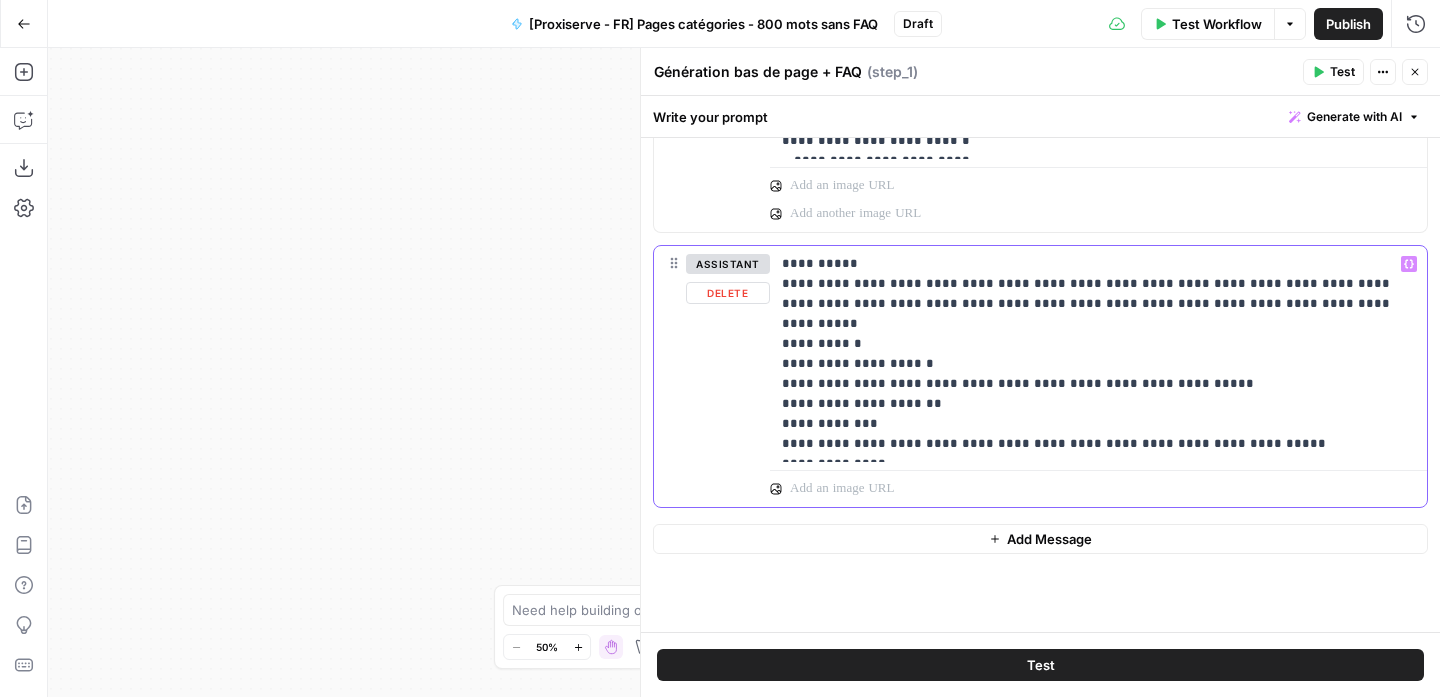 click on "**********" at bounding box center (1040, 376) 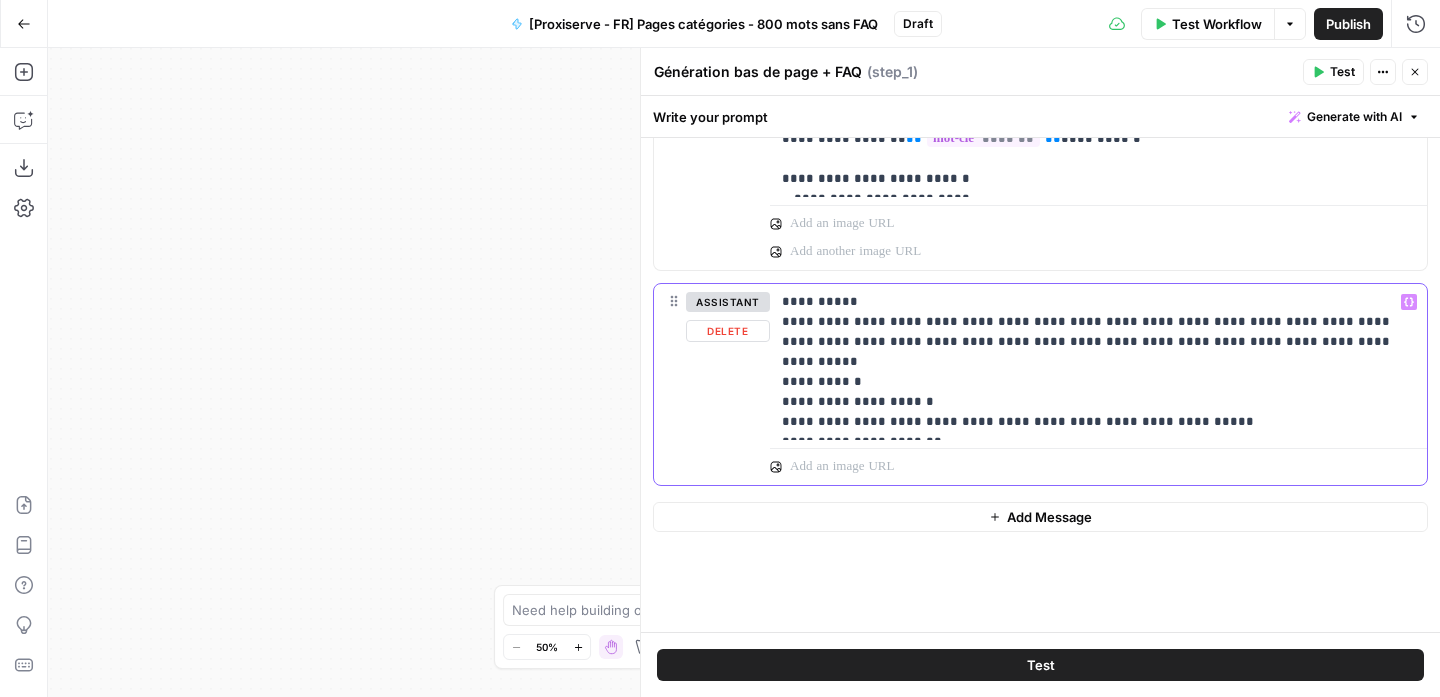 scroll, scrollTop: 1588, scrollLeft: 0, axis: vertical 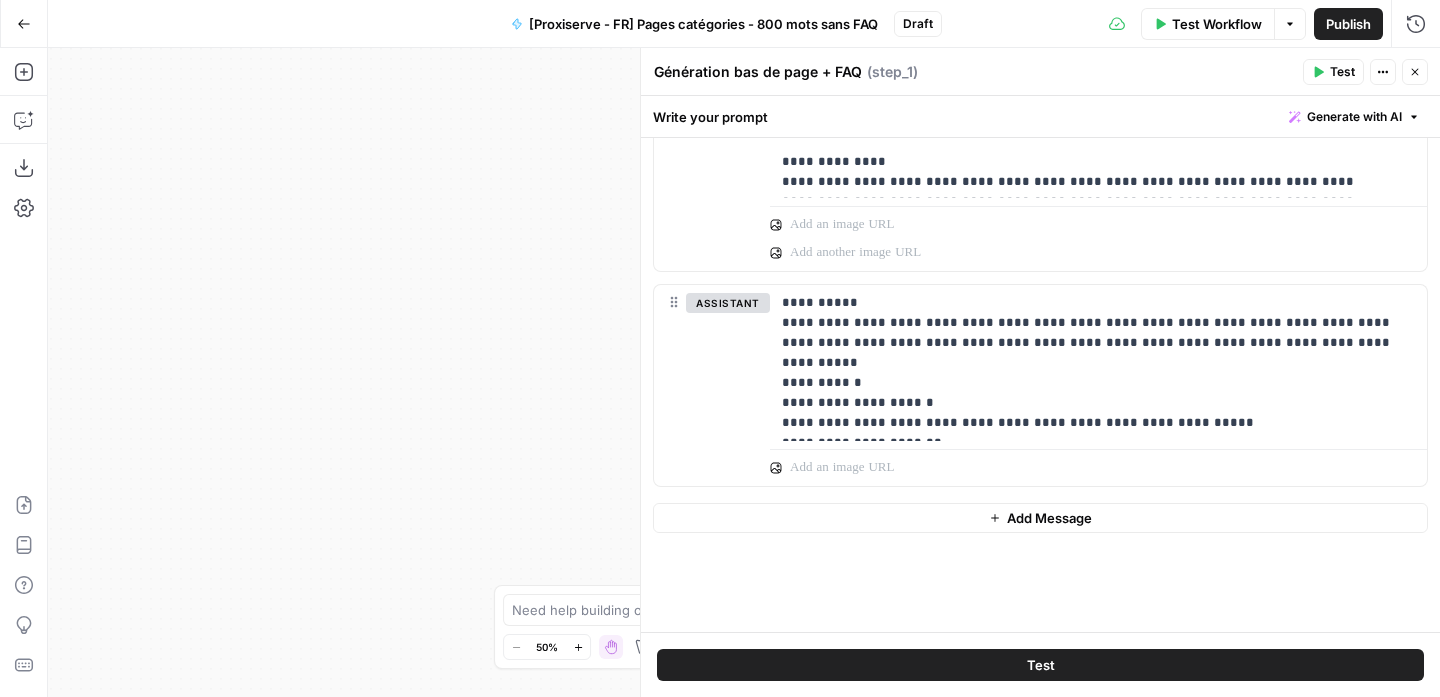 click on "Test" at bounding box center [1040, 665] 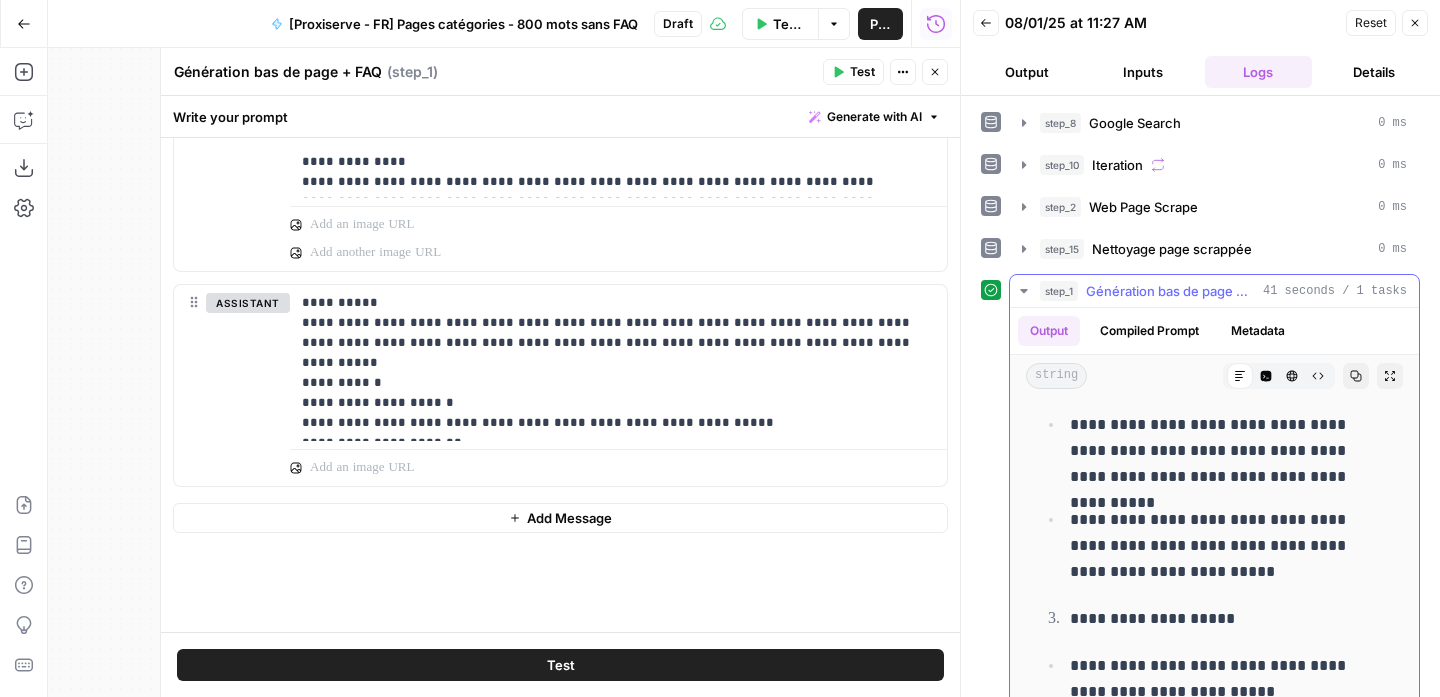 scroll, scrollTop: 874, scrollLeft: 0, axis: vertical 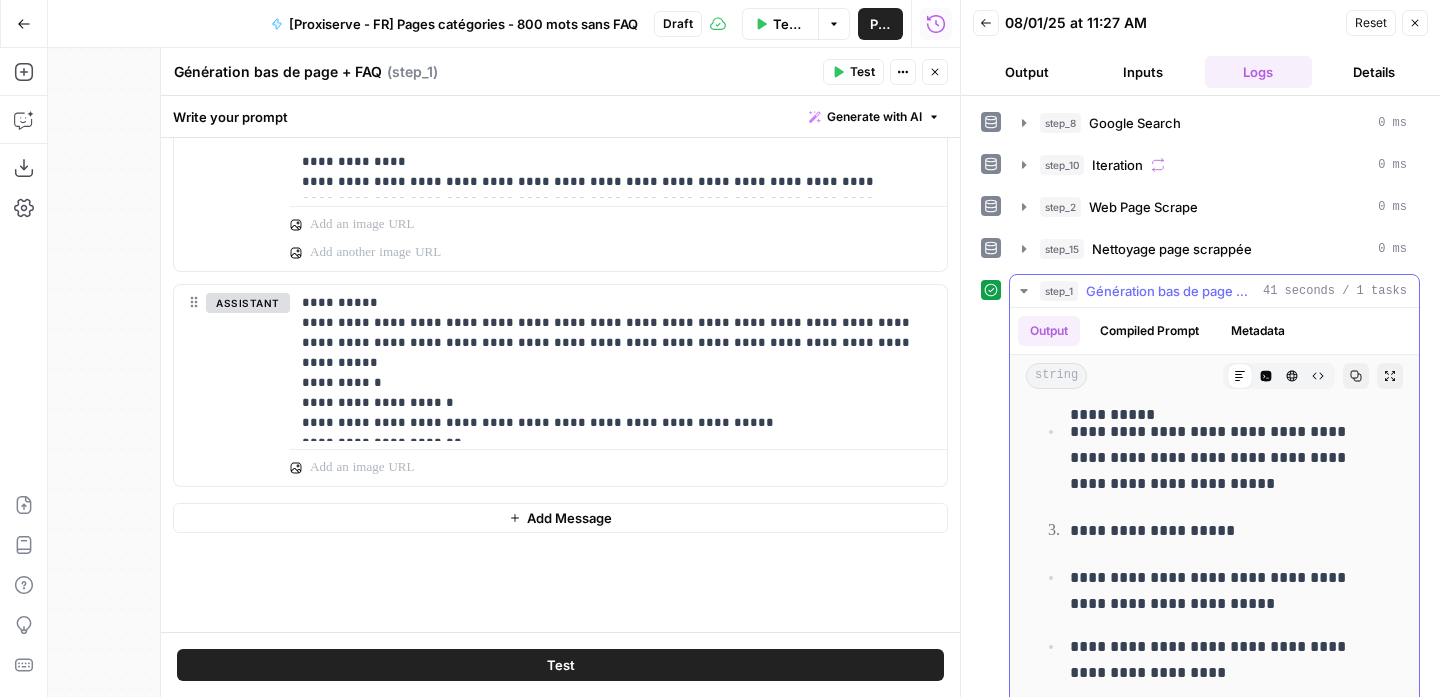 click on "**********" at bounding box center [1215, 458] 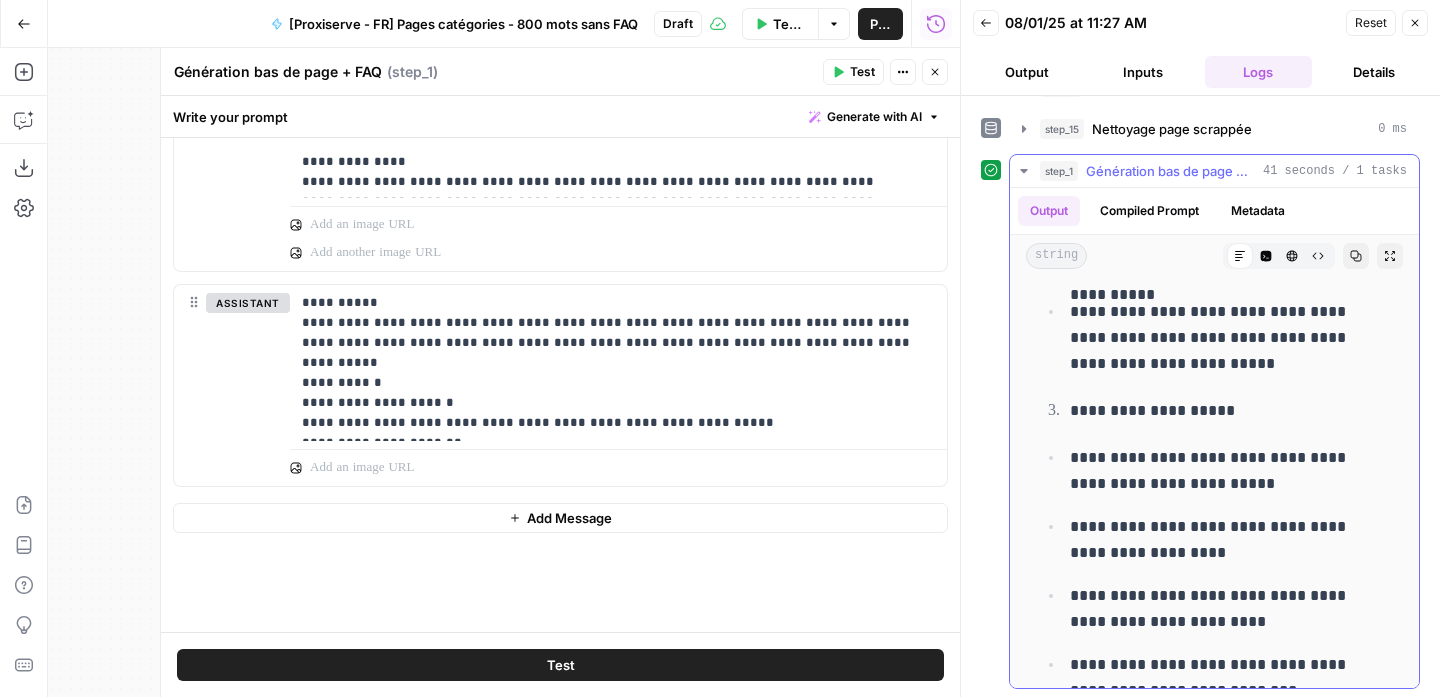 scroll, scrollTop: 122, scrollLeft: 0, axis: vertical 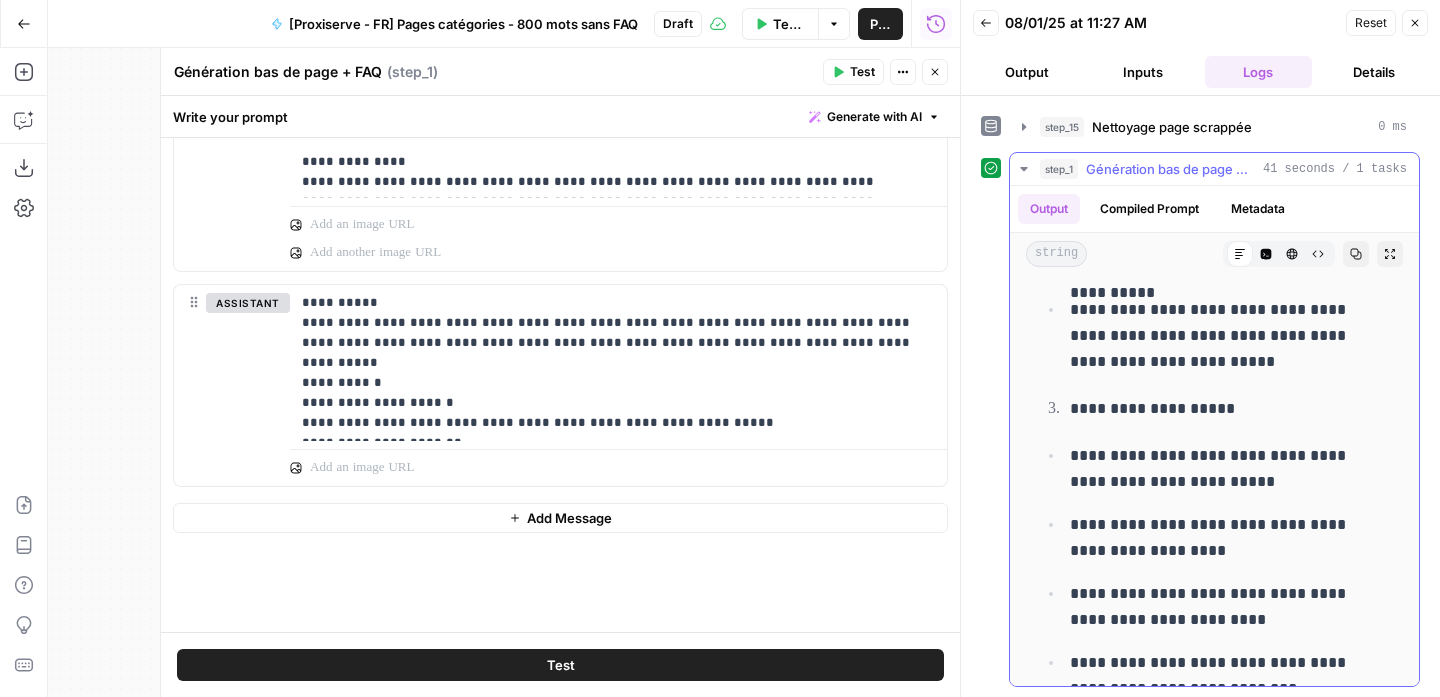 click on "**********" at bounding box center [1215, 409] 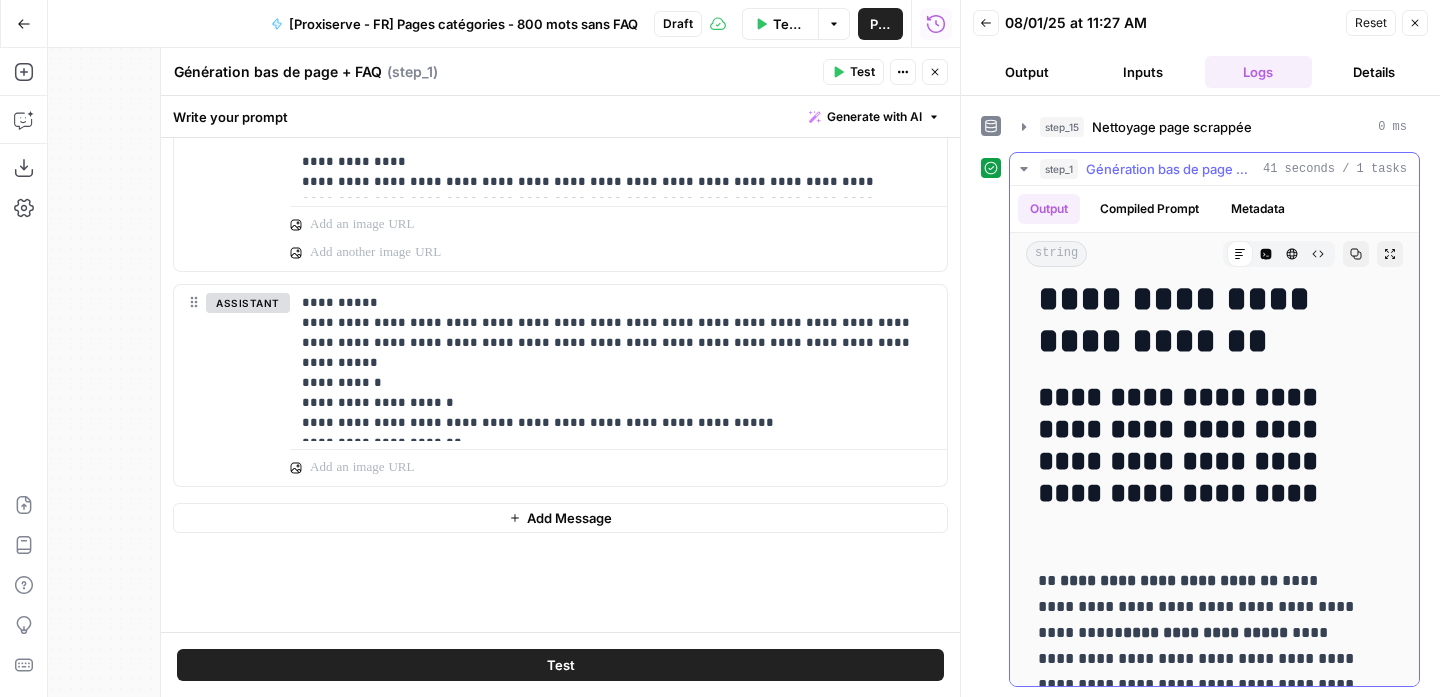 scroll, scrollTop: 1975, scrollLeft: 0, axis: vertical 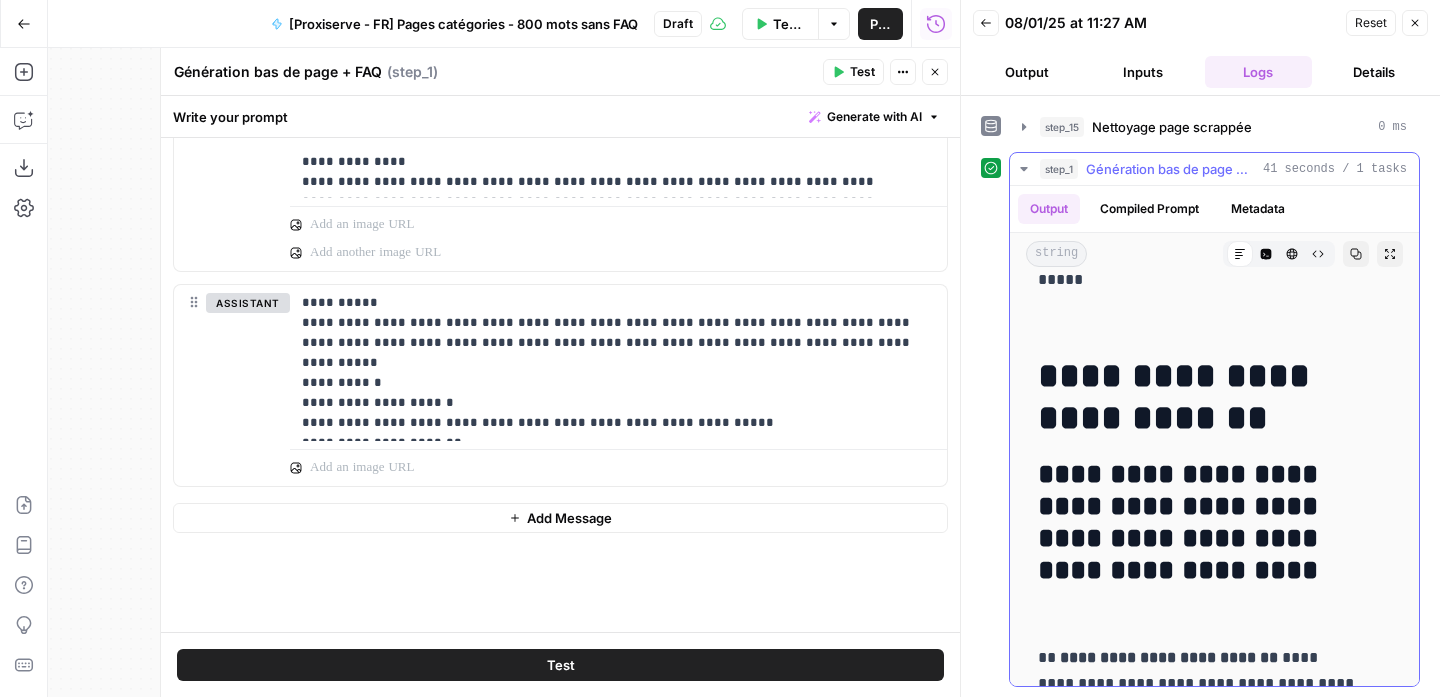 drag, startPoint x: 1193, startPoint y: 461, endPoint x: 1078, endPoint y: 408, distance: 126.625435 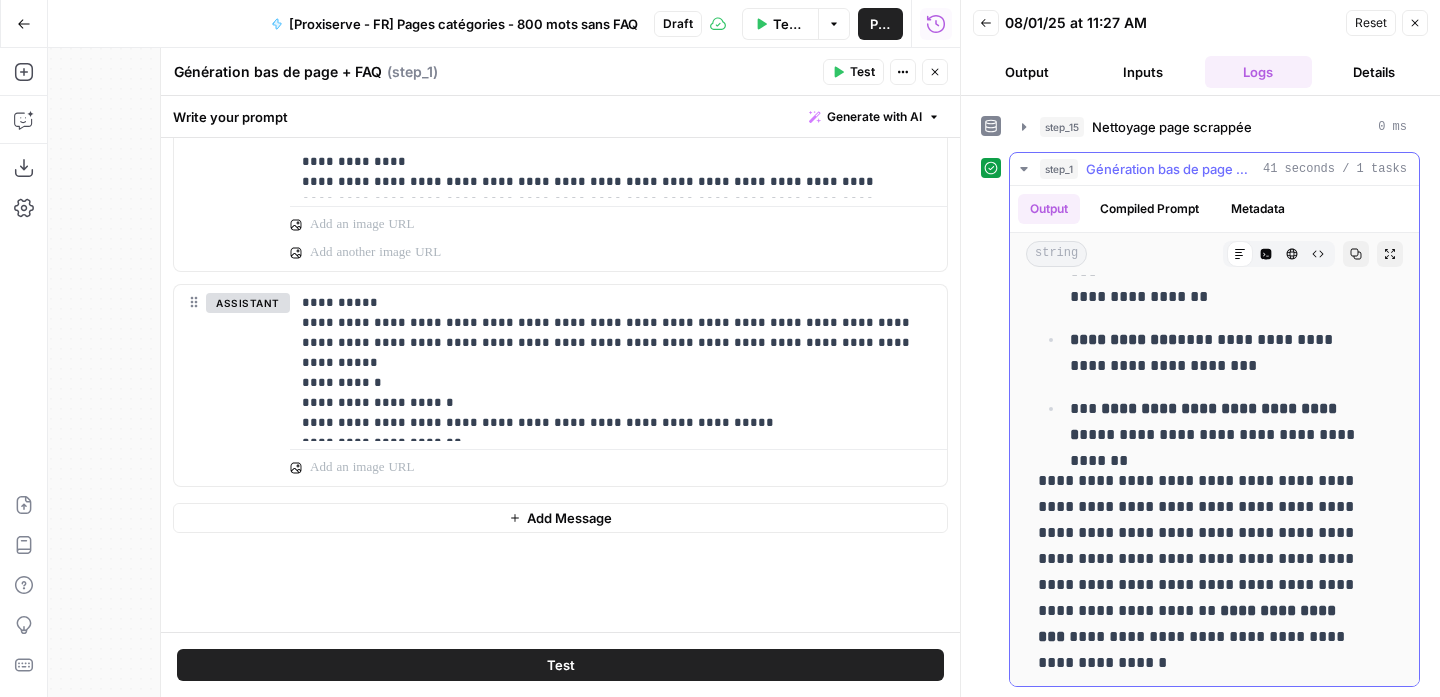 scroll, scrollTop: 6994, scrollLeft: 0, axis: vertical 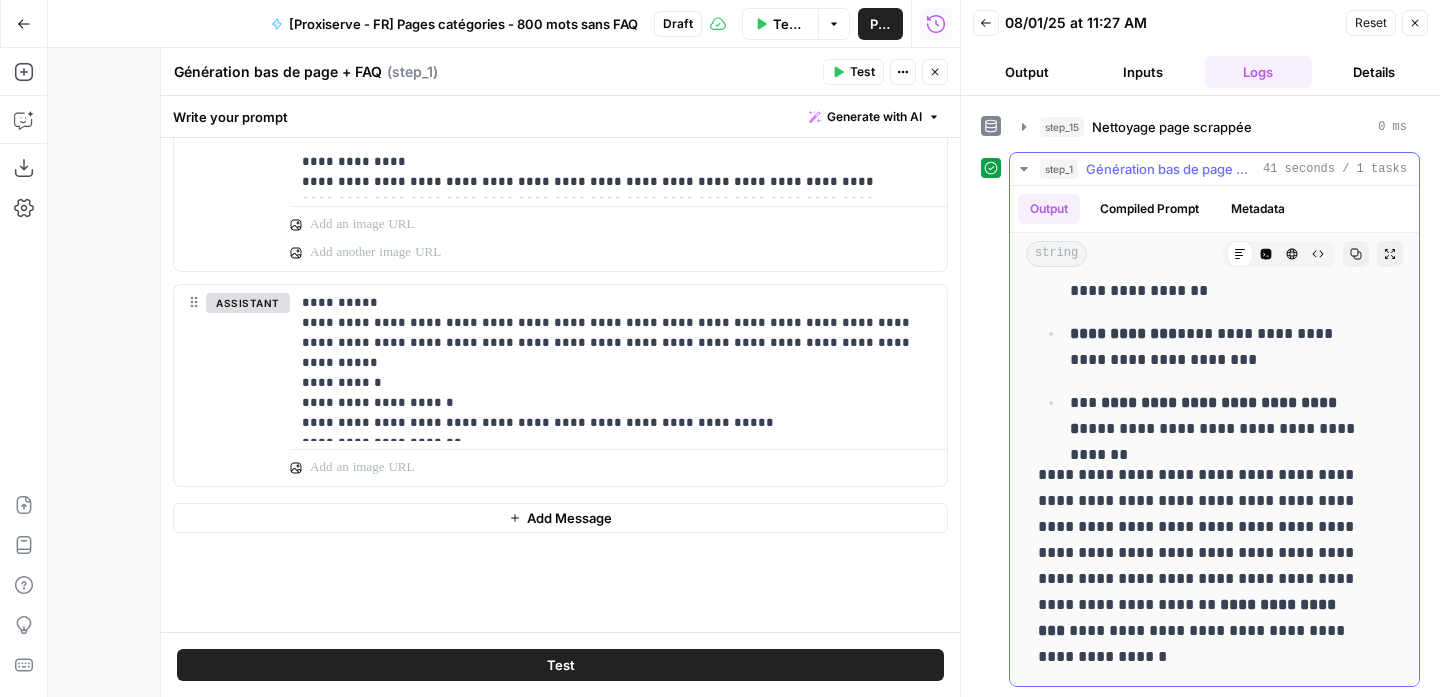 drag, startPoint x: 1036, startPoint y: 373, endPoint x: 1259, endPoint y: 667, distance: 369.00543 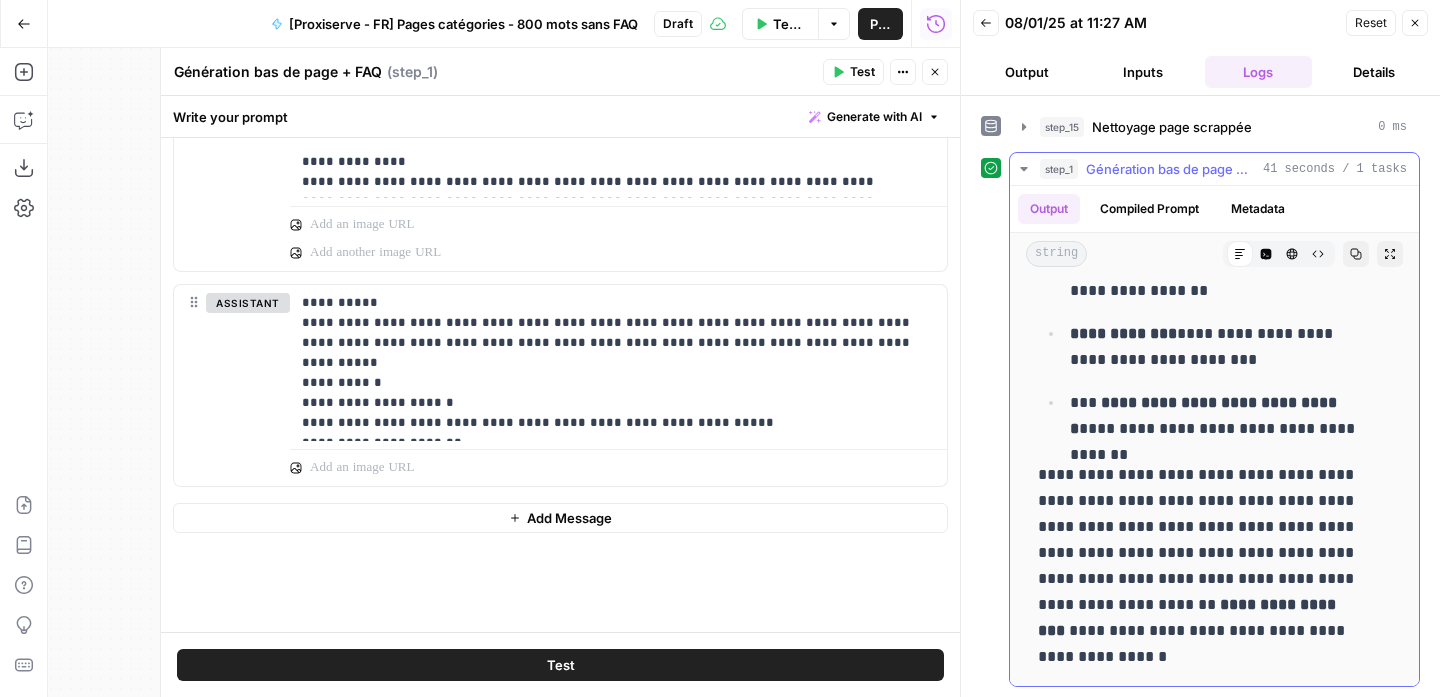 click on "**********" at bounding box center (1214, -3017) 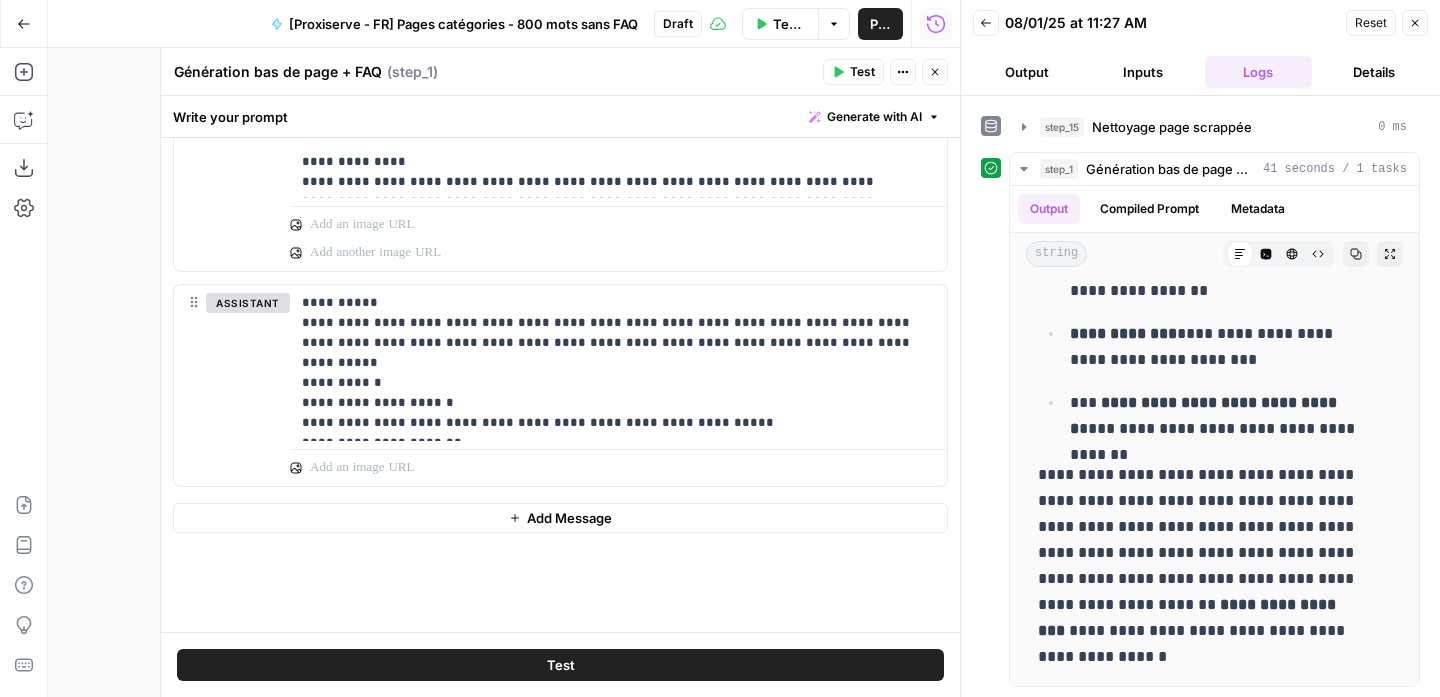 click 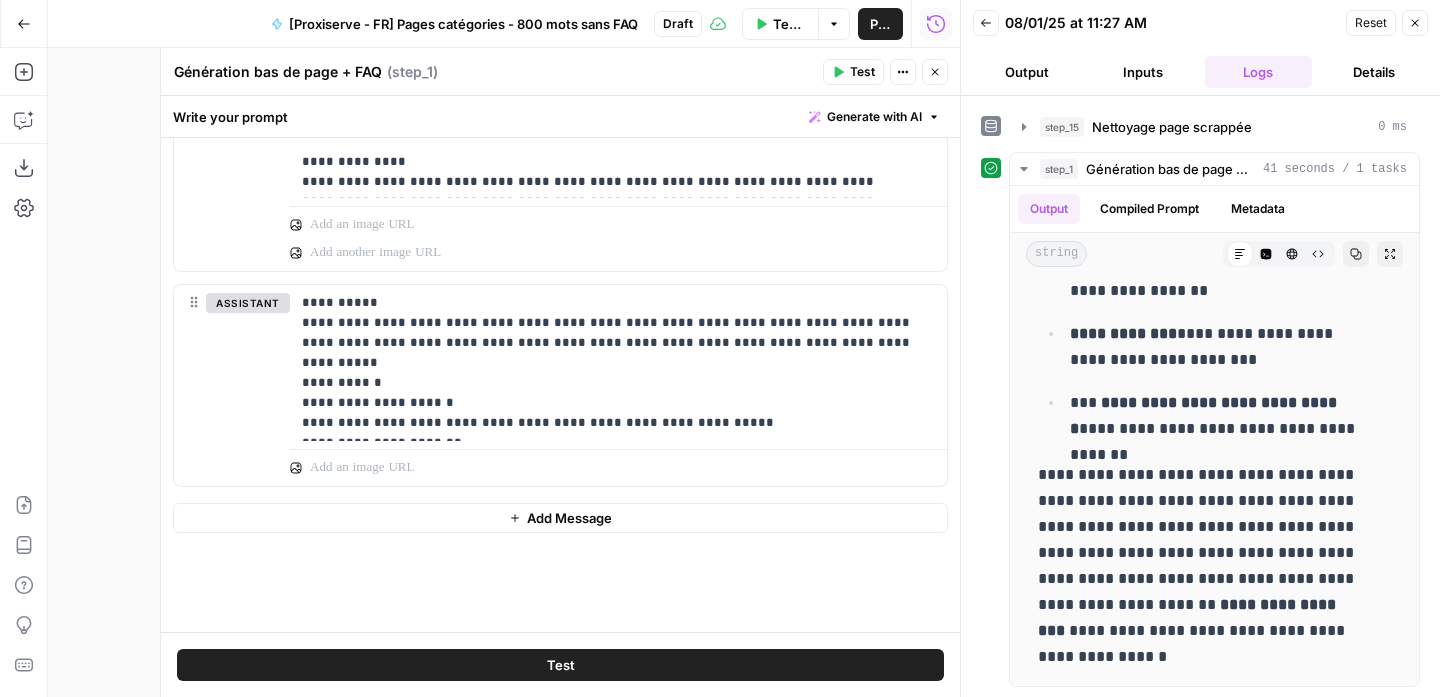 drag, startPoint x: 342, startPoint y: 70, endPoint x: 415, endPoint y: 70, distance: 73 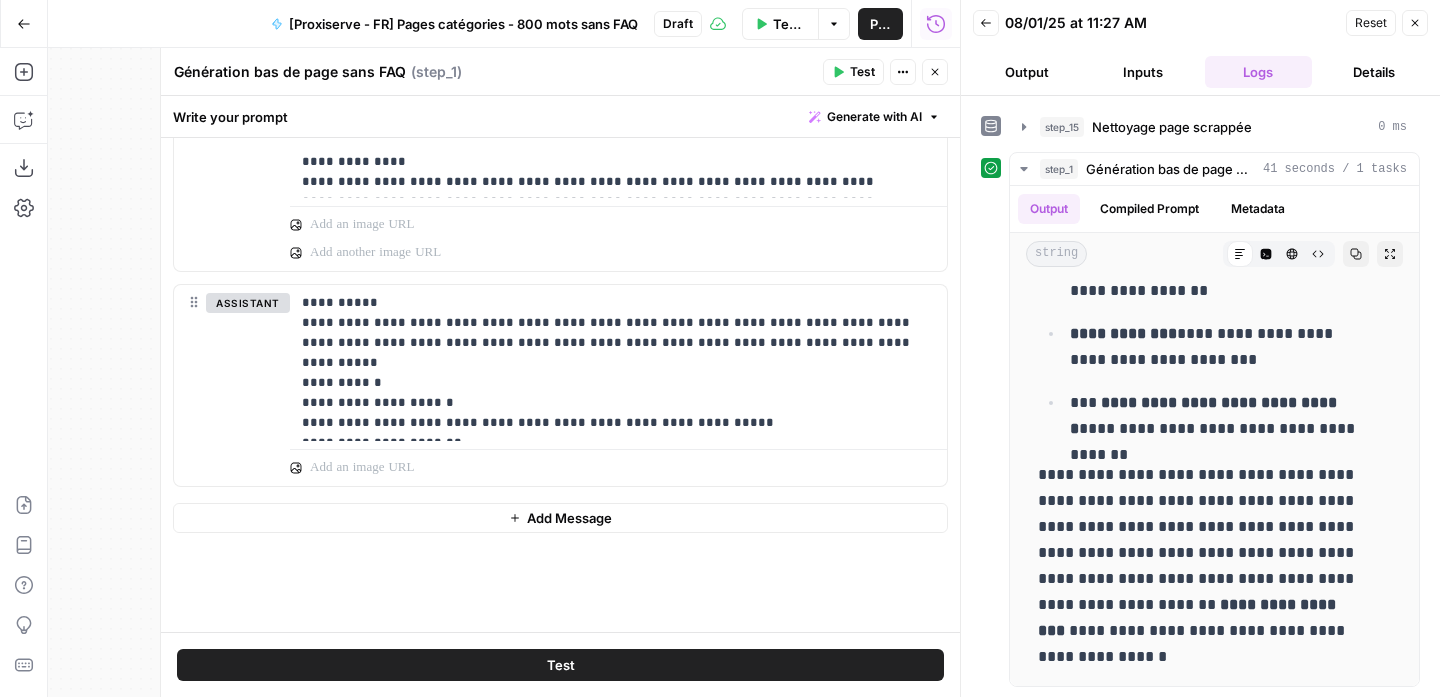 type on "Génération bas de page sans FAQ" 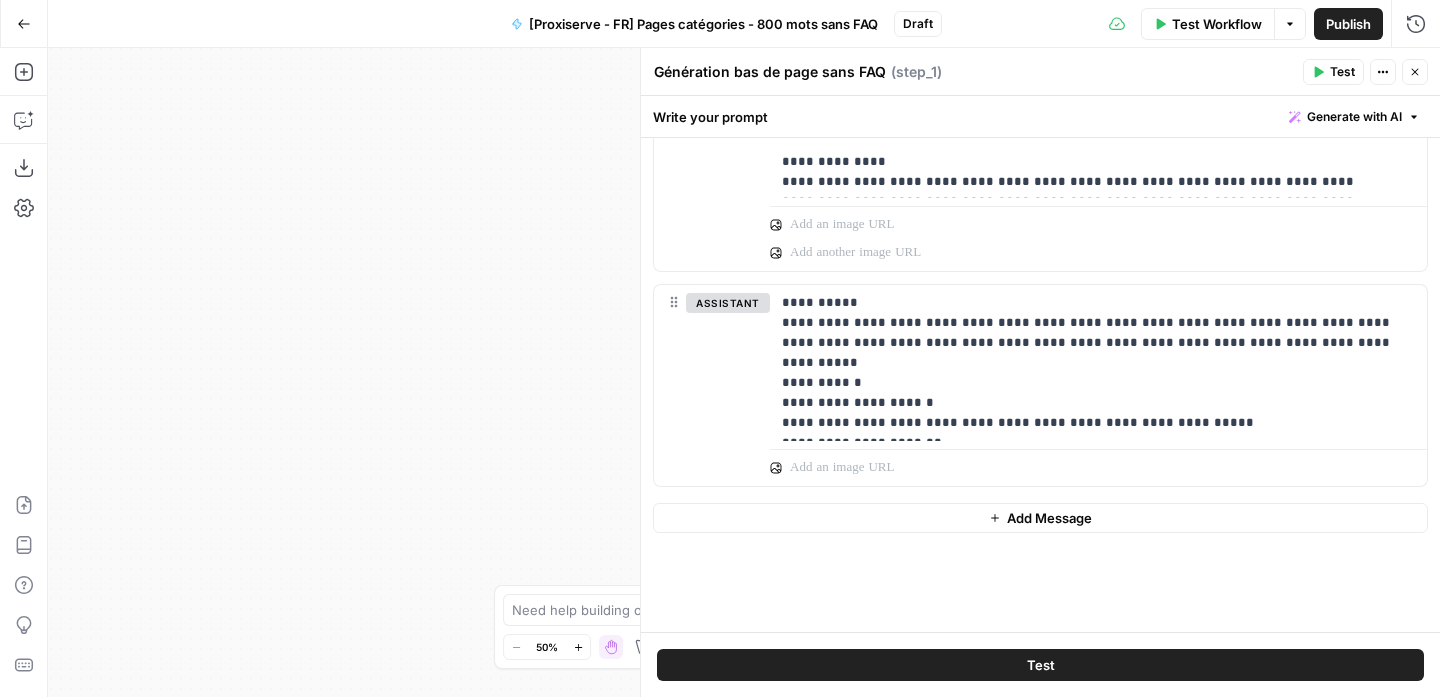 click 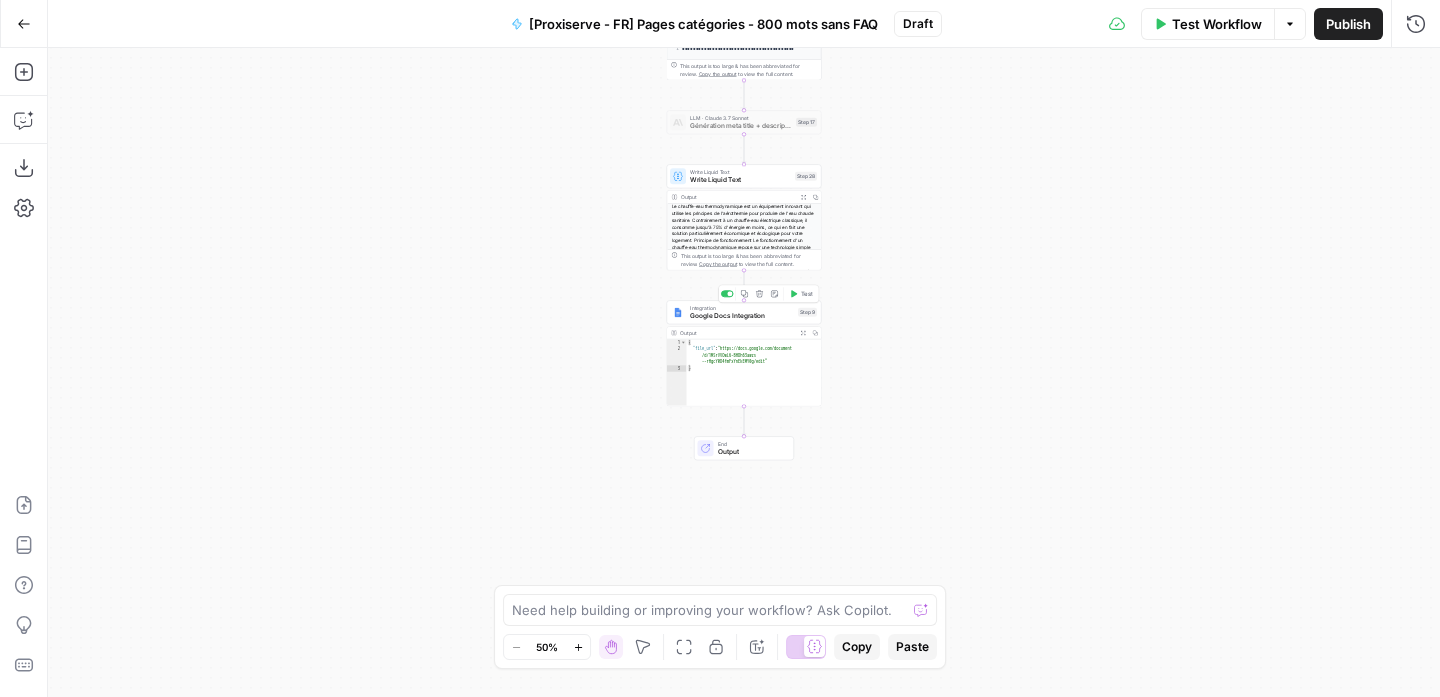 click on "Google Docs Integration" at bounding box center (742, 316) 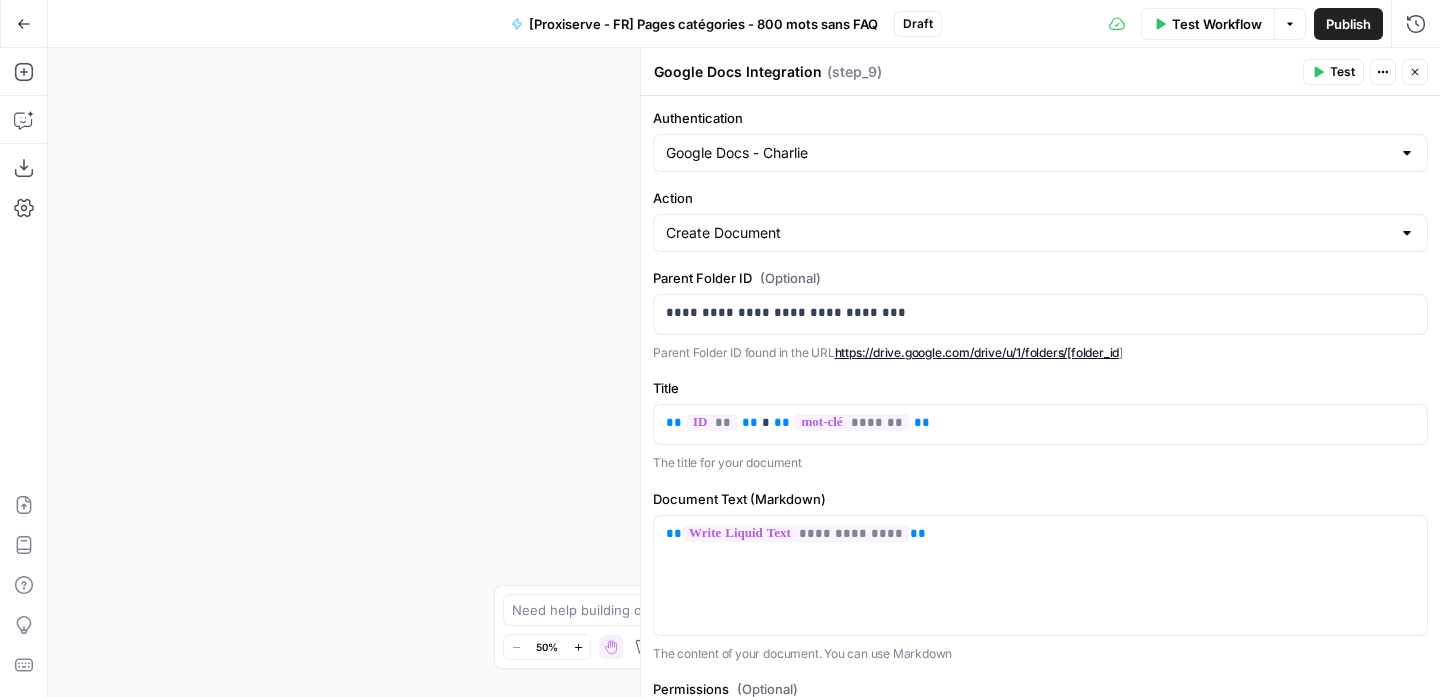 click on "Publish" at bounding box center (1348, 24) 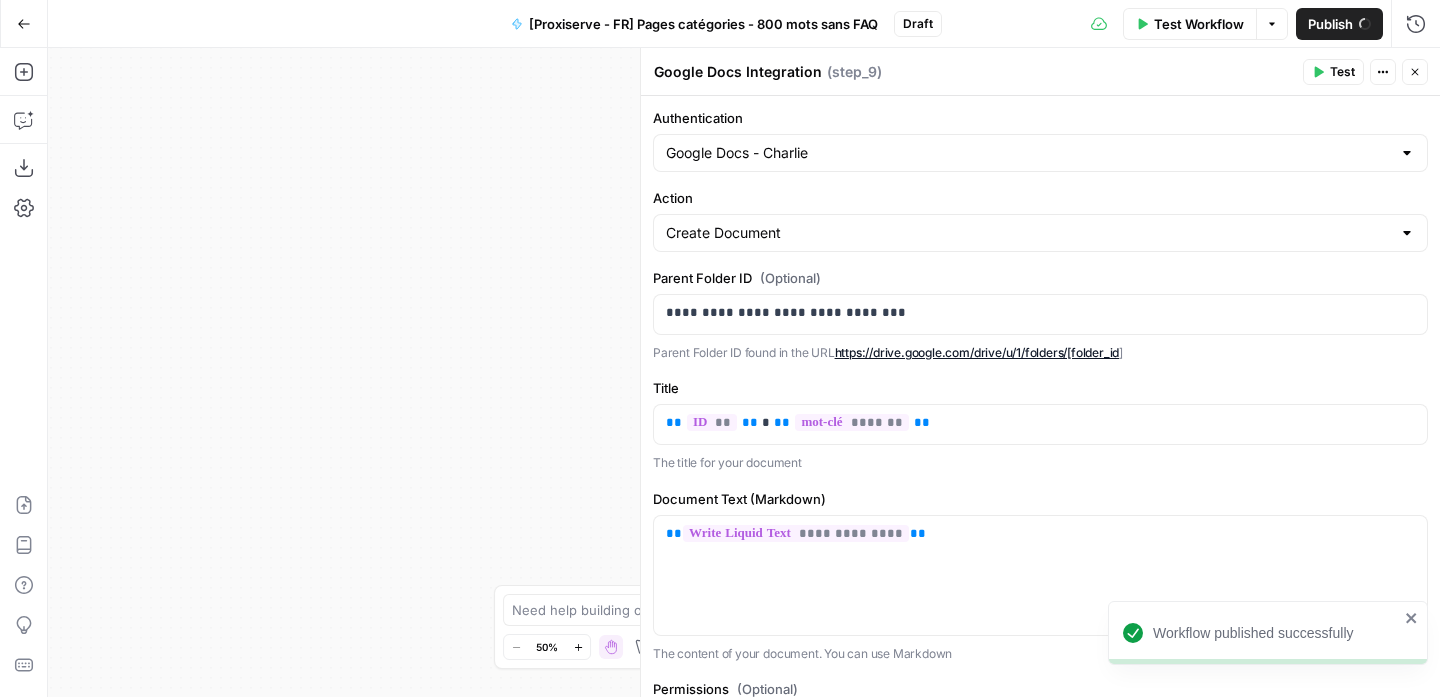 click 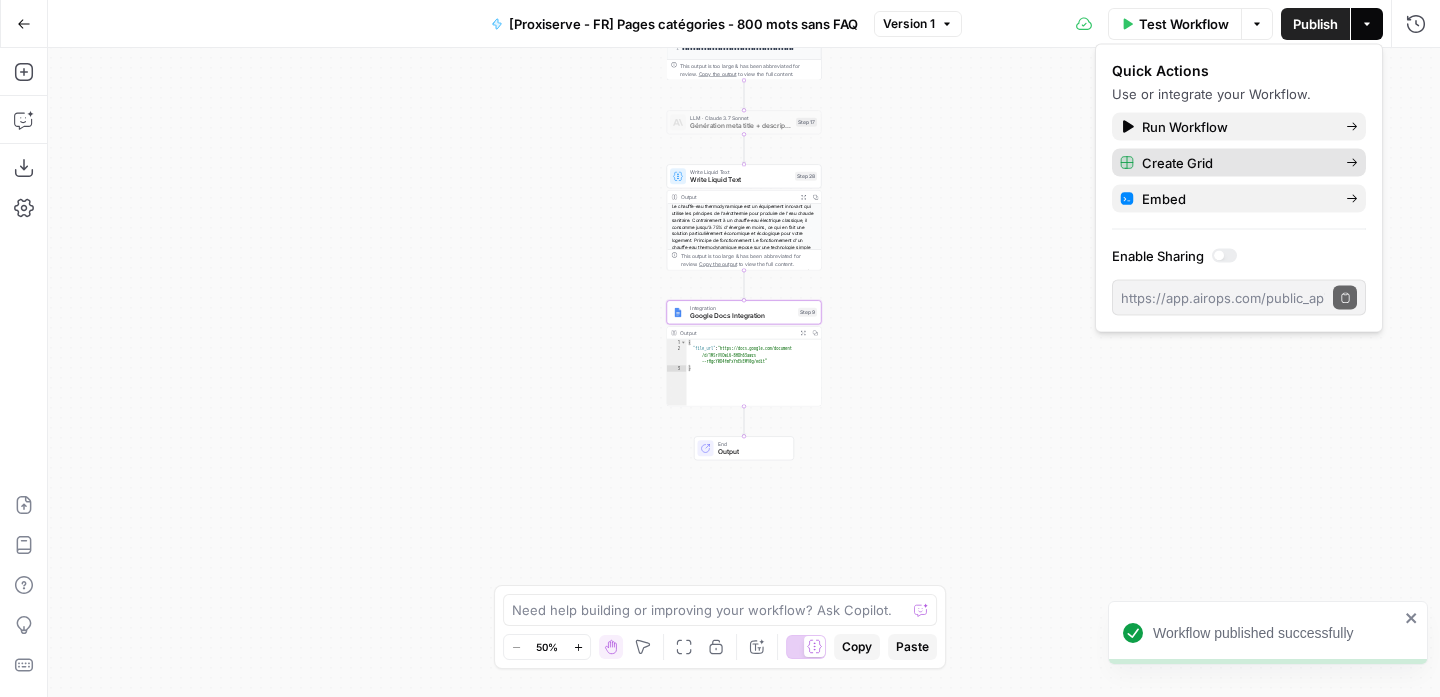 click on "Create Grid" at bounding box center (1236, 163) 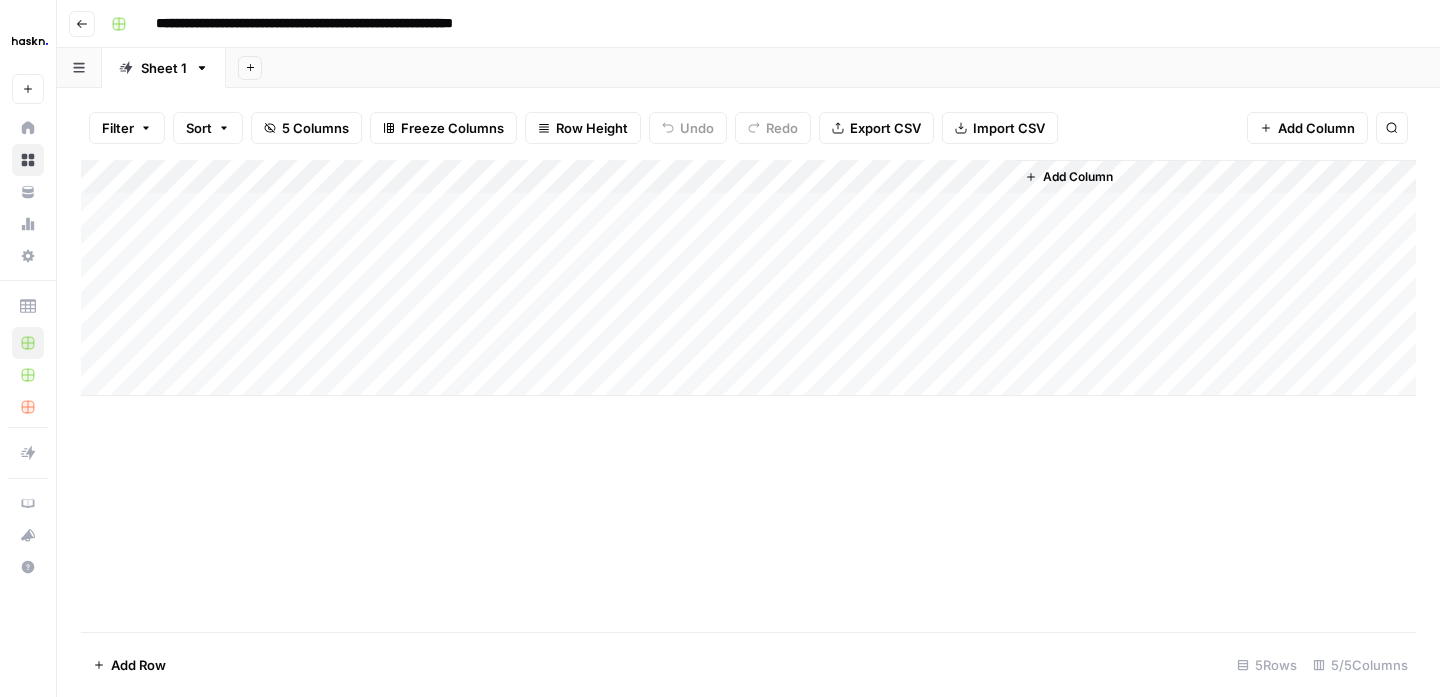 click on "Add Column" at bounding box center (748, 278) 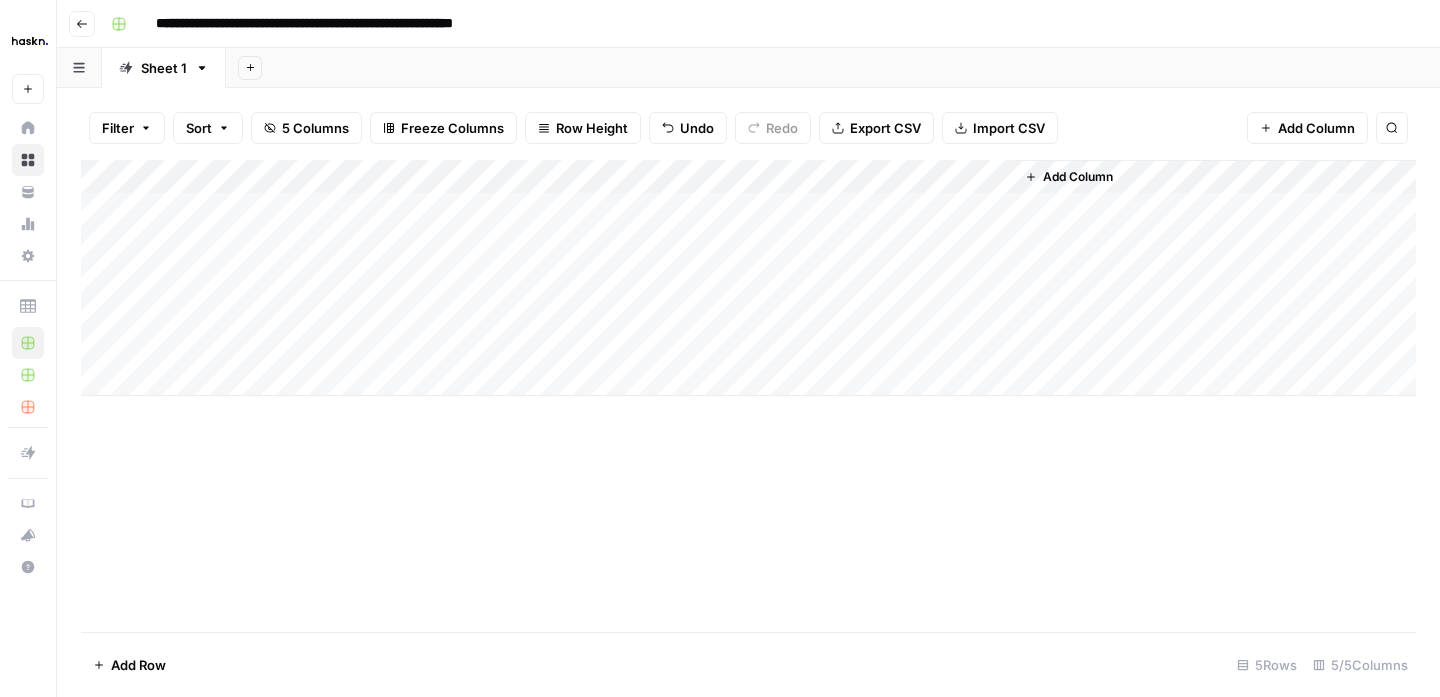 click on "Add Column" at bounding box center (748, 278) 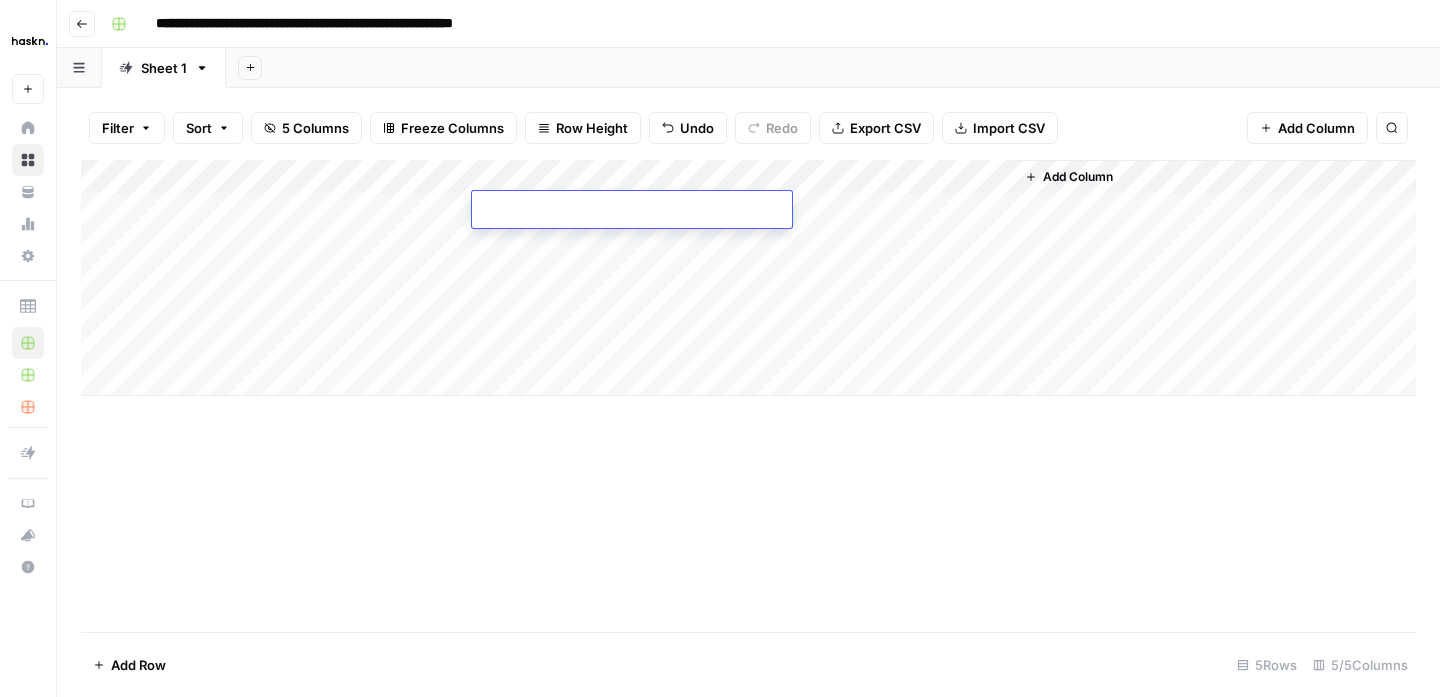 click at bounding box center (632, 211) 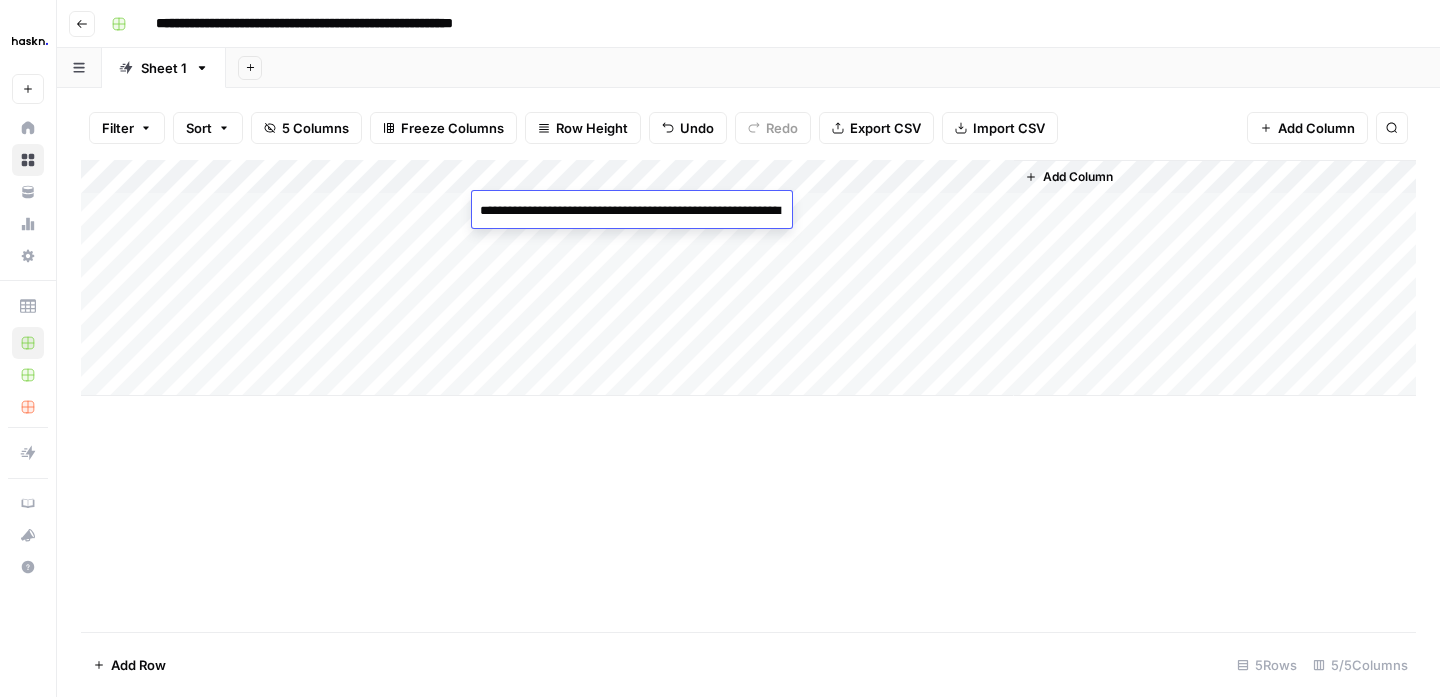 scroll, scrollTop: 1591, scrollLeft: 0, axis: vertical 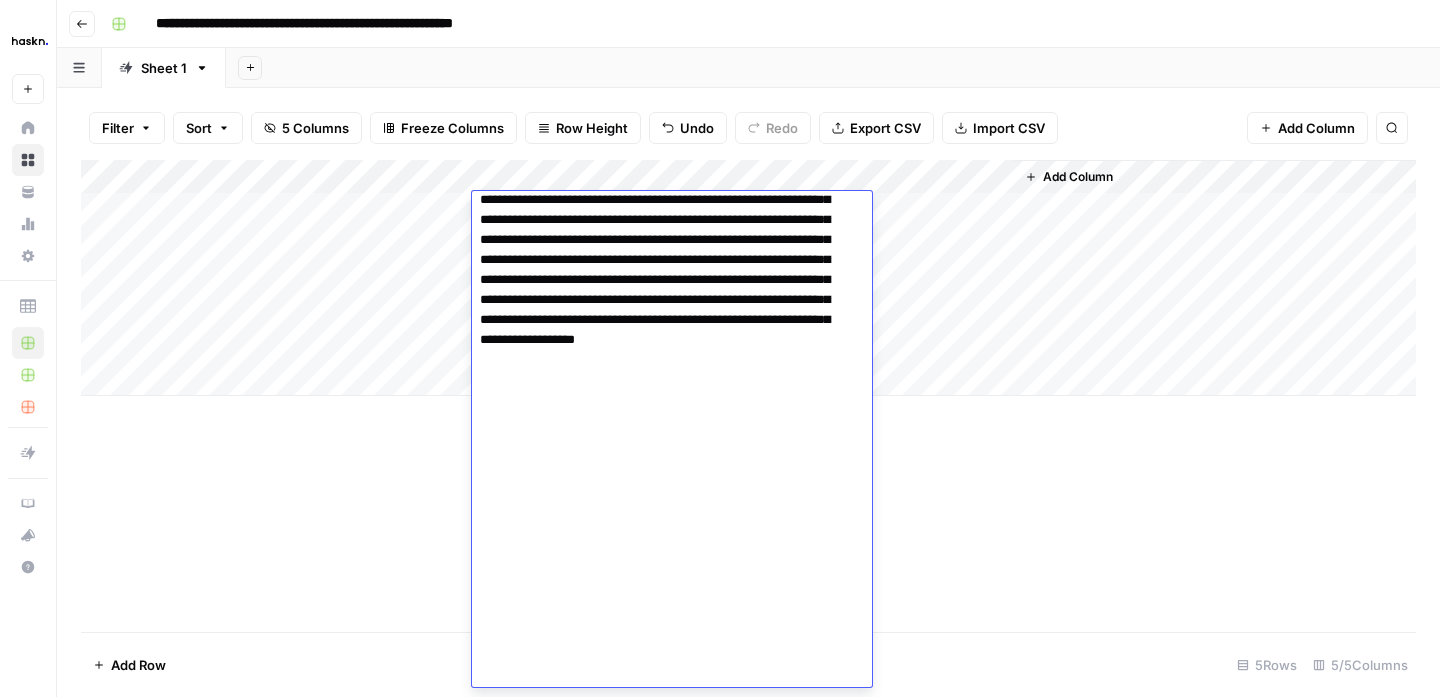 click on "Filter Sort 5 Columns Freeze Columns Row Height Undo Redo Export CSV Import CSV Add Column Search Add Column Add Row 5  Rows 5/5  Columns" at bounding box center [748, 392] 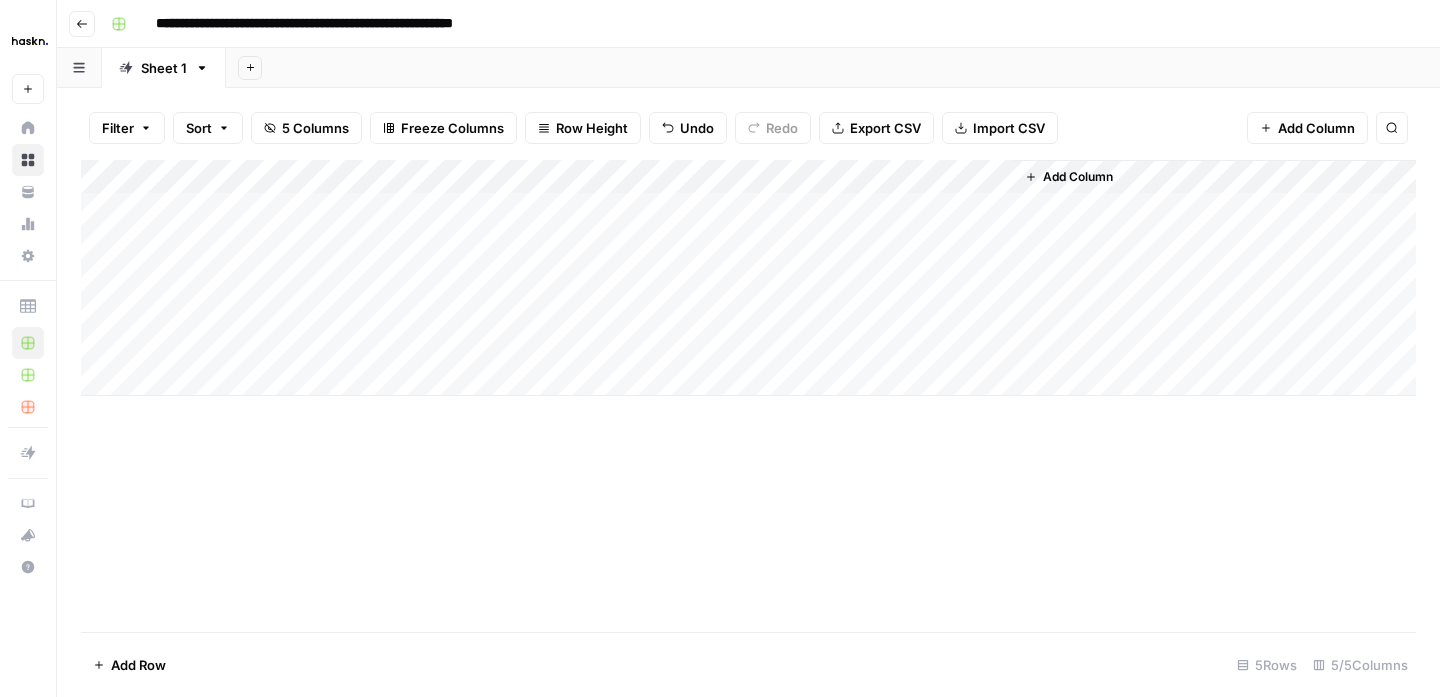 click on "Add Column" at bounding box center [748, 278] 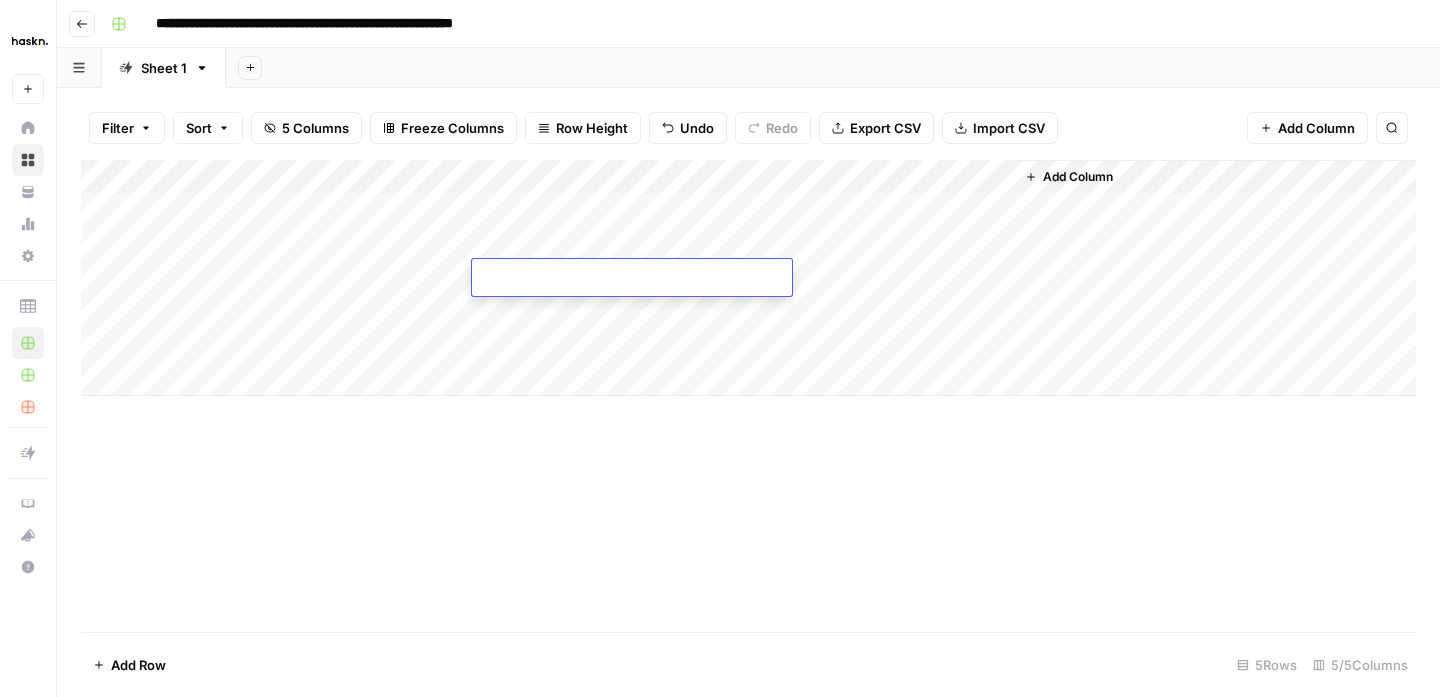 click at bounding box center [632, 279] 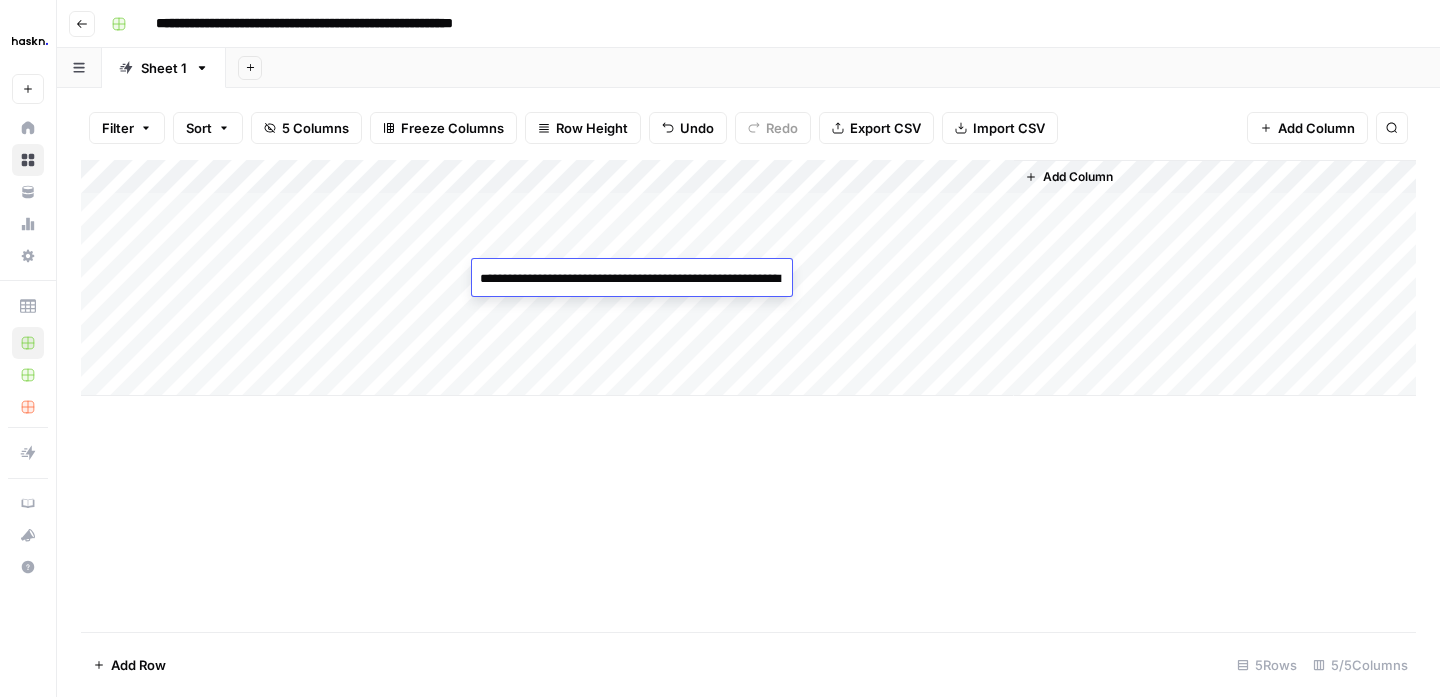 scroll, scrollTop: 859, scrollLeft: 0, axis: vertical 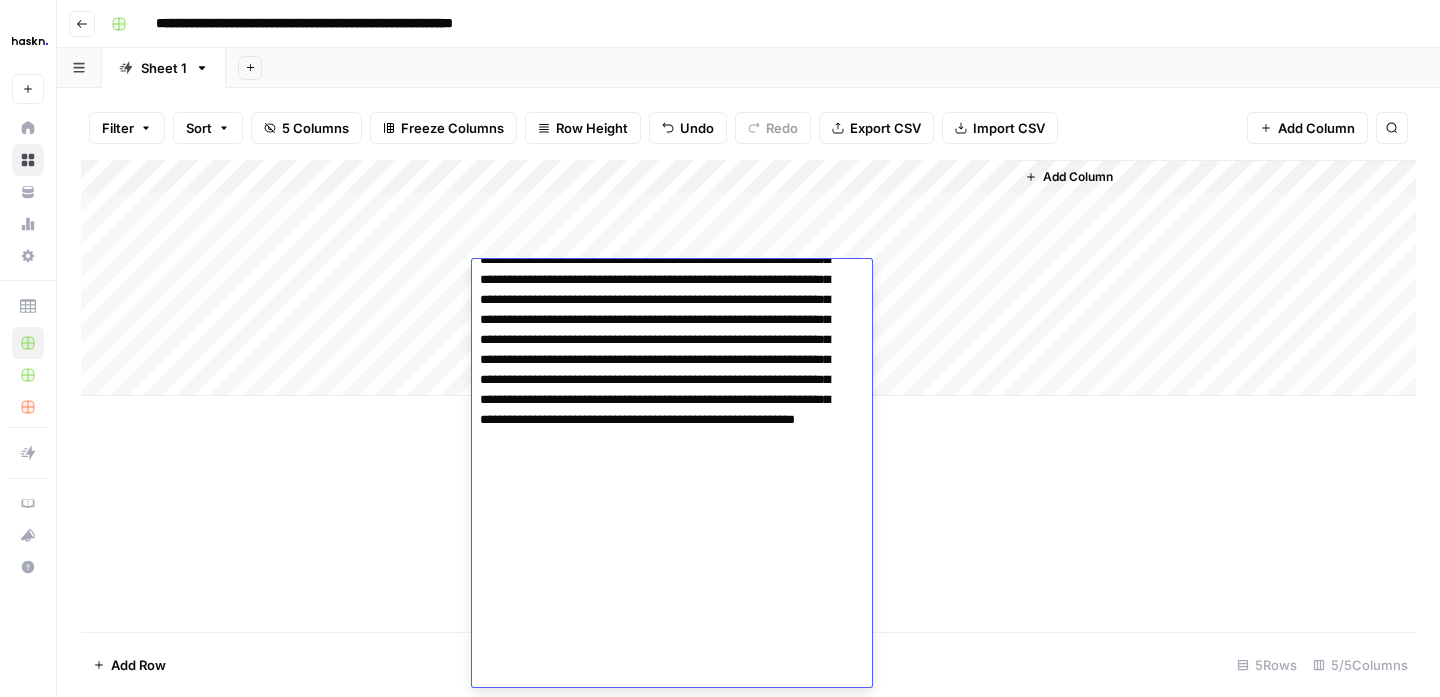 click on "Add Column" at bounding box center (748, 396) 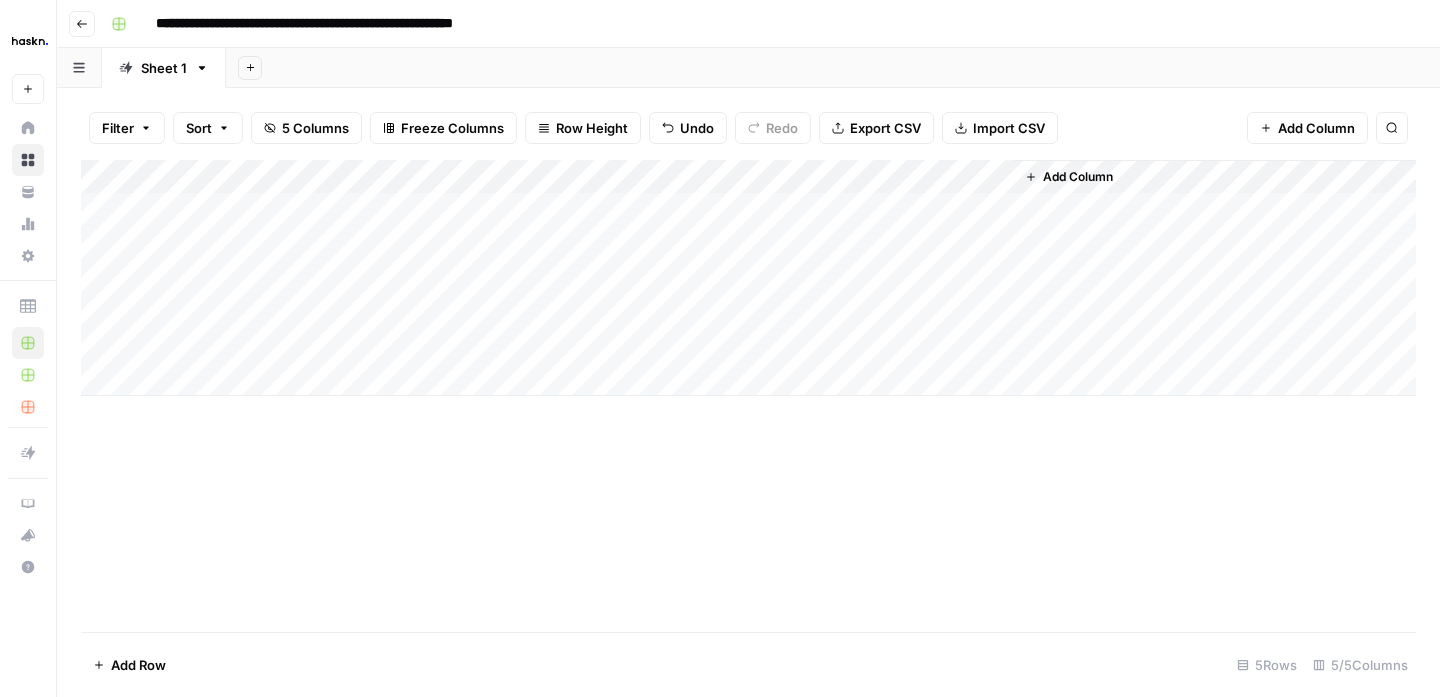 click on "Add Column" at bounding box center [748, 278] 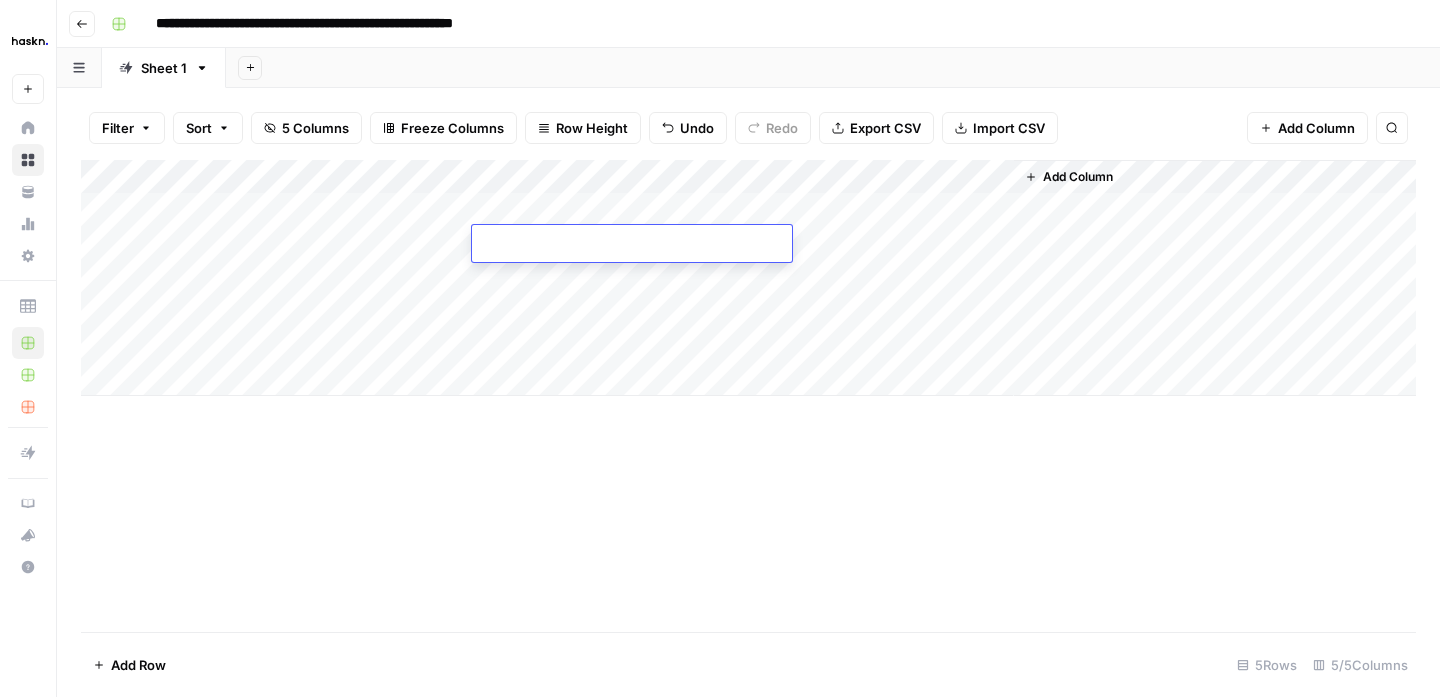 type on "**********" 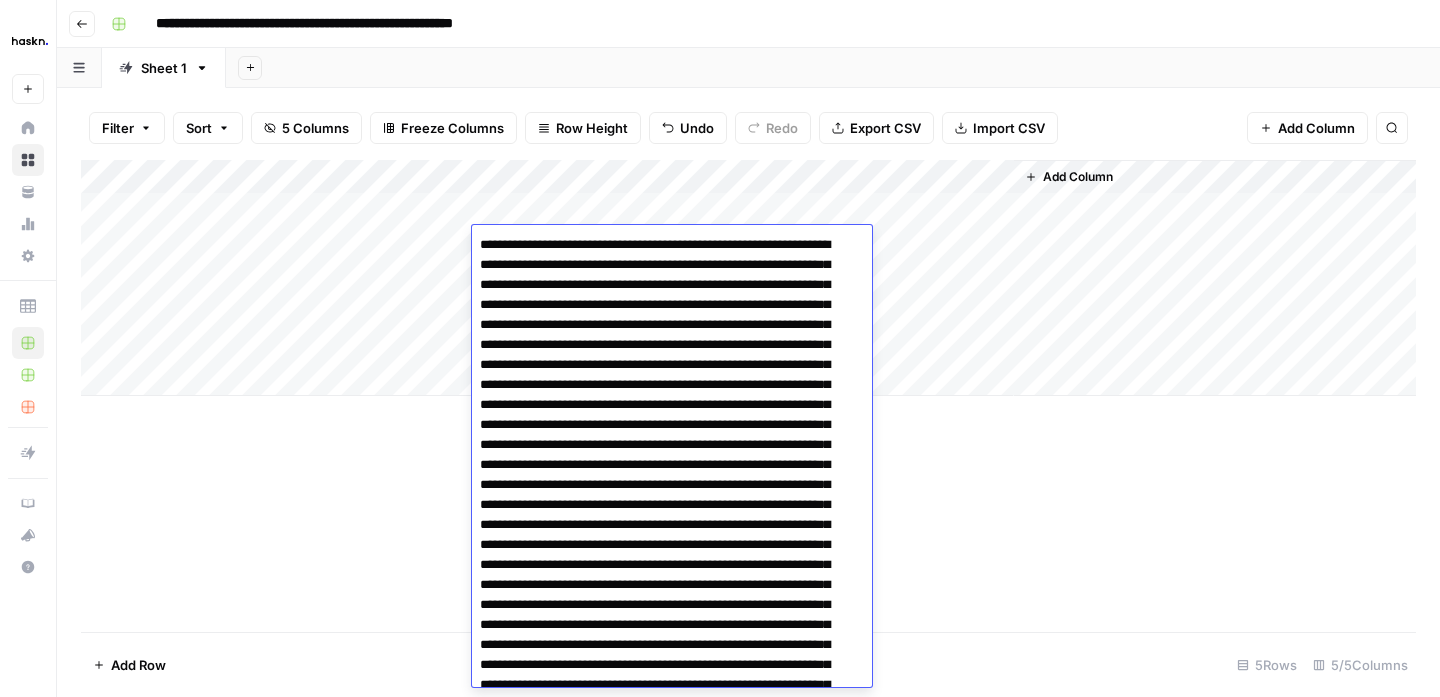 scroll, scrollTop: 205, scrollLeft: 0, axis: vertical 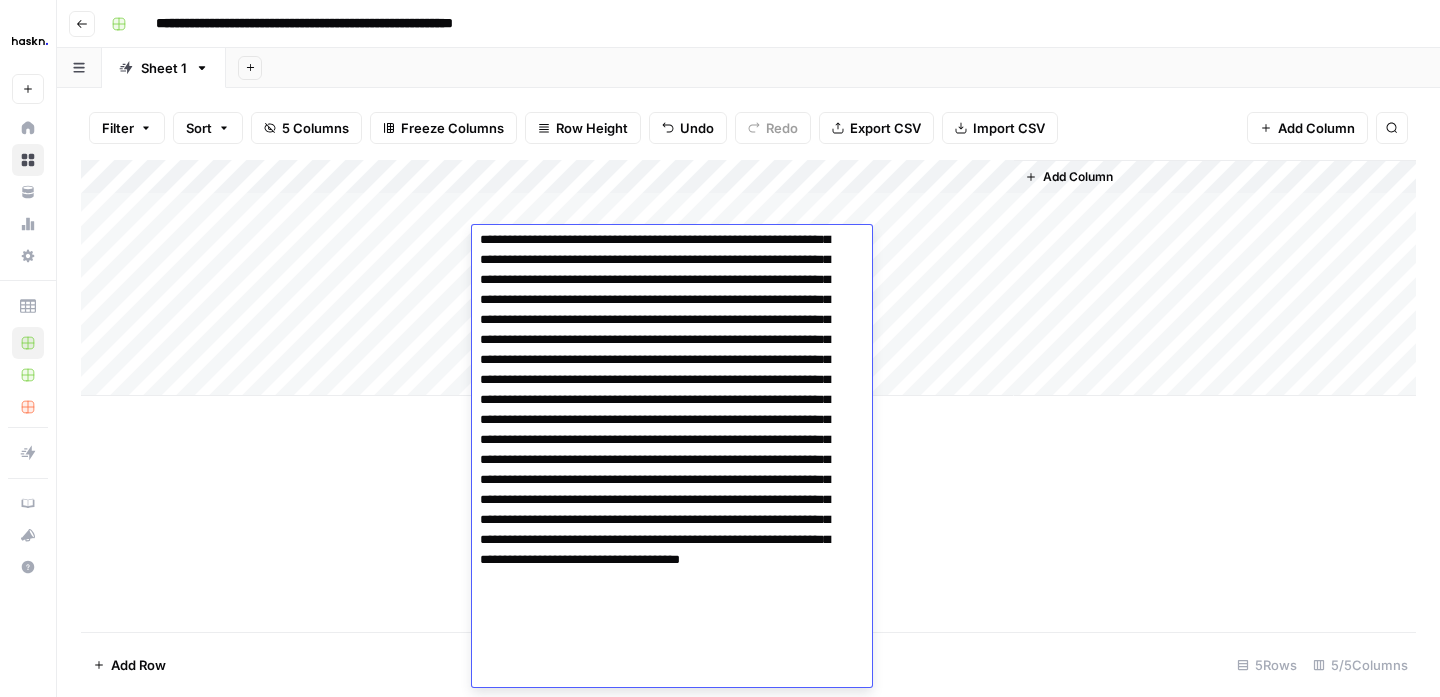 click on "Add Column" at bounding box center (748, 396) 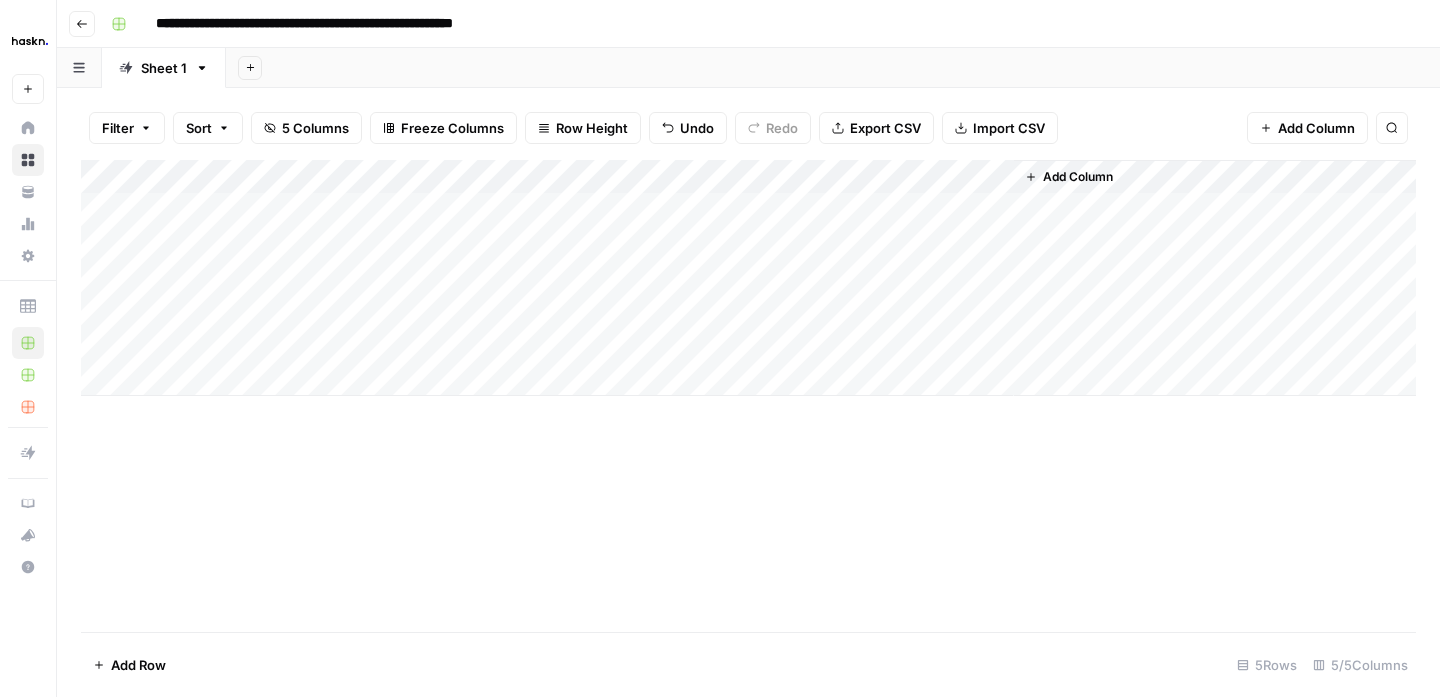 click on "Add Column" at bounding box center (748, 278) 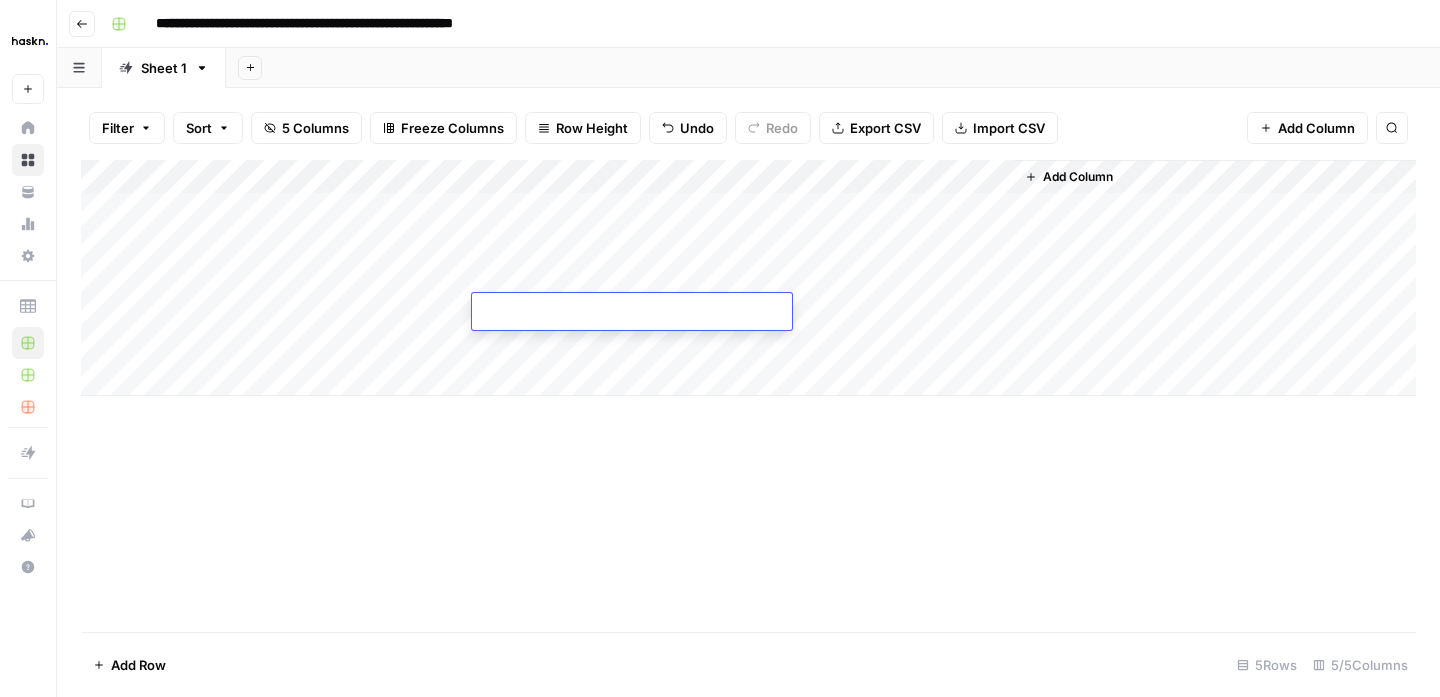 type on "**********" 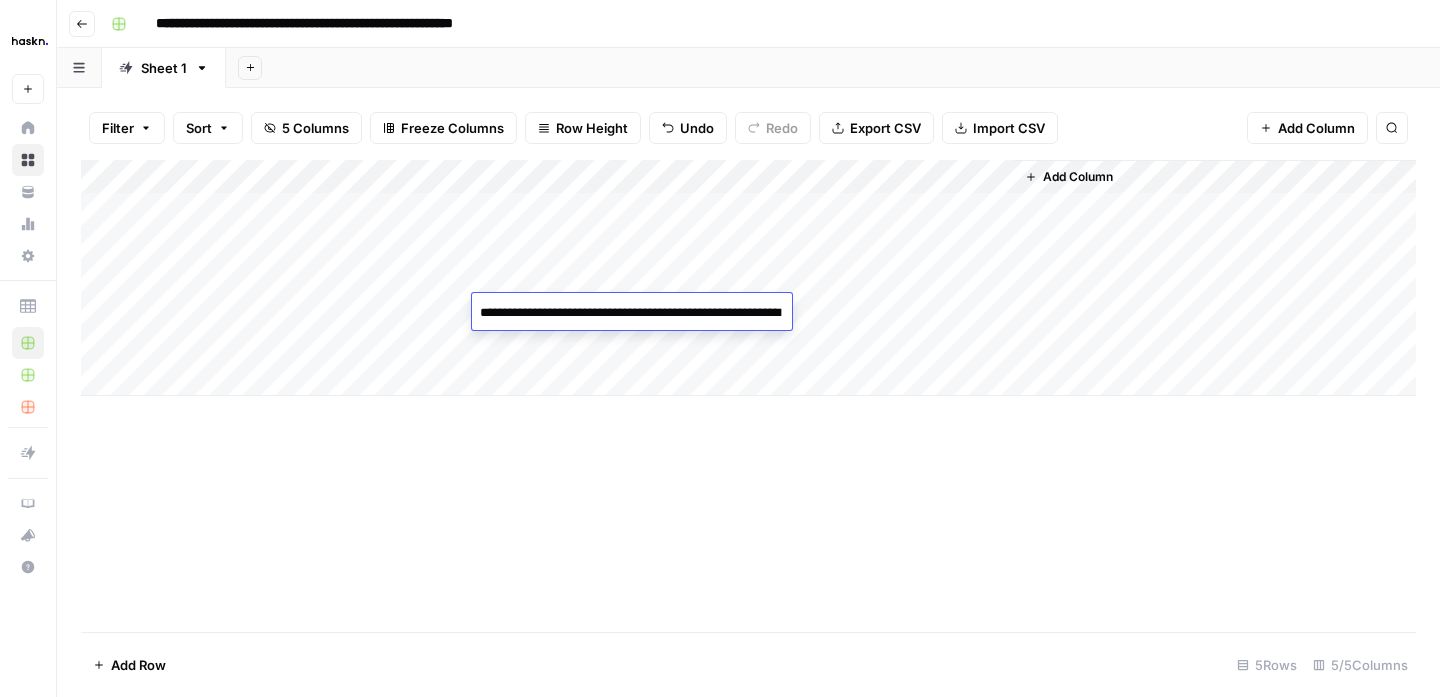 scroll, scrollTop: 553, scrollLeft: 0, axis: vertical 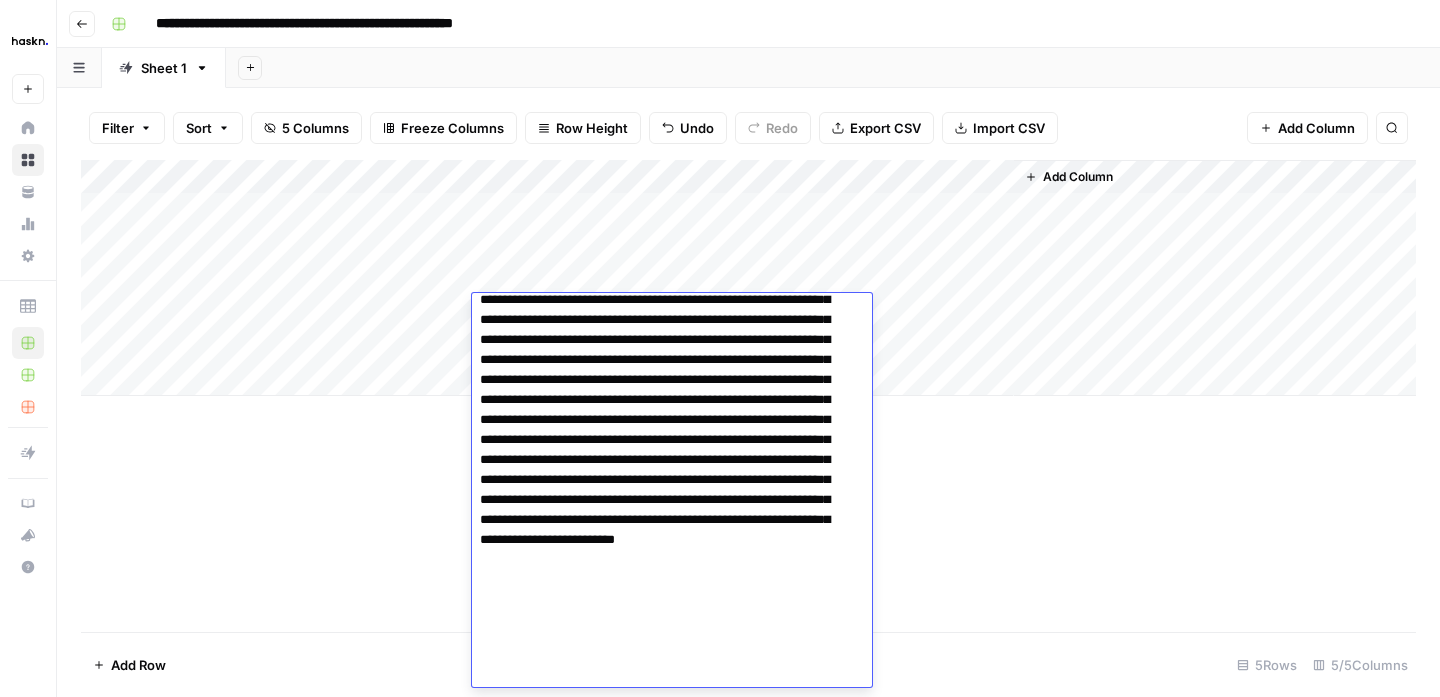 click on "Add Column" at bounding box center (748, 396) 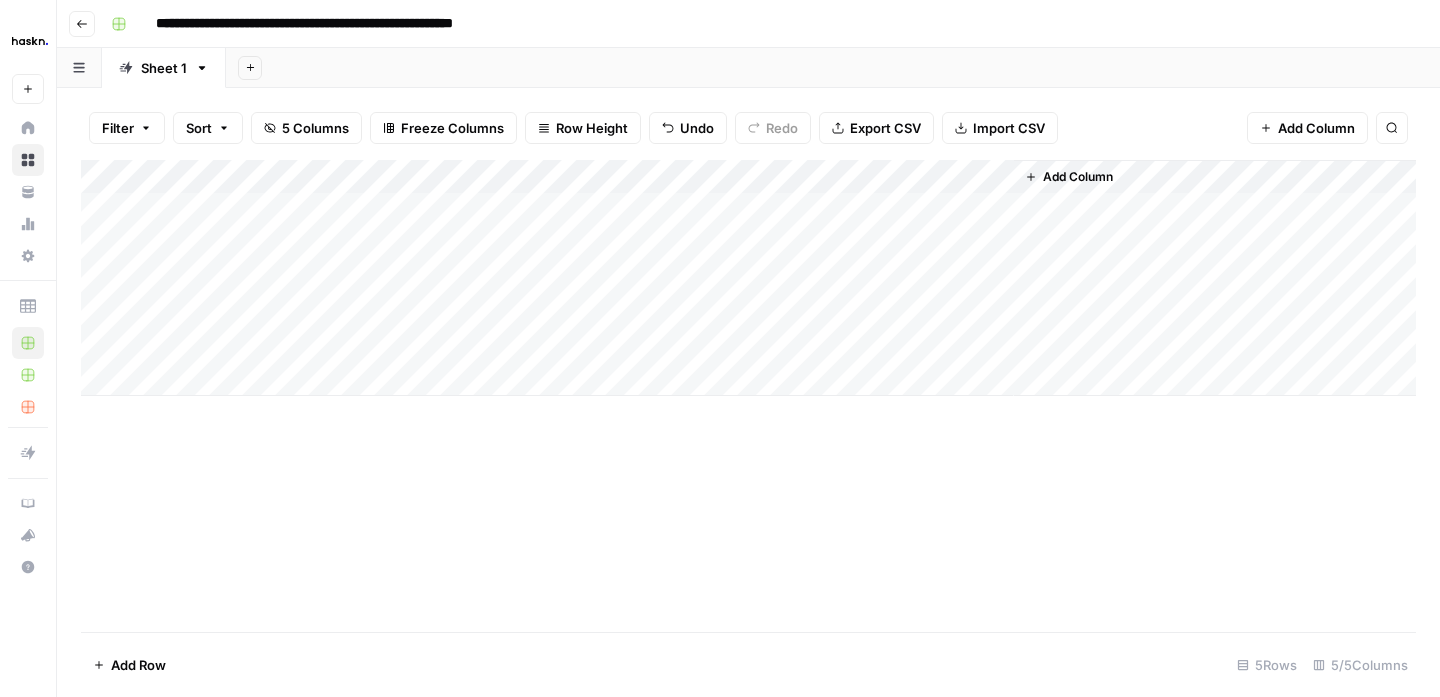 click on "Add Column" at bounding box center (748, 278) 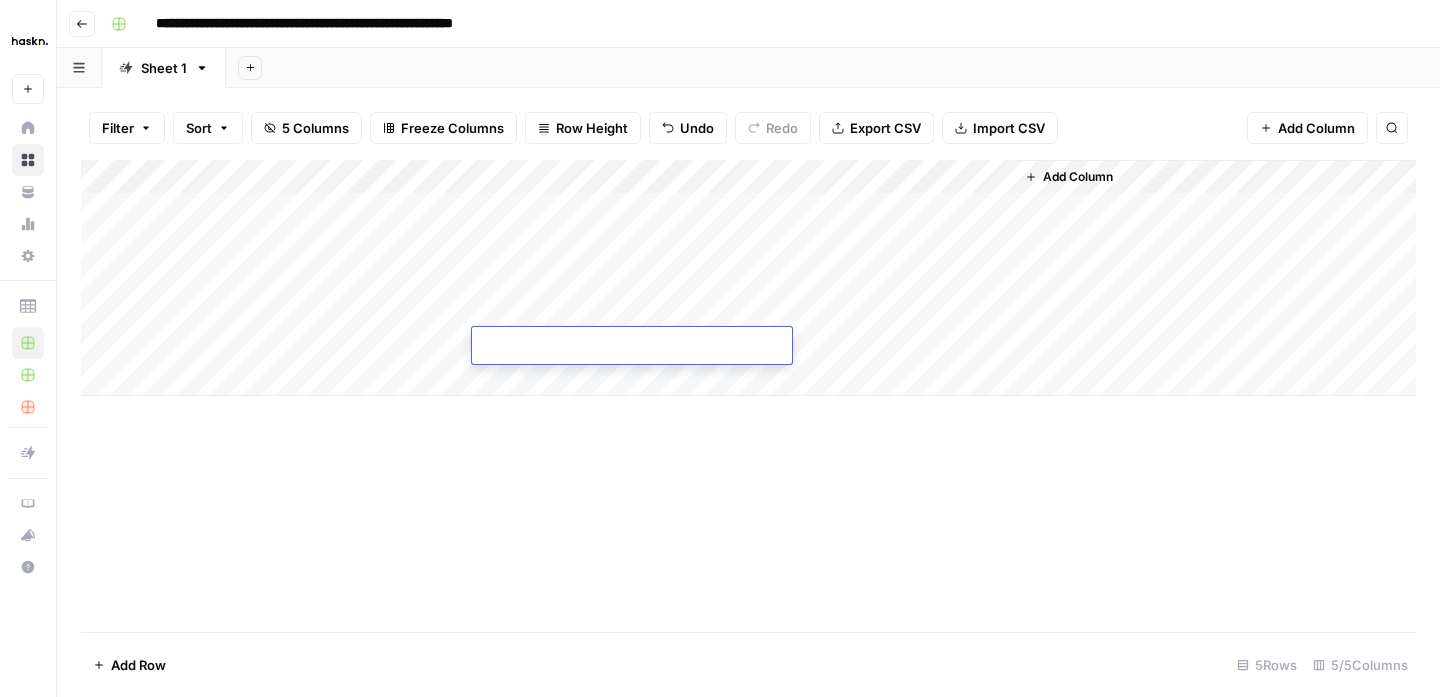 type on "**********" 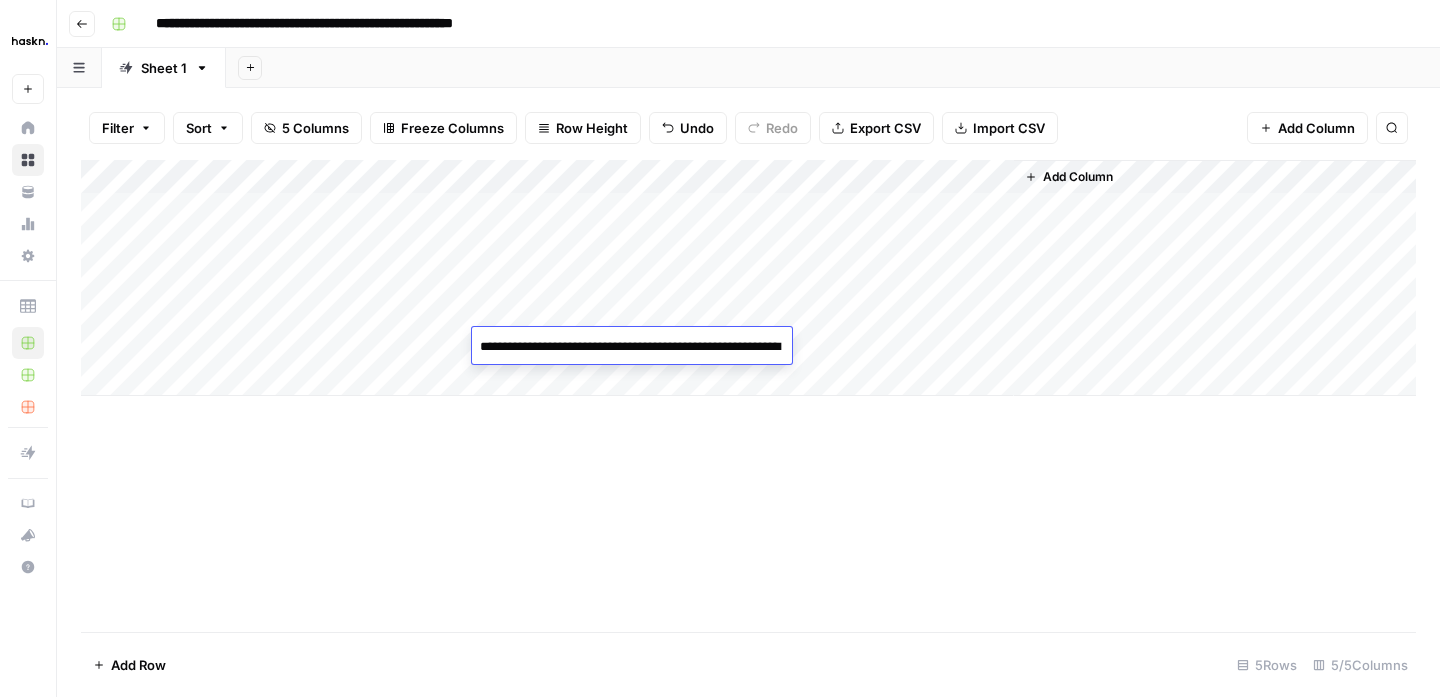 scroll, scrollTop: 227, scrollLeft: 0, axis: vertical 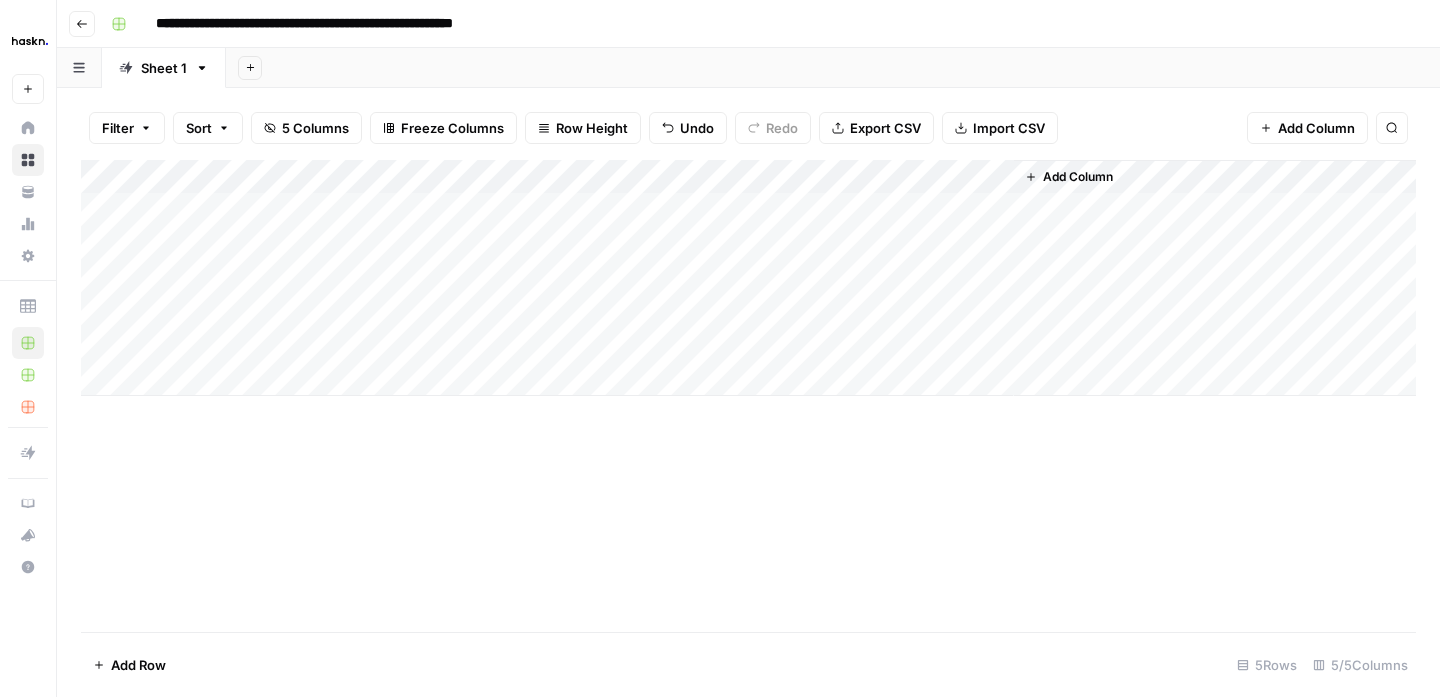 click on "Add Column" at bounding box center [748, 396] 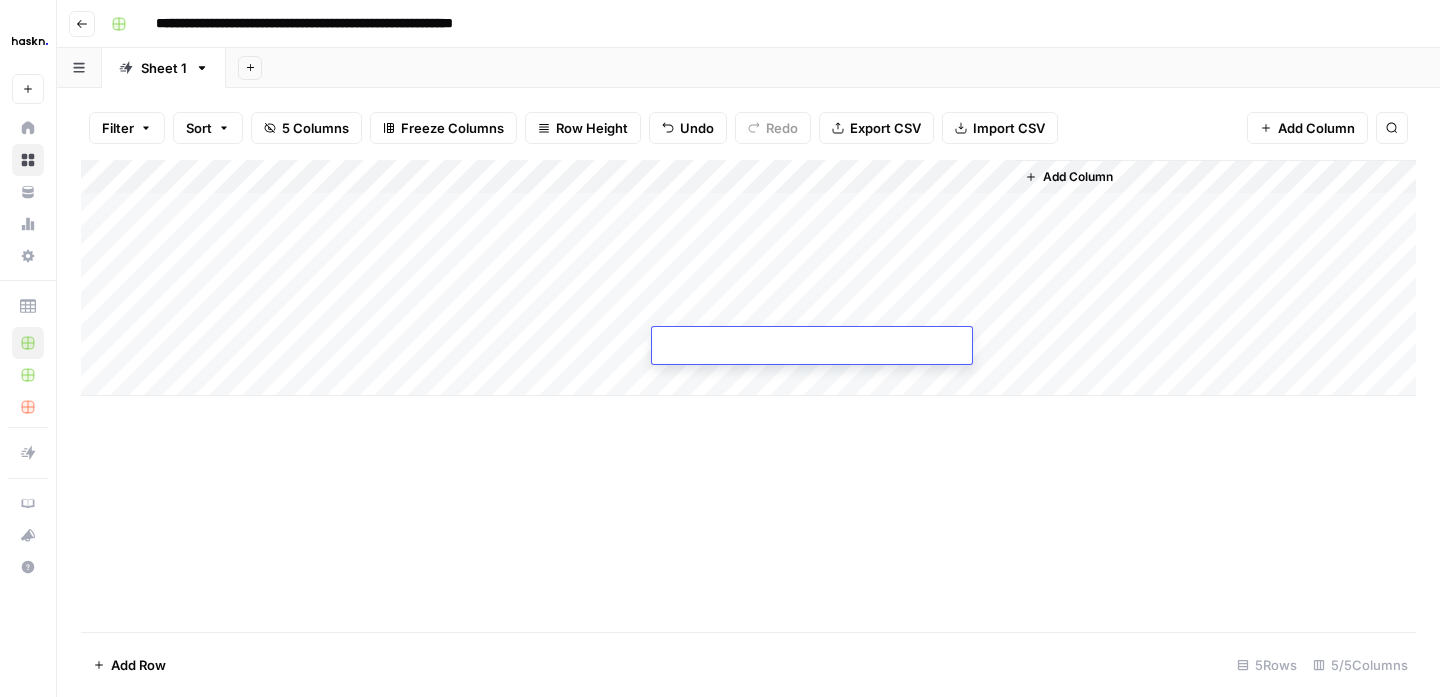 type on "**********" 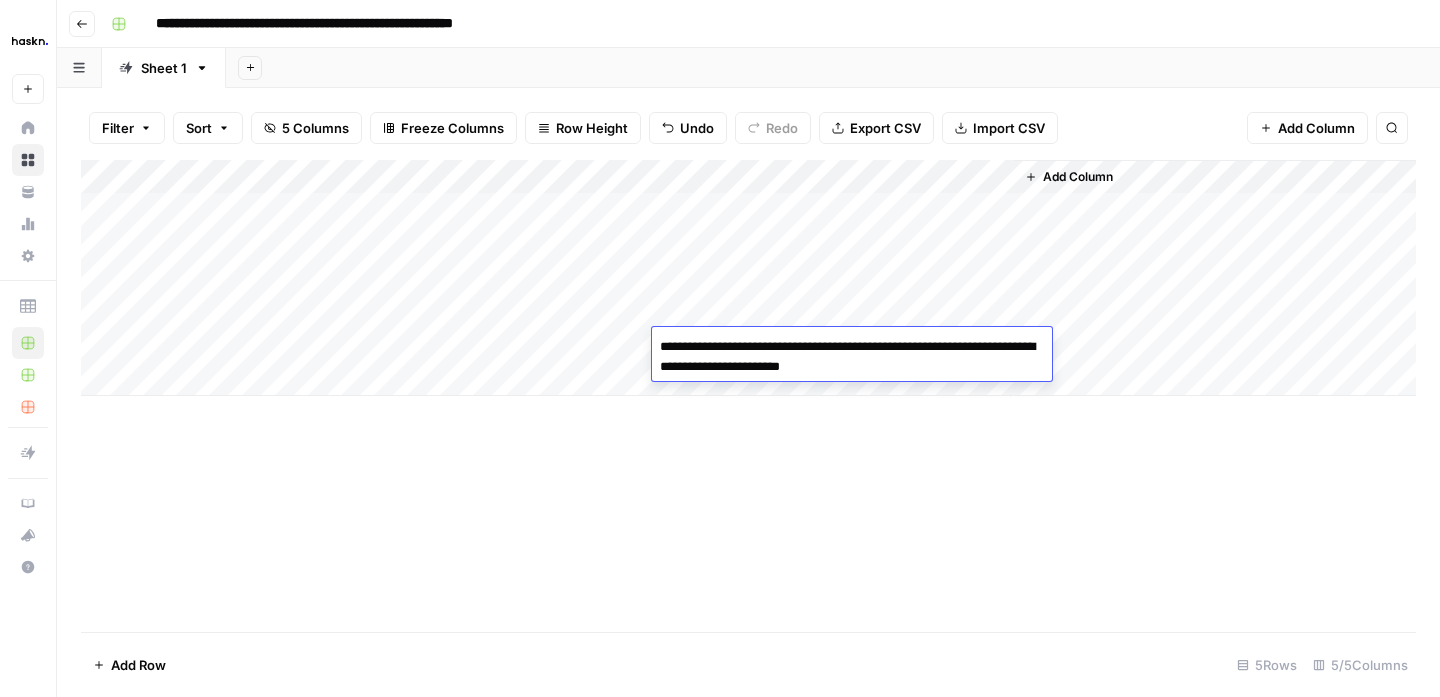 click on "Add Column" at bounding box center (748, 396) 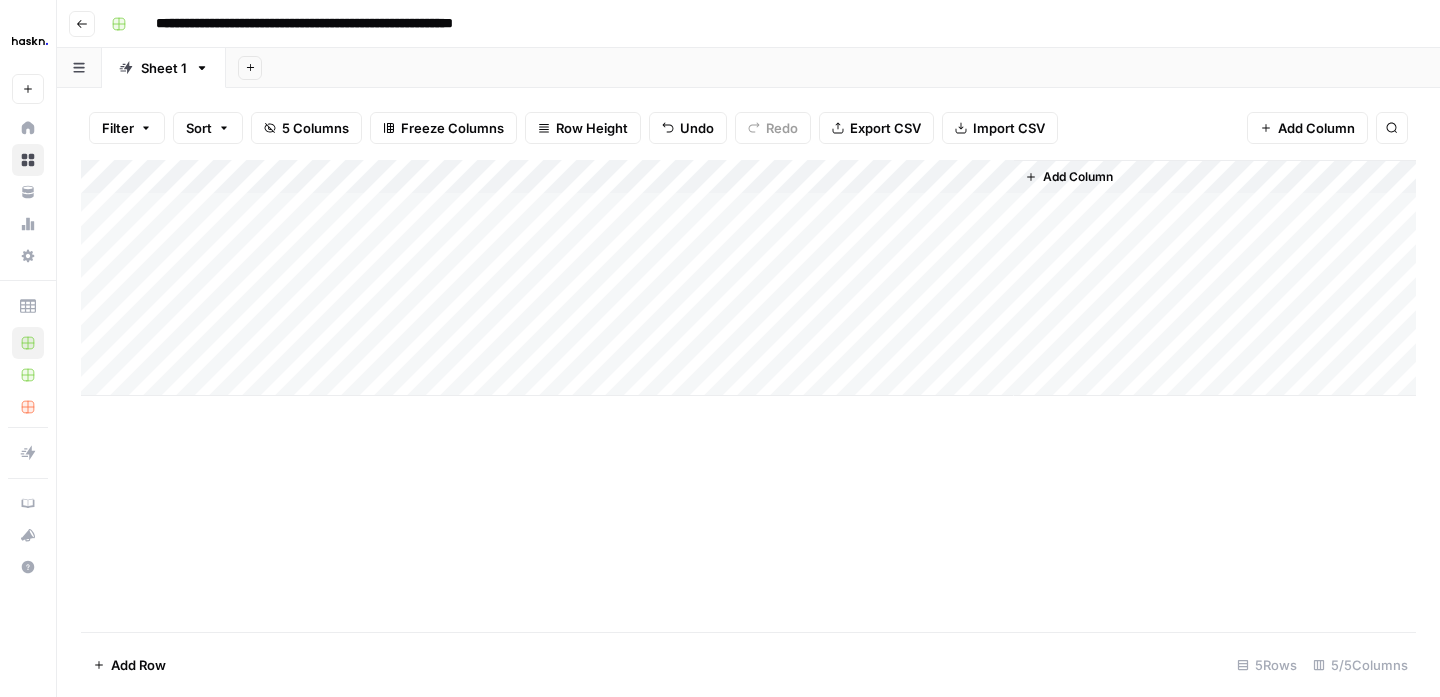 click on "Add Column" at bounding box center (748, 278) 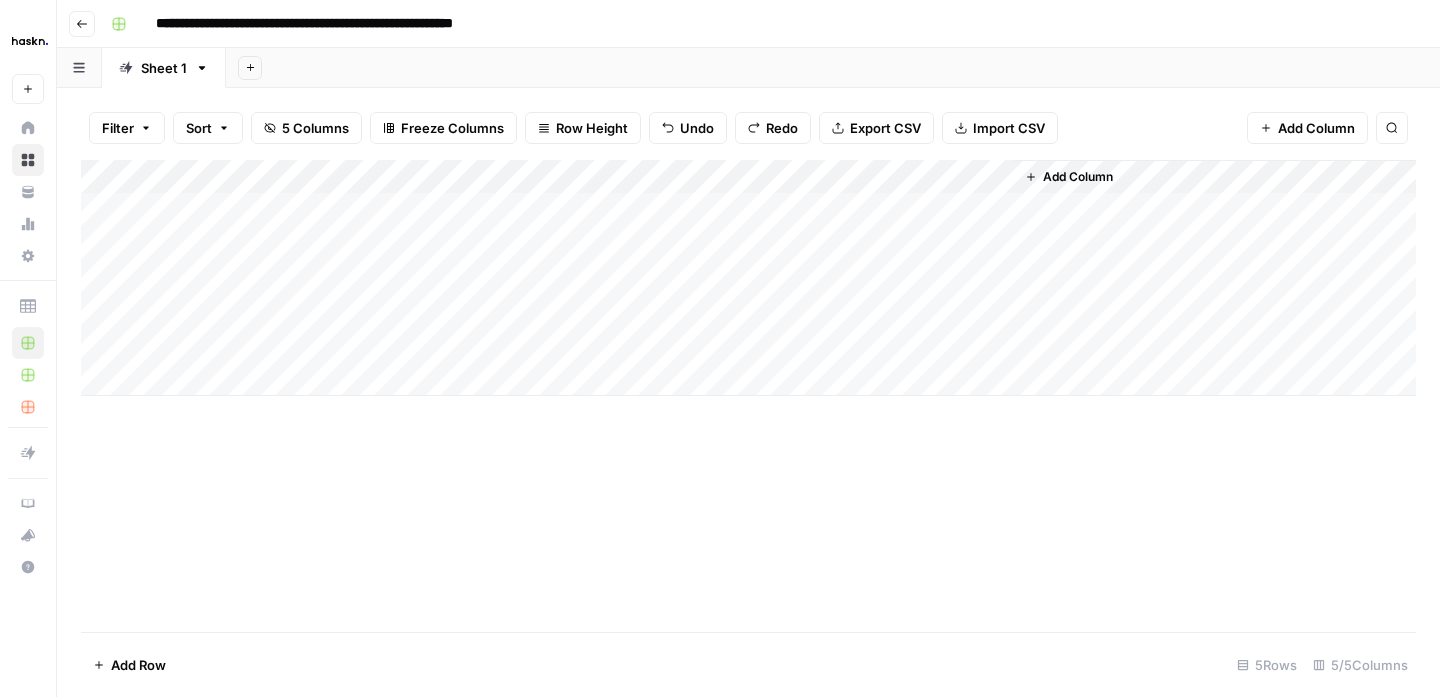 click on "Add Column" at bounding box center (748, 278) 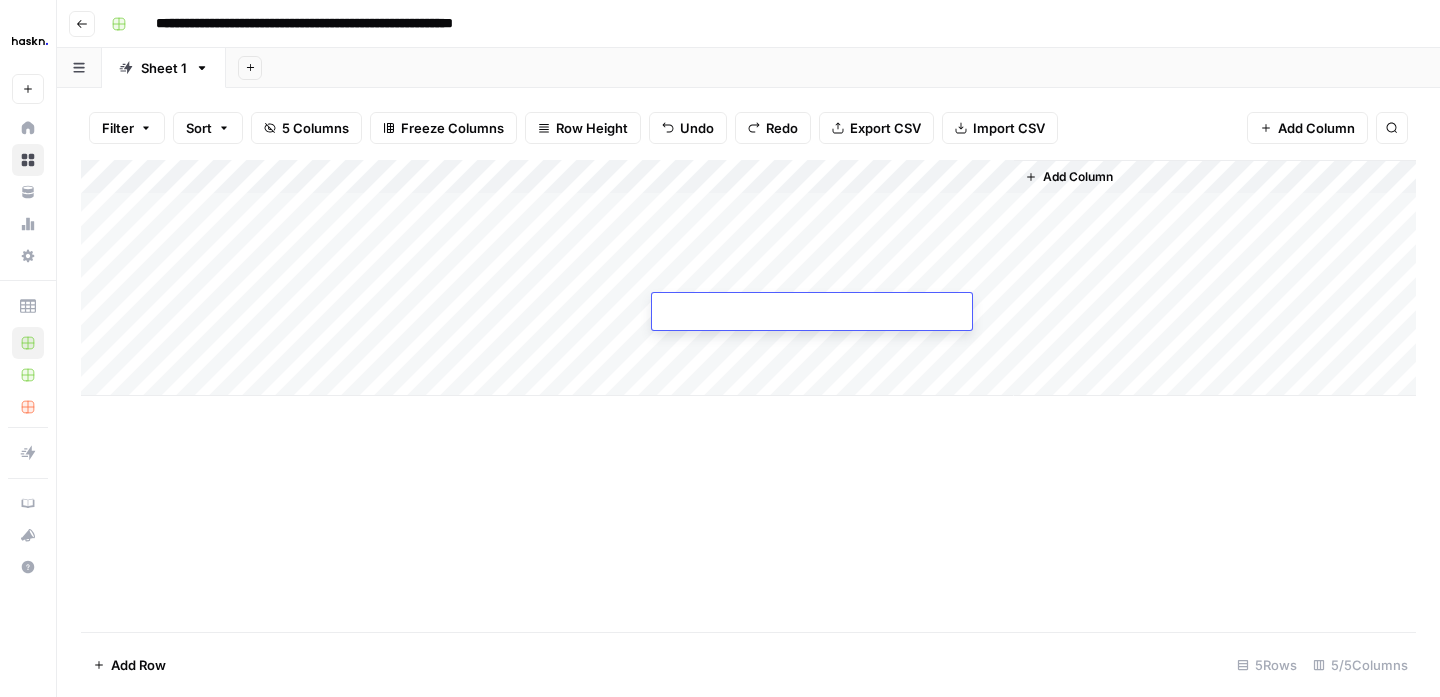 click at bounding box center (812, 313) 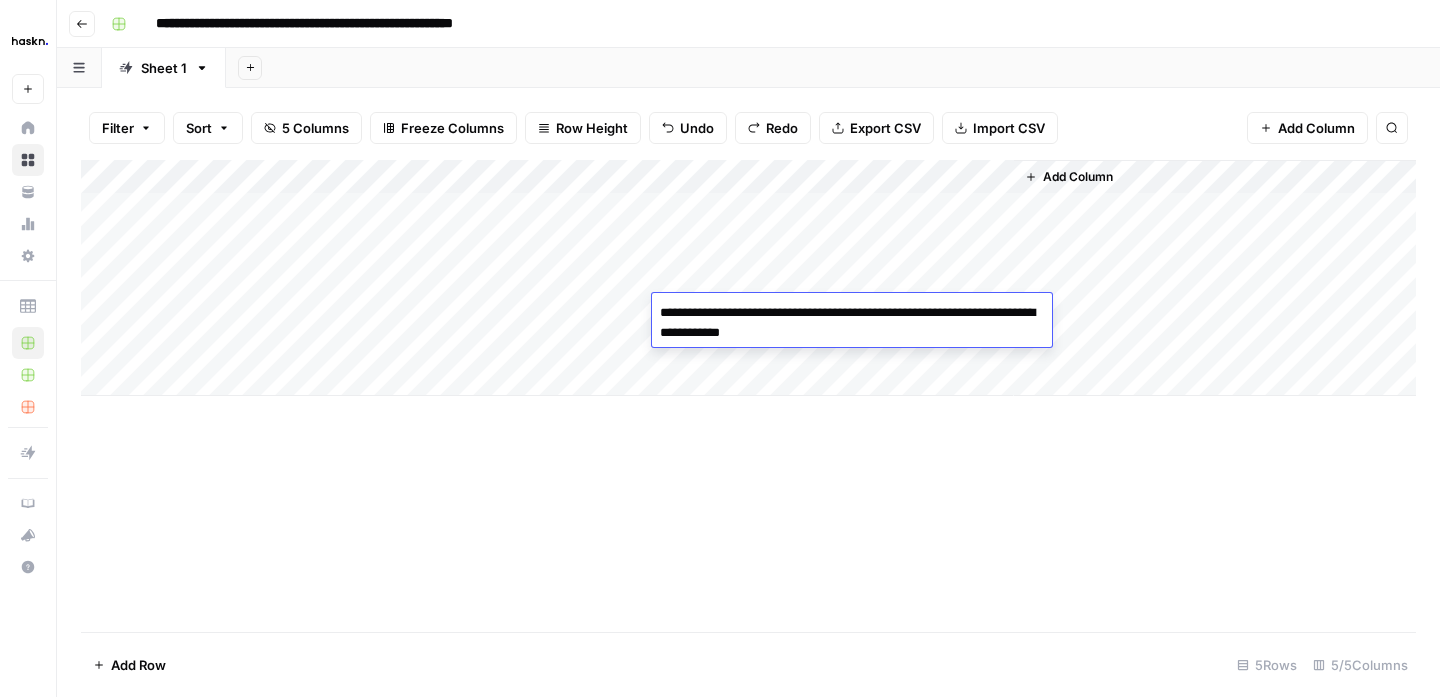 type on "**********" 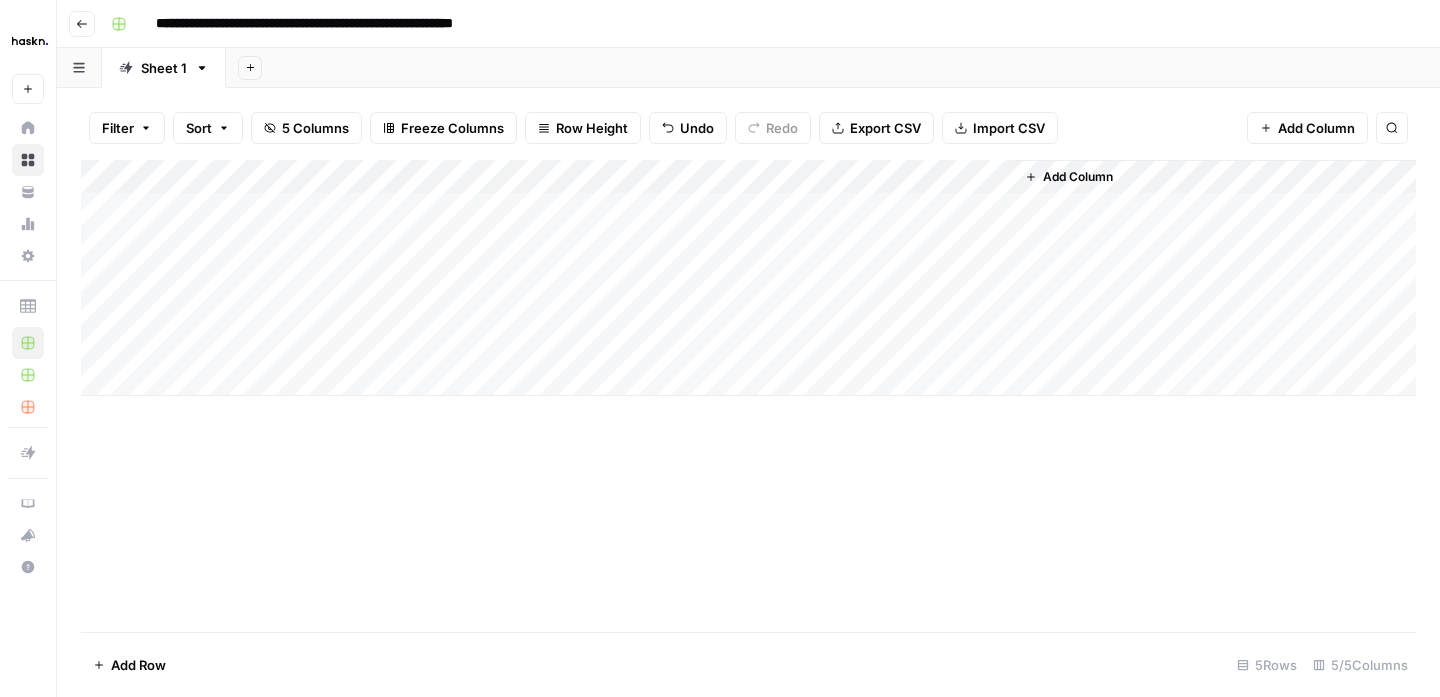click on "Add Column" at bounding box center (748, 278) 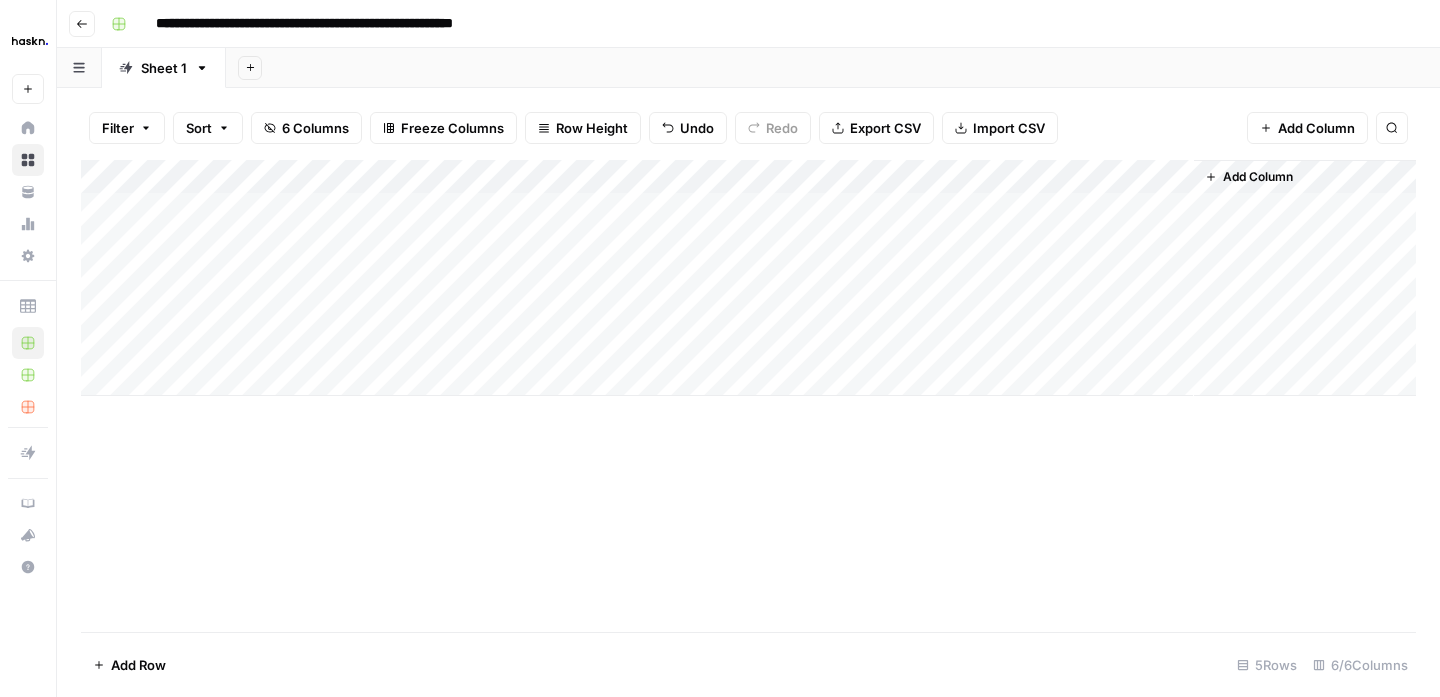 click on "Add Column" at bounding box center [748, 278] 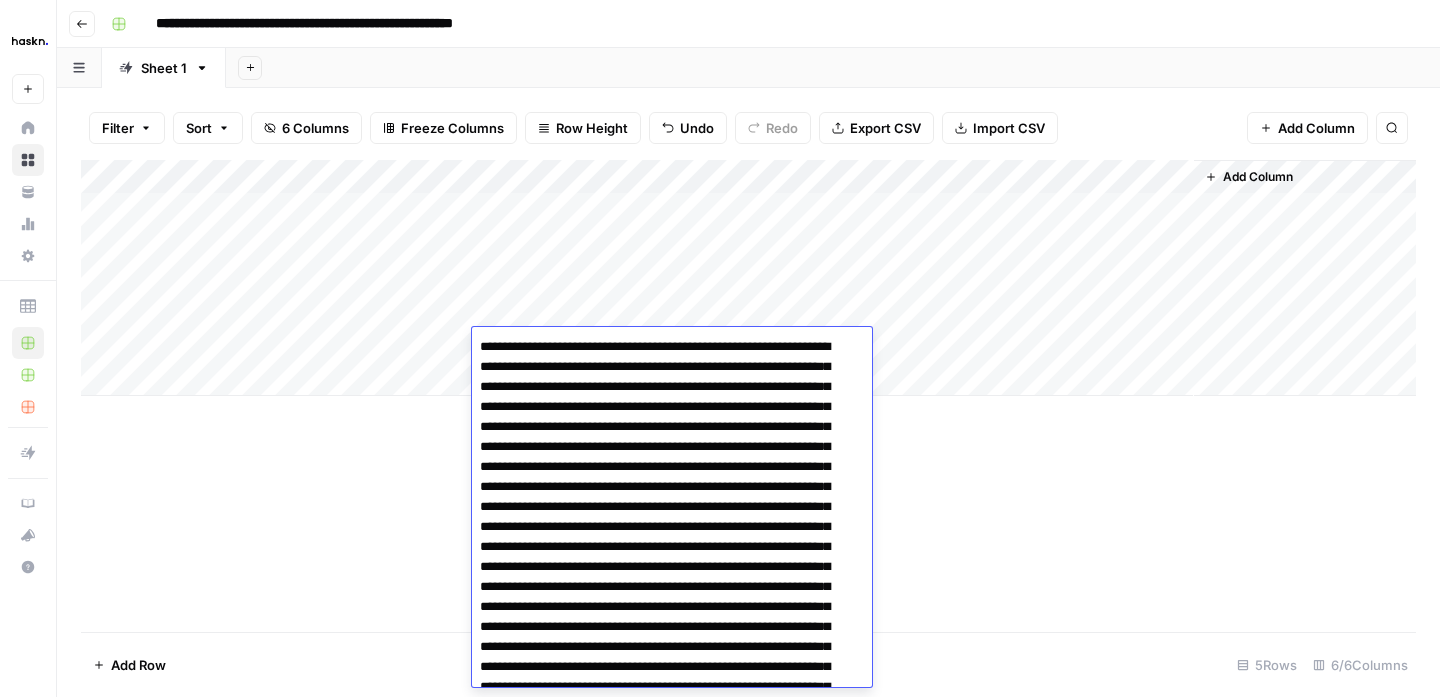 click at bounding box center (664, 627) 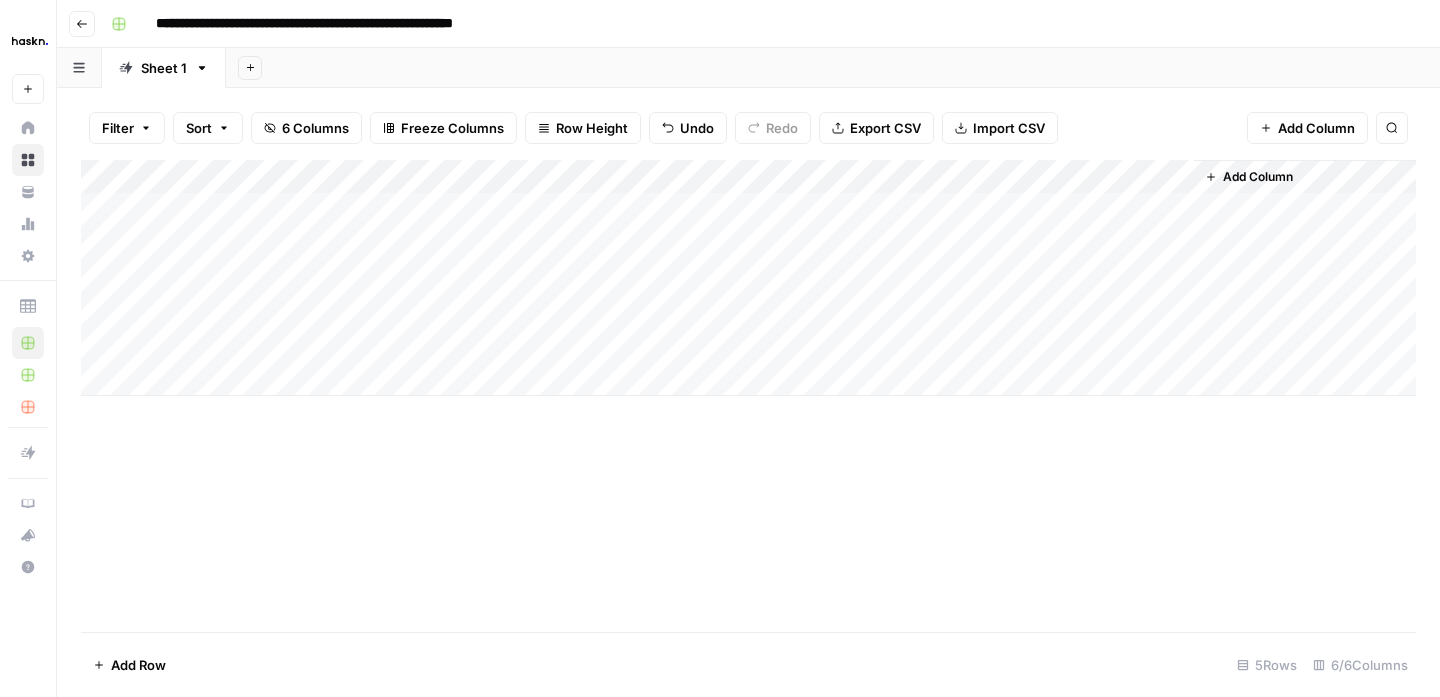 click on "Add Column" at bounding box center [748, 396] 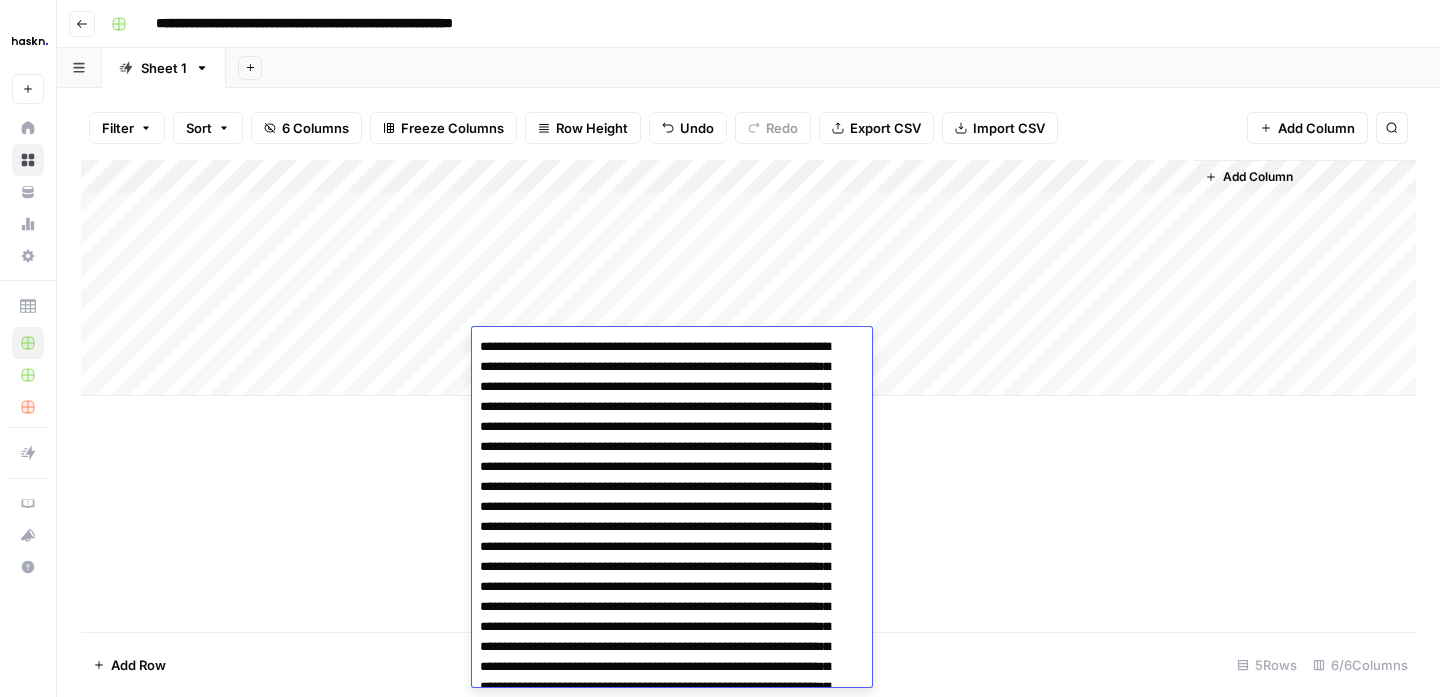 scroll, scrollTop: 234, scrollLeft: 0, axis: vertical 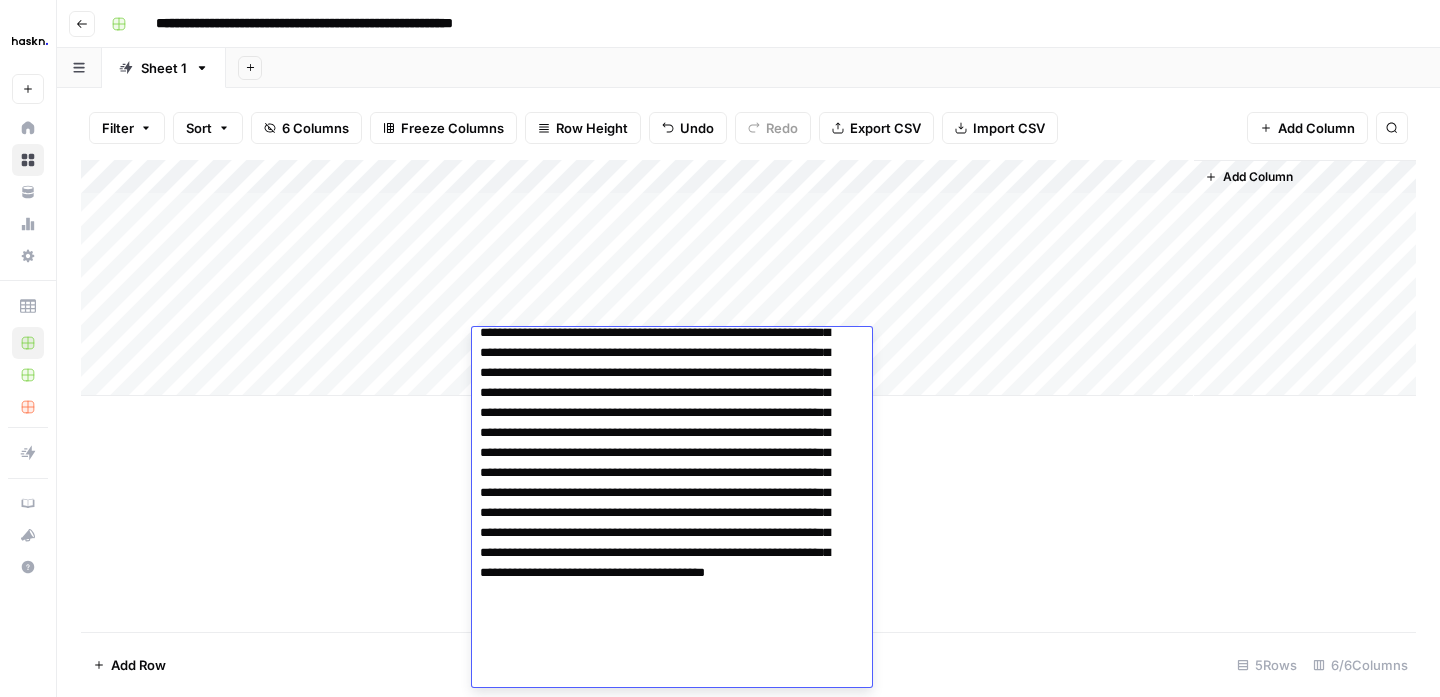 click on "Add Column" at bounding box center [748, 396] 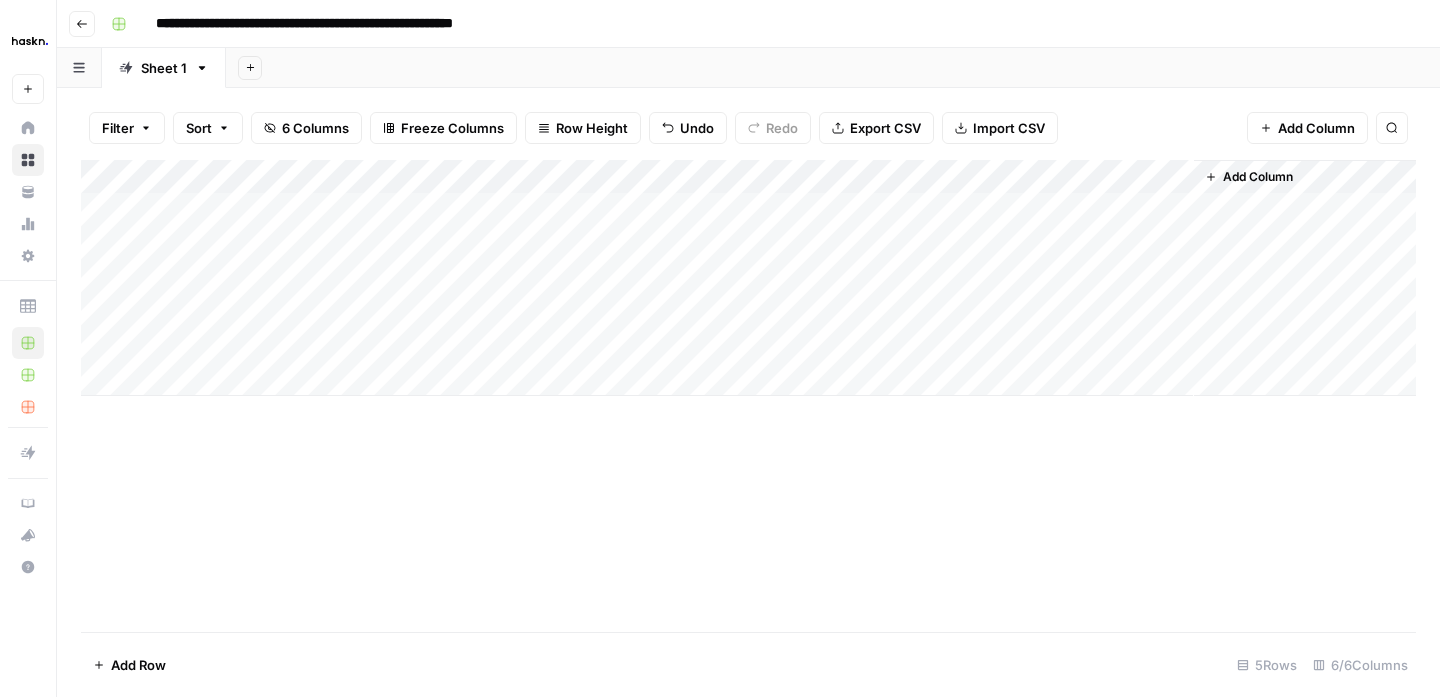 click on "Add Column" at bounding box center (748, 278) 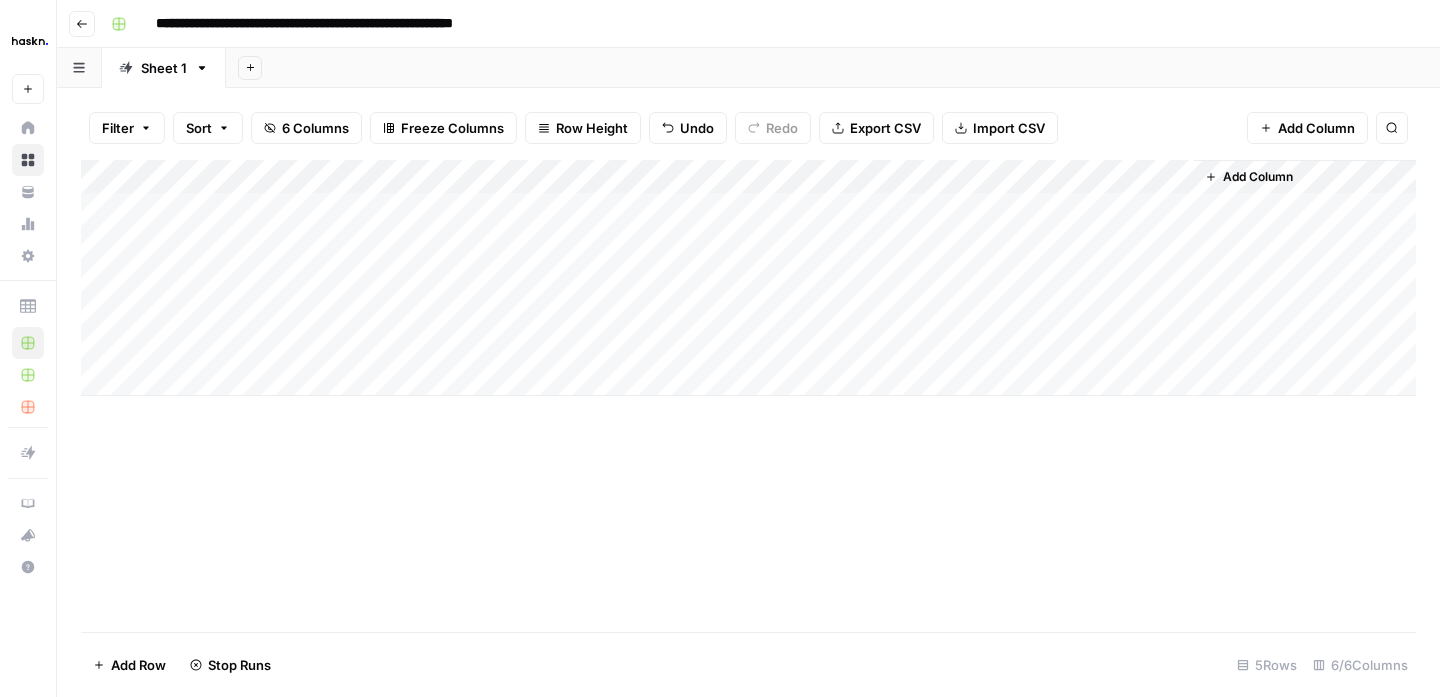 click on "Add Column" at bounding box center (748, 278) 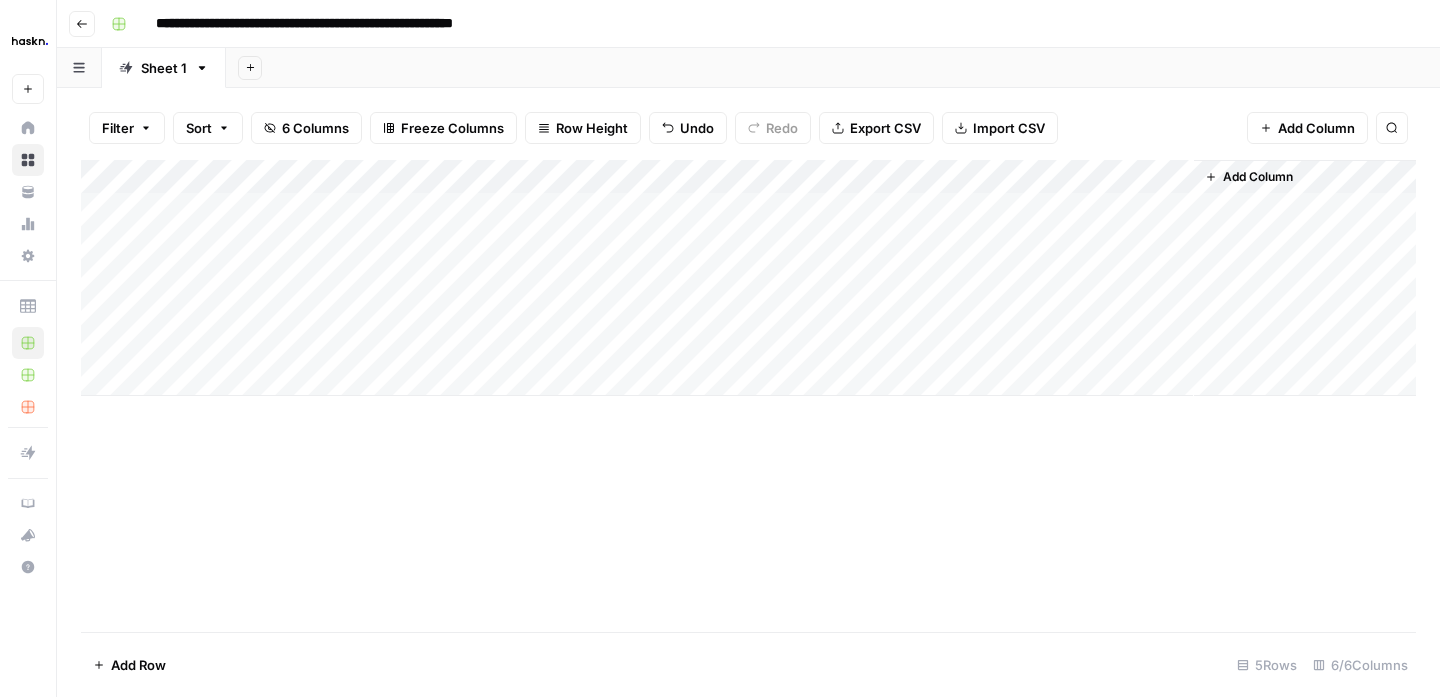 click on "Add Column" at bounding box center (748, 278) 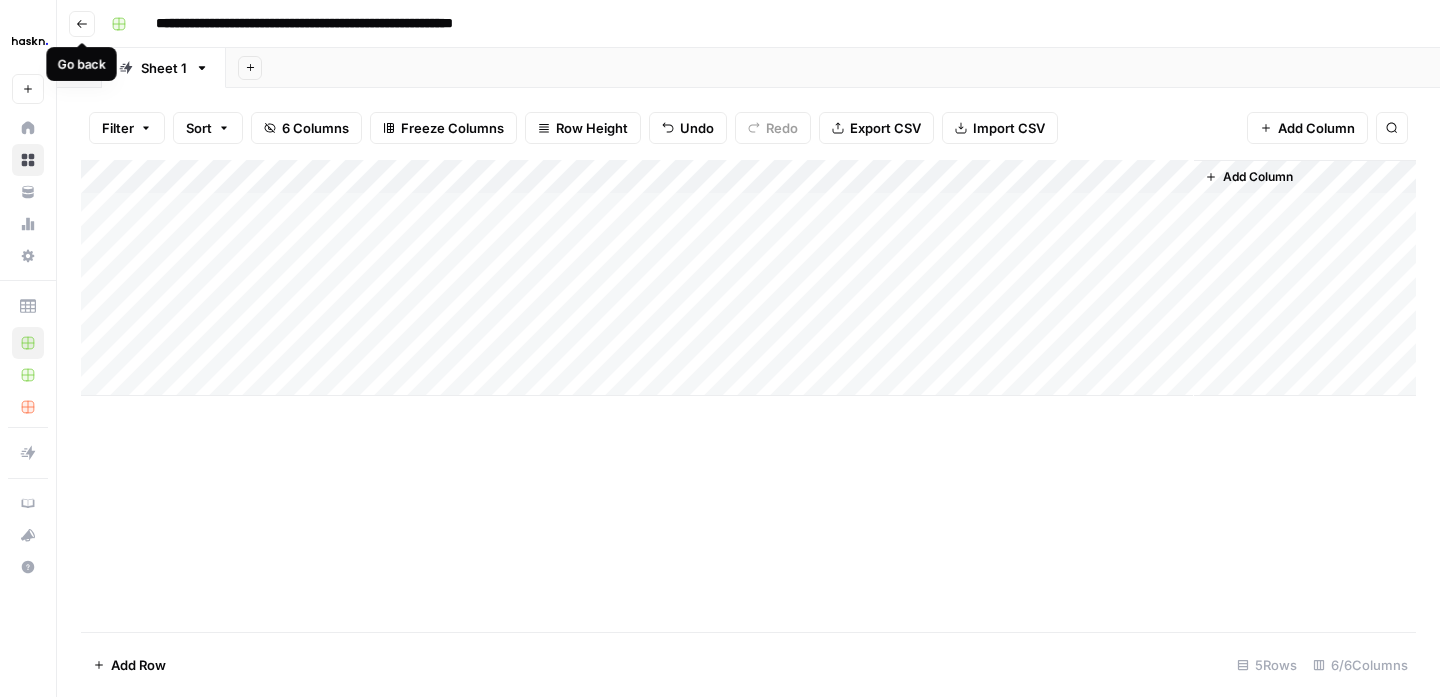 click on "Go back" at bounding box center [82, 24] 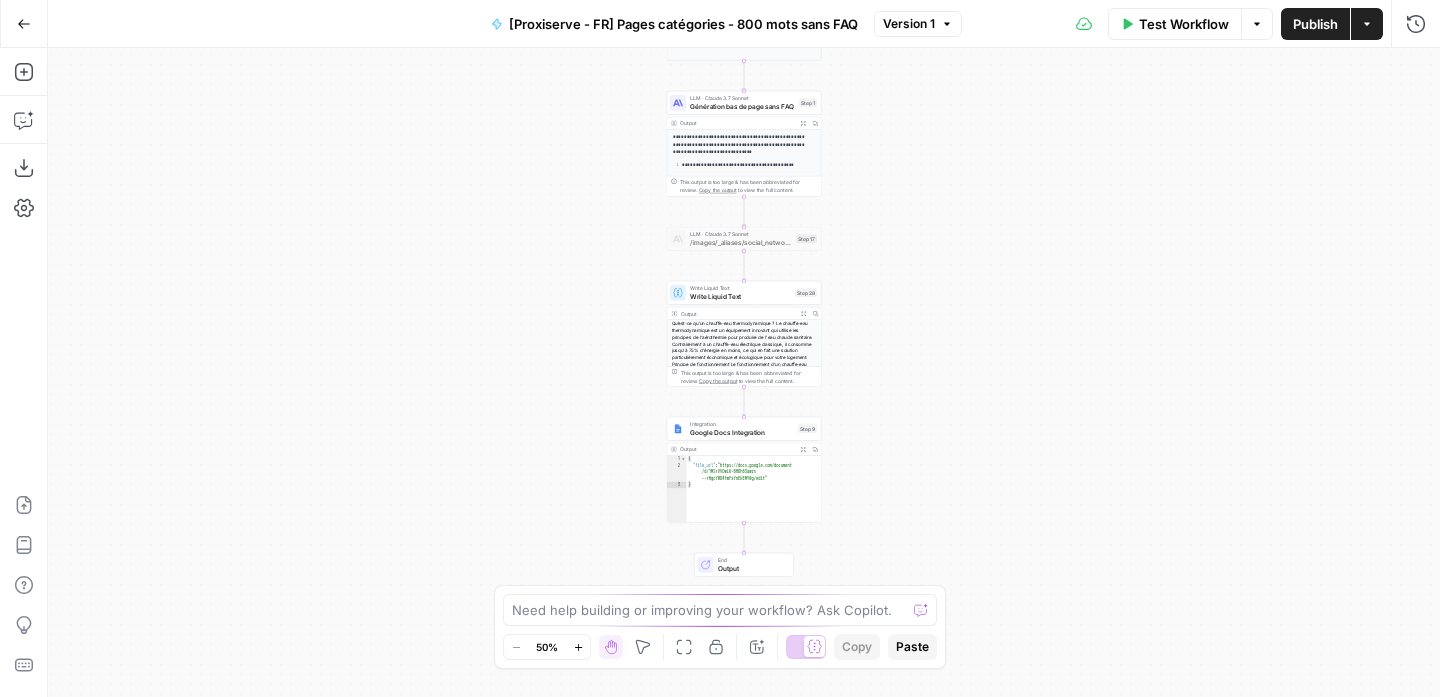 click on "Write Liquid Text" at bounding box center (740, 296) 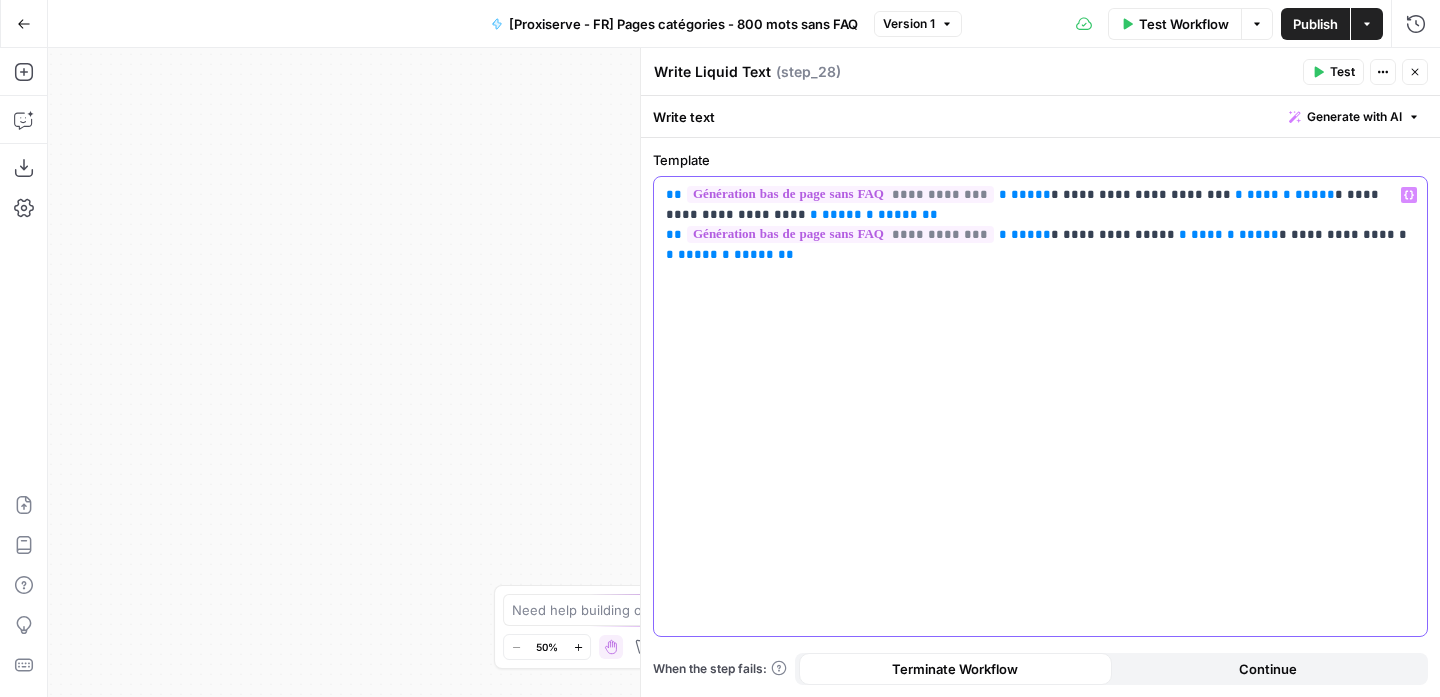 click on "**********" at bounding box center (1349, 234) 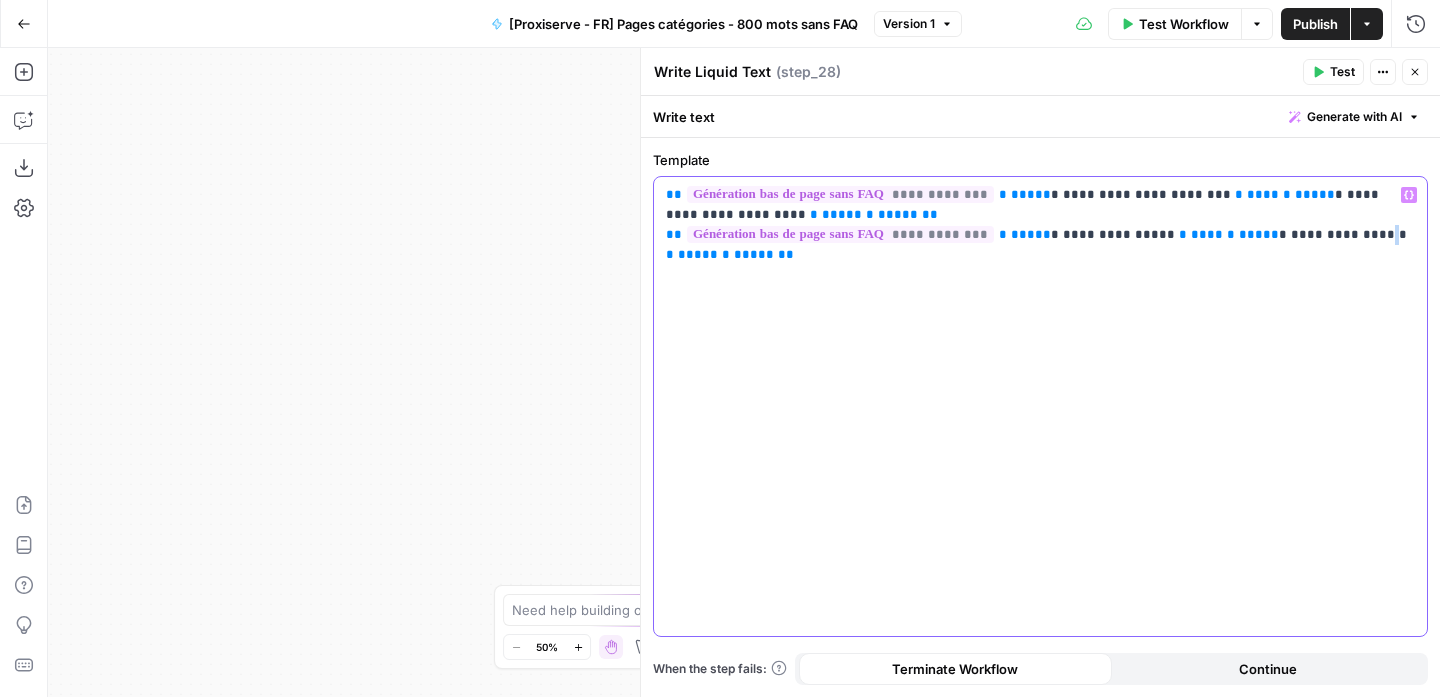 click on "**********" at bounding box center [1349, 234] 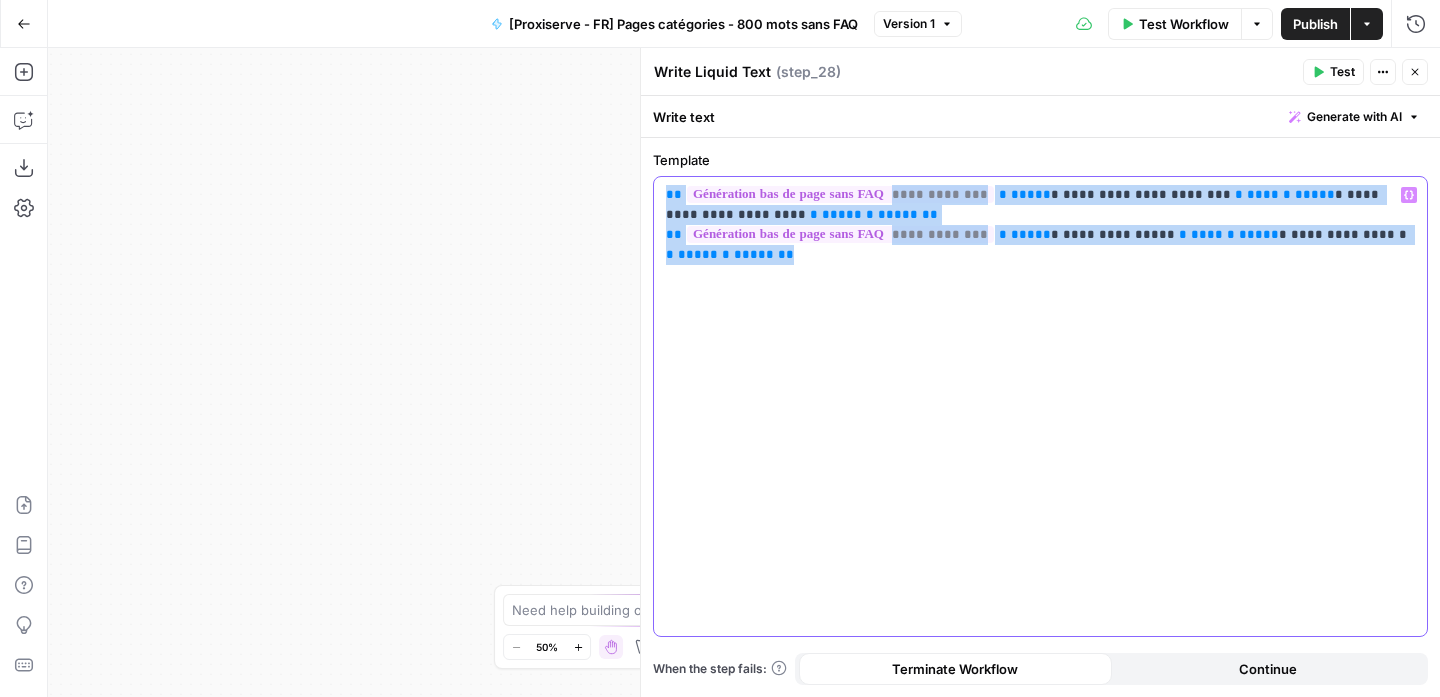 click on "**********" at bounding box center [1349, 234] 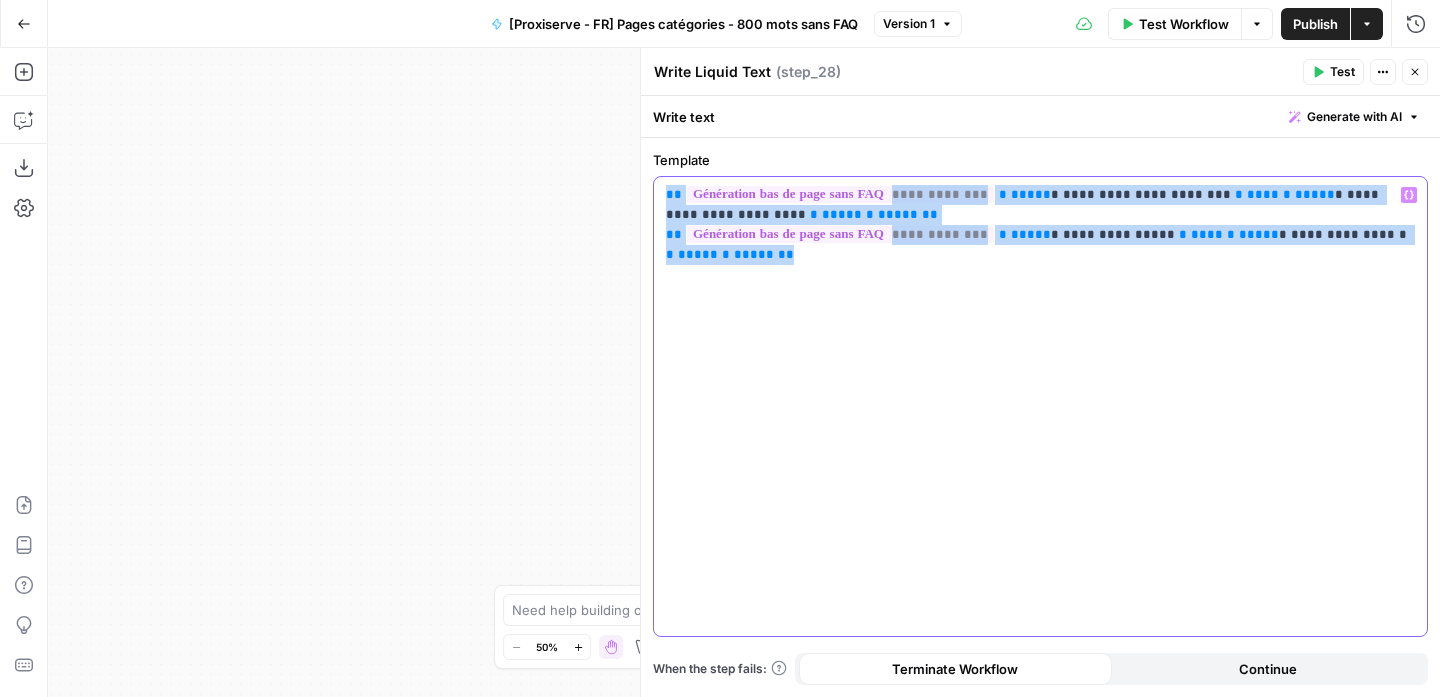 click on "**********" at bounding box center [1040, 215] 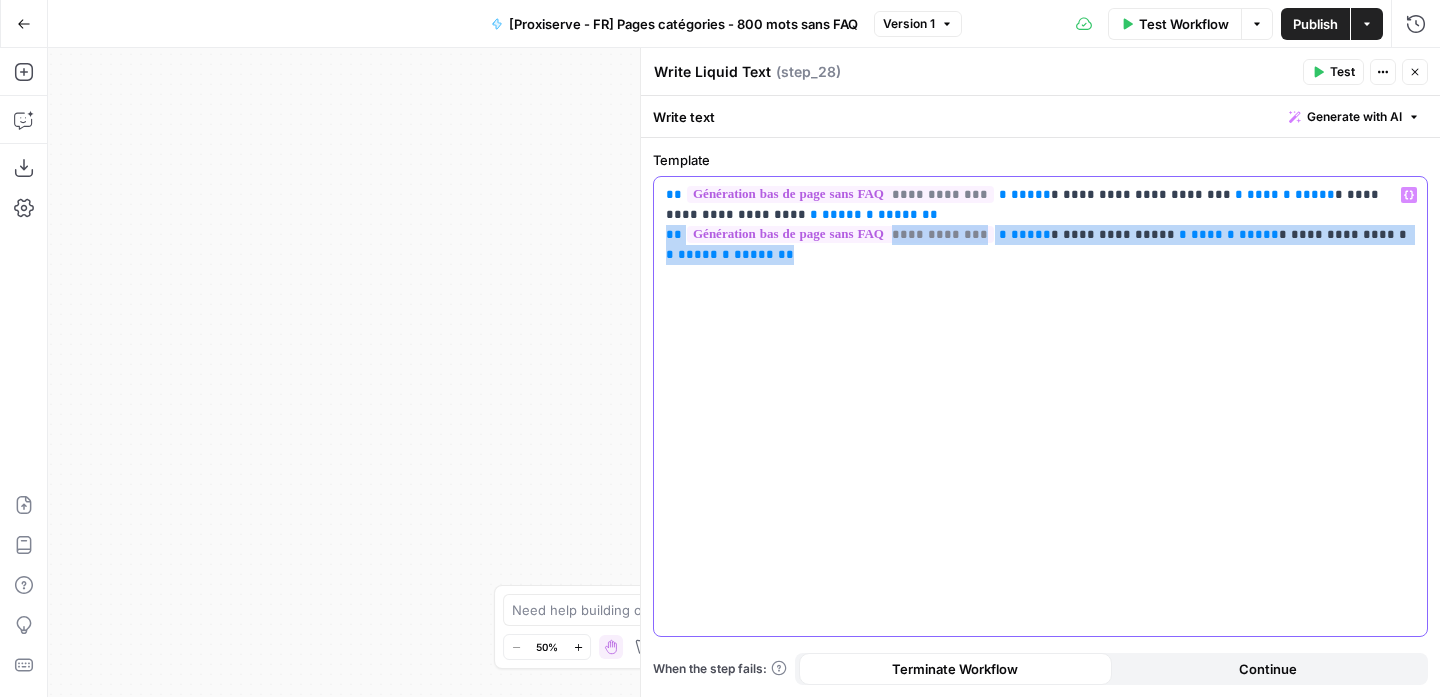 drag, startPoint x: 1413, startPoint y: 238, endPoint x: 641, endPoint y: 228, distance: 772.06476 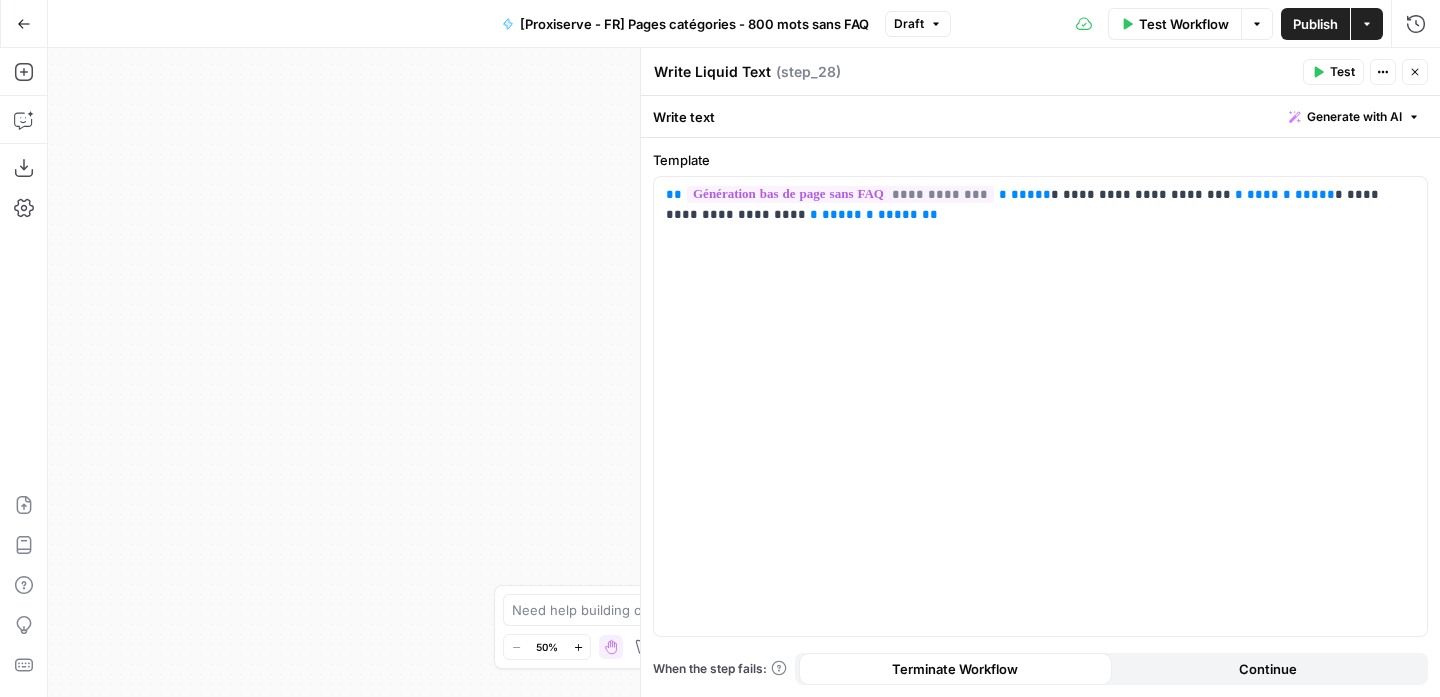 click on "Publish" at bounding box center [1315, 24] 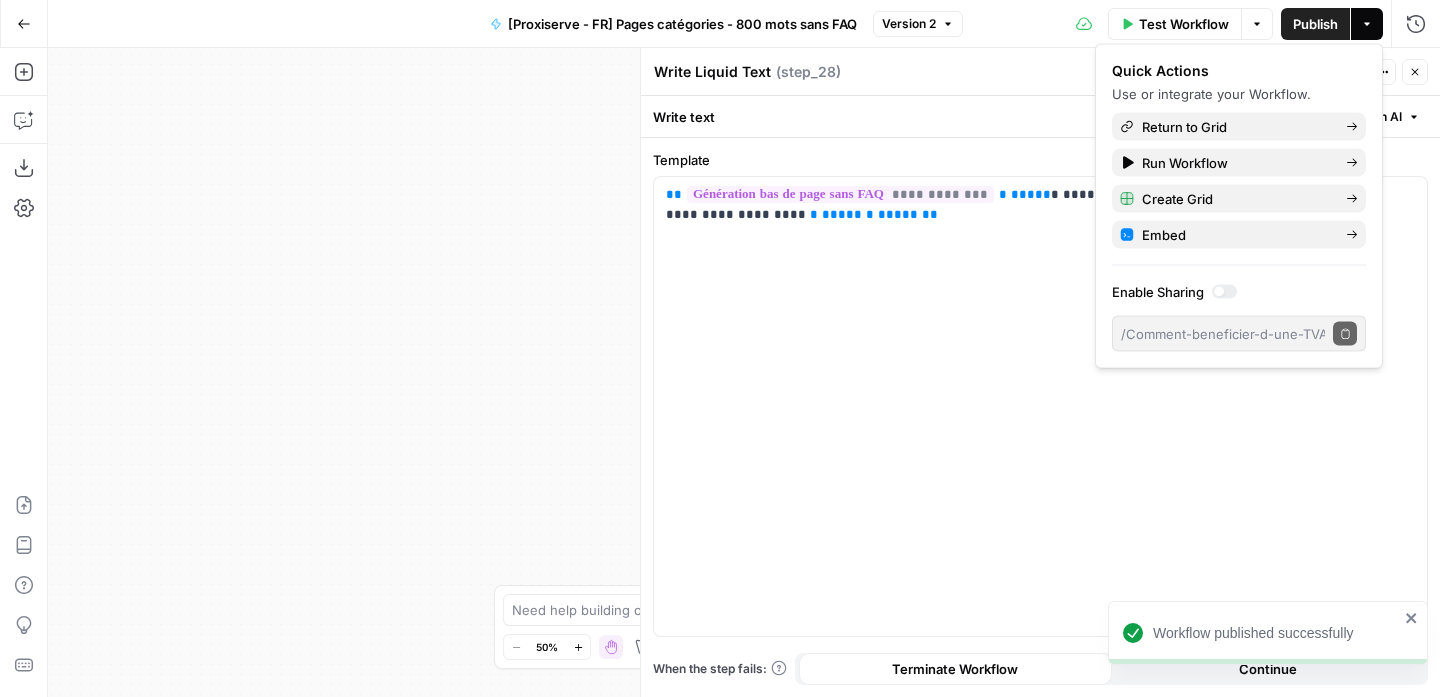 click on "Workflow Set Inputs Inputs Google Search Google Search Step 8 Output Expand Output Copy 1 2 3 4 [    "https://www.atlantic.fr/Chauffer-l-eau        /Chauffe-eau/Guide-chauffe-eau/Qu-est-ce        -qu-un-chauffe-eau-thermodynamique" ,    "https://www.leroymerlin.fr/produits/chauffage        -et-ventilation/chauffe-eau-et-ballon-eau        -chaude/chauffe-eau-thermodynamique/" ]     XXXXXXXXXXXXXXXXXXXXXXXXXXXXXXXXXXXXXXXXXXXXXXXXXXXXXXXXXXXXXXXXXXXXXXXXXXXXXXXXXXXXXXXXXXXXXXXXXXXXXXXXXXXXXXXXXXXXXXXXXXXXXXXXXXXXXXXXXXXXXXXXXXXXXXXXXXXXXXXXXXXXXXXXXXXXXXXXXXXXXXXXXXXXXXXXXXXXXXXXXXXXXXXXXXXXXXXXXXXXXXXXXXXXXXXXXXXXXXXXXXXXXXXXXXXXXXXXXXXXXXXXXXXXXXXXXXXXXXXXXXXXXXXXXXXXXXXXXXXXXXXXXXXXXXXXXXXXXXXXXXXXXXXXXXXXXXXXXXXXXXXXXXXXXXXXXXXXXXXXXXXXXXXXXXXXXXXXXXXXXXXXXXXXXXXXXXXXXXXXXXXXXXXXXXXXXXXXXXXXXXXXXXXXXXXXXXXXXXXXXXXXXXXXXXXXXXXXXXXXXXXXXXXXXXXXXXXXXXXXXXXXXXXXXXXXXXXXXXXXXXXXXXXXXXXX Loop Iteration Iteration Step 10 Output Expand Output Copy 1 2 [           thermodynamique? Un" at bounding box center [744, 372] 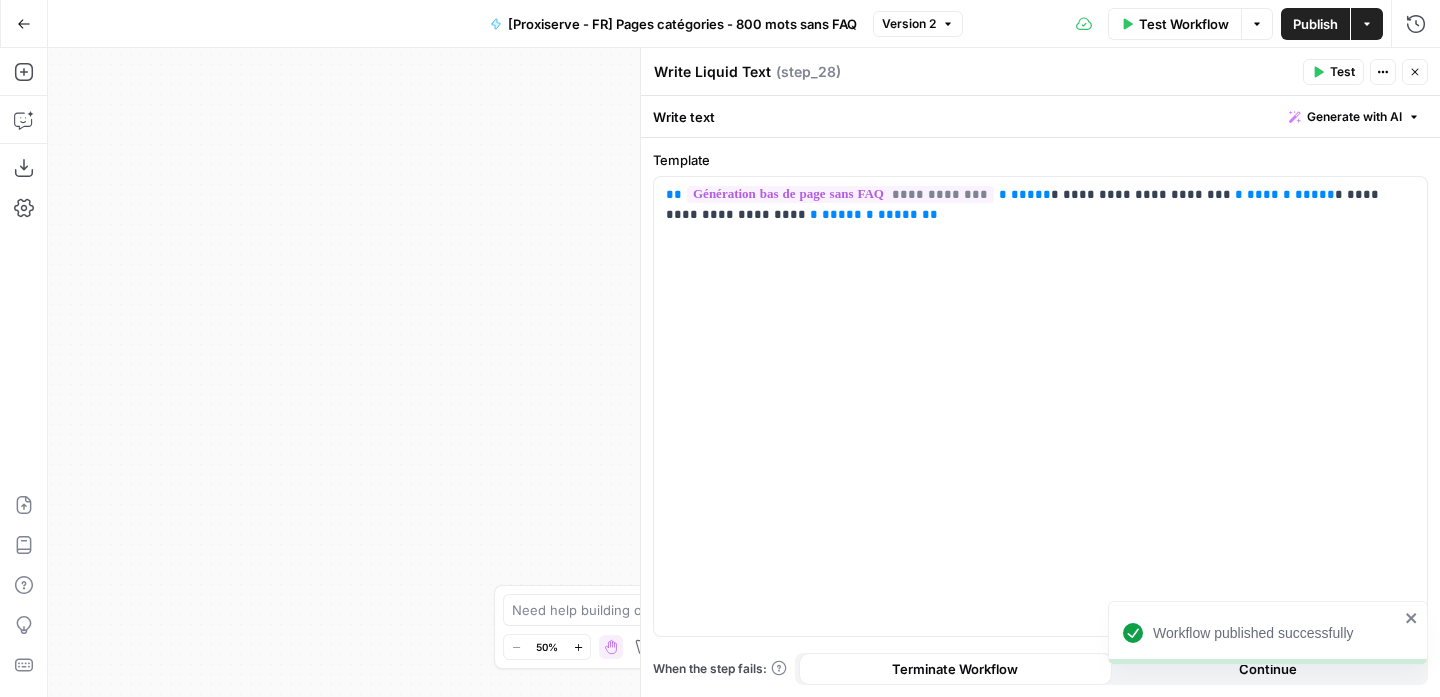 click on "Close" at bounding box center [1415, 72] 